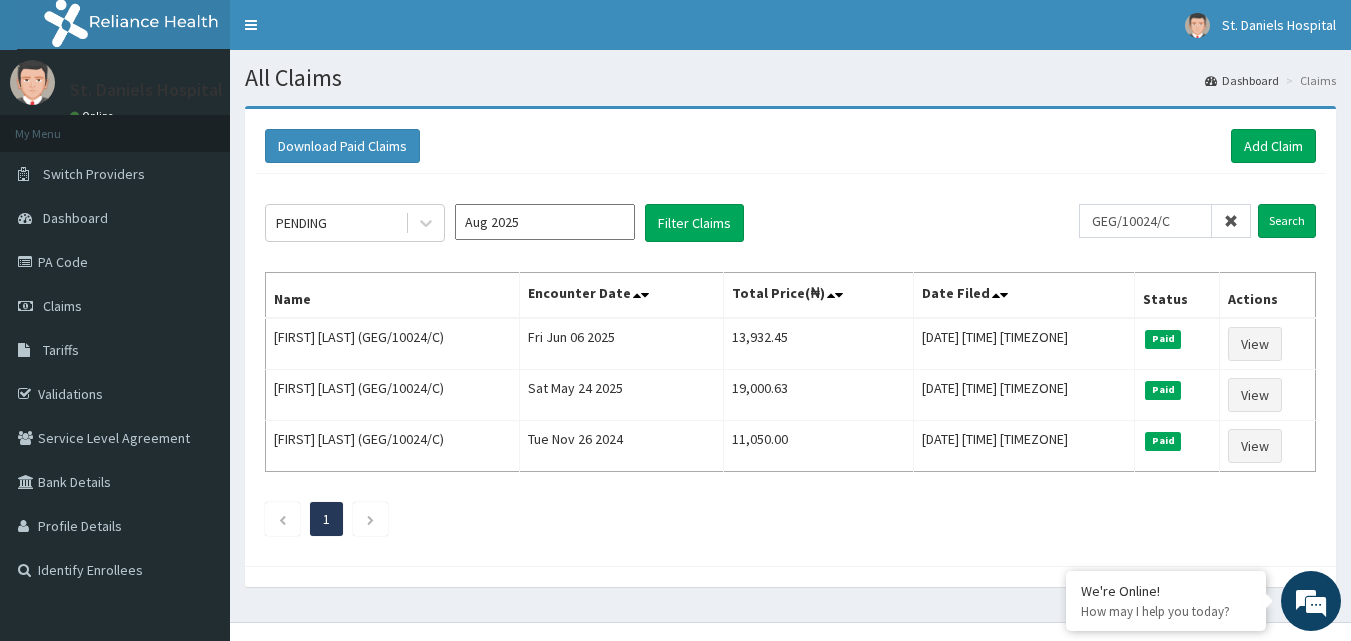 scroll, scrollTop: 0, scrollLeft: 0, axis: both 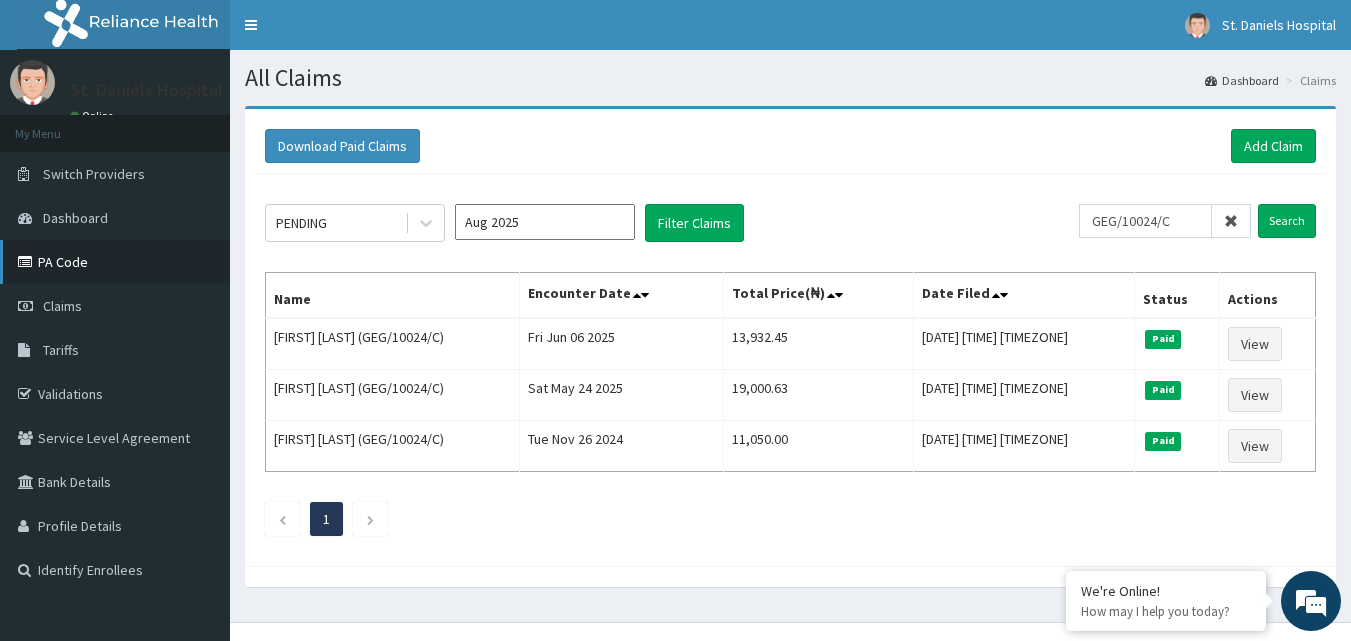 click on "PA Code" at bounding box center [115, 262] 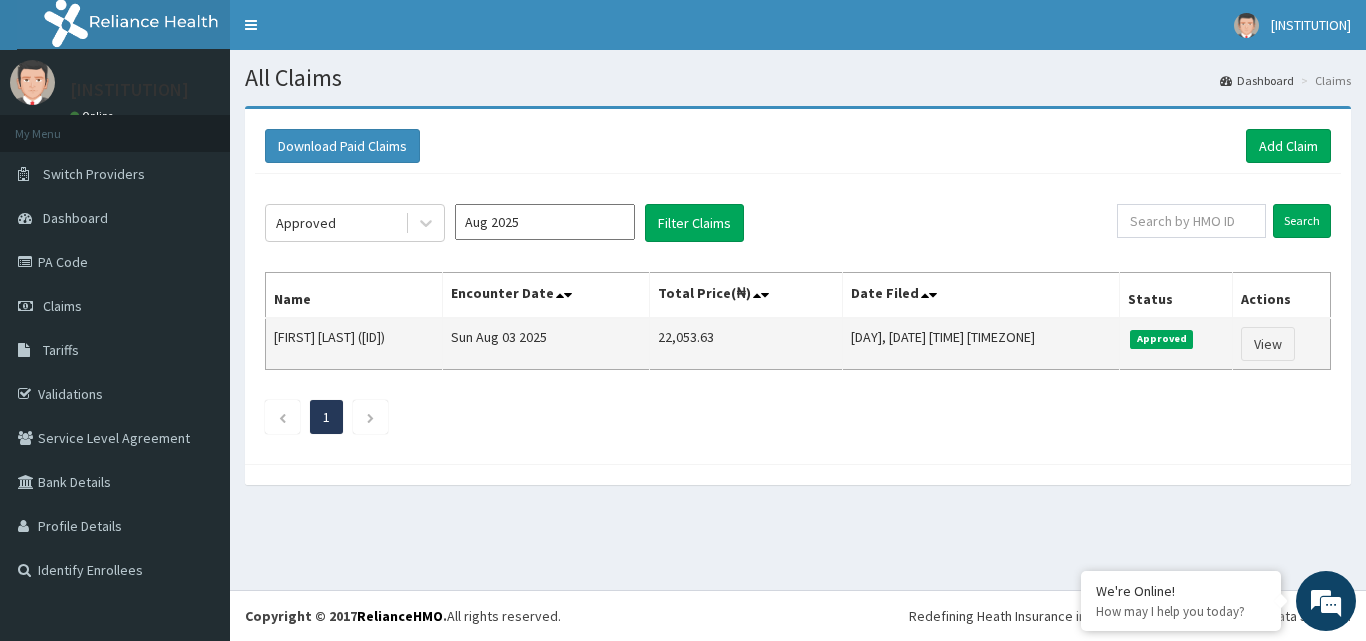 scroll, scrollTop: 0, scrollLeft: 0, axis: both 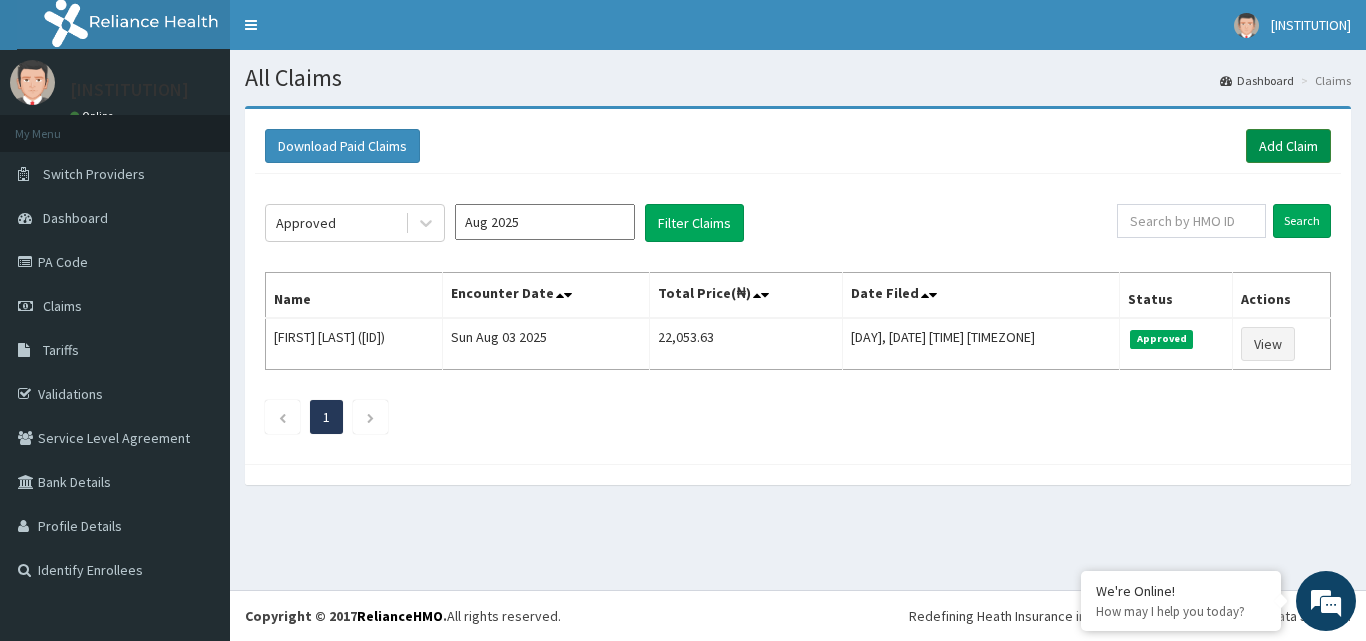 click on "Add Claim" at bounding box center (1288, 146) 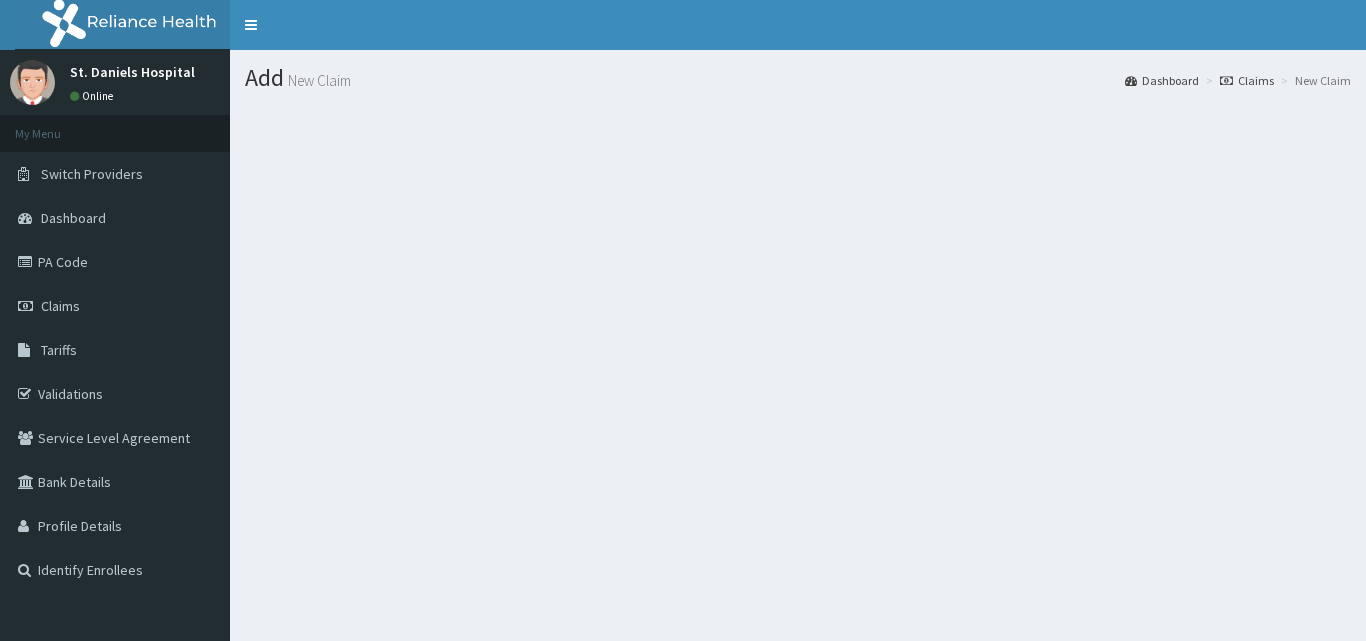 scroll, scrollTop: 0, scrollLeft: 0, axis: both 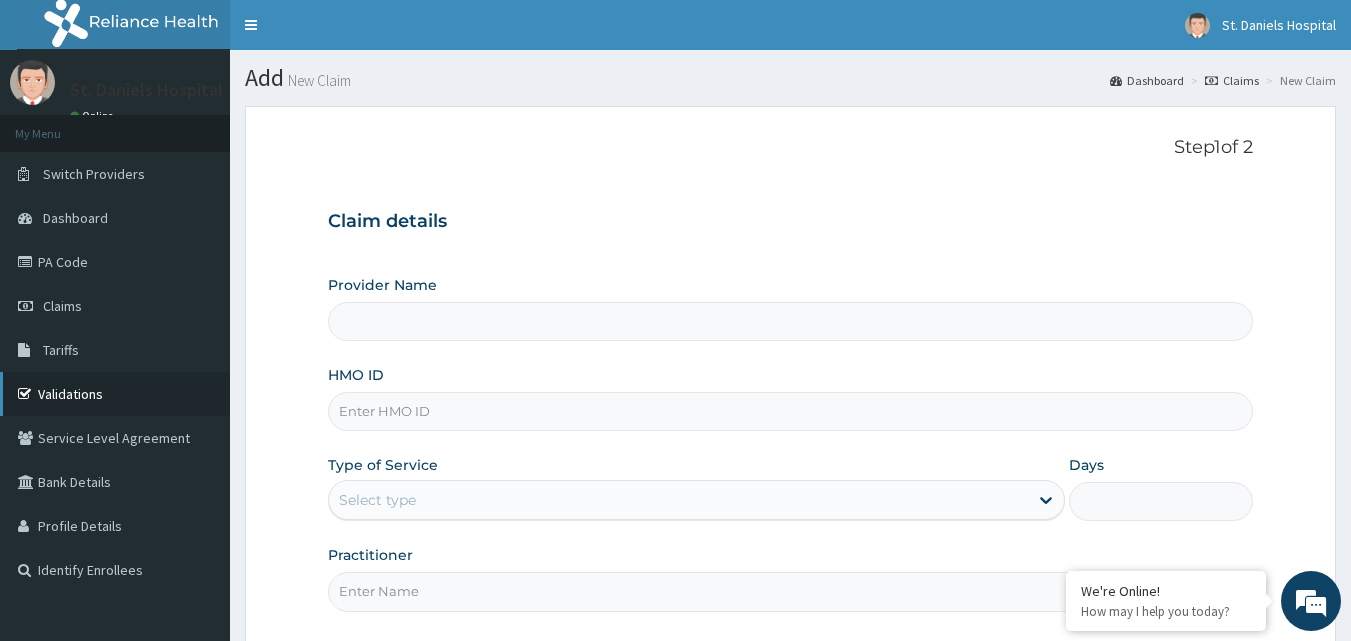 click on "Validations" at bounding box center (115, 394) 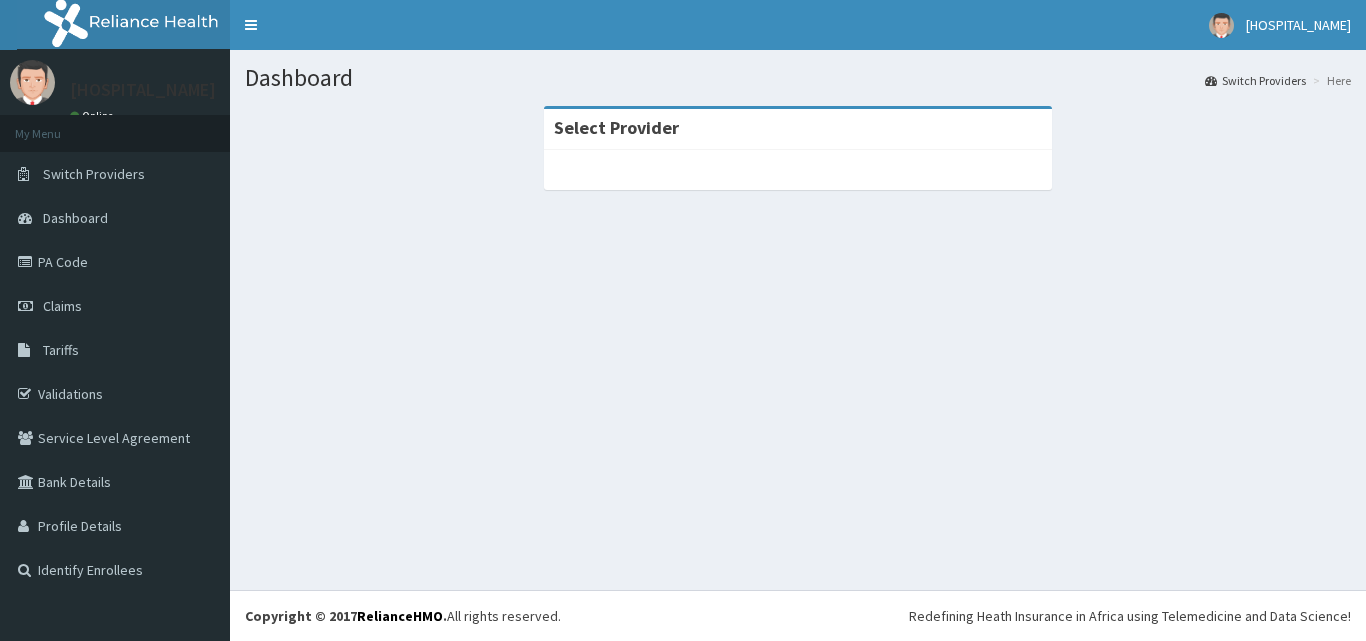 scroll, scrollTop: 0, scrollLeft: 0, axis: both 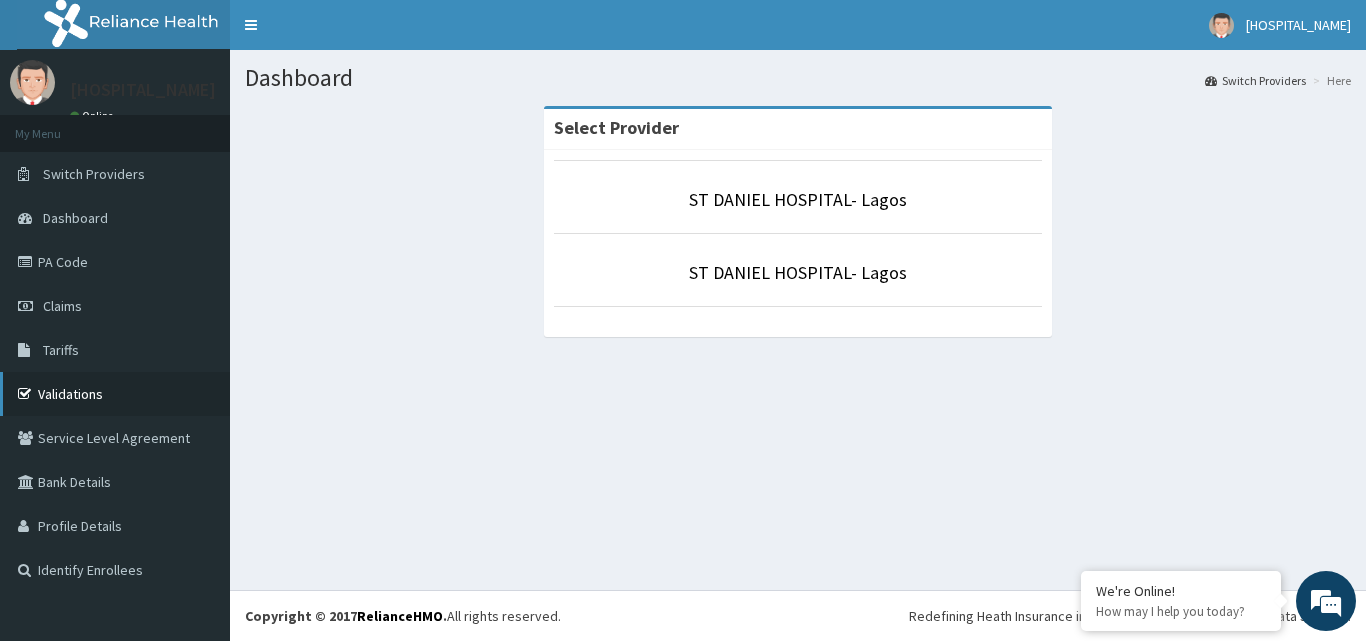 click on "Validations" at bounding box center [115, 394] 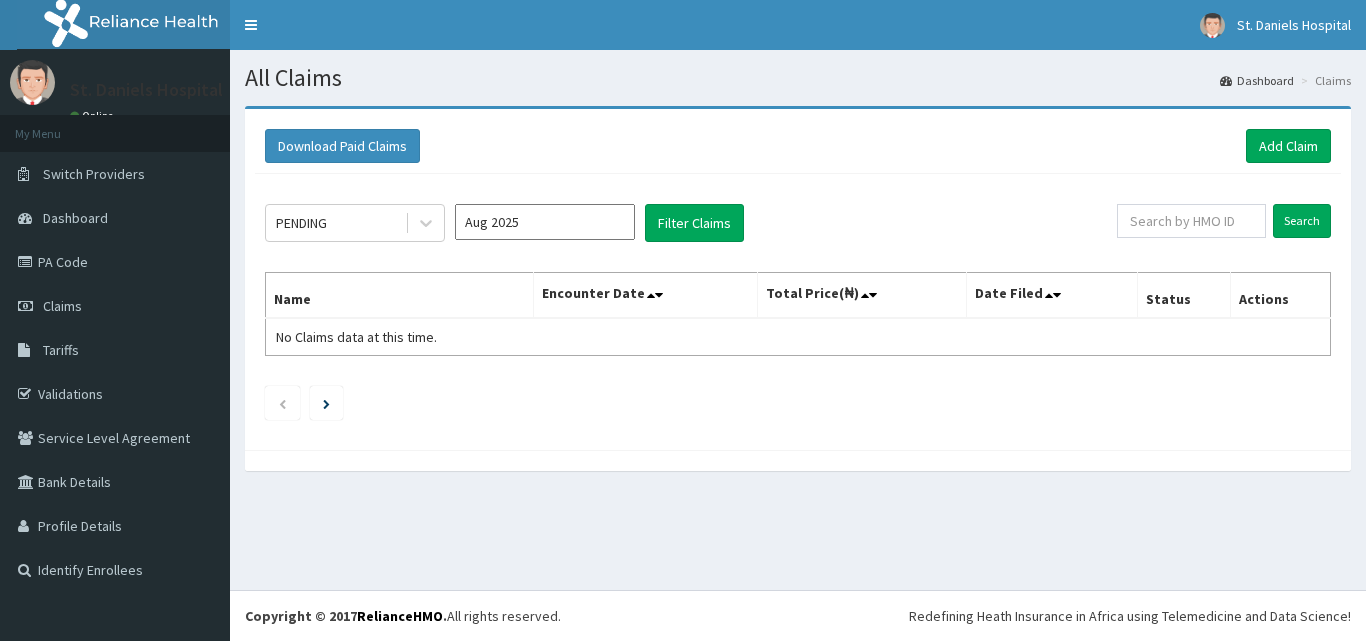 scroll, scrollTop: 0, scrollLeft: 0, axis: both 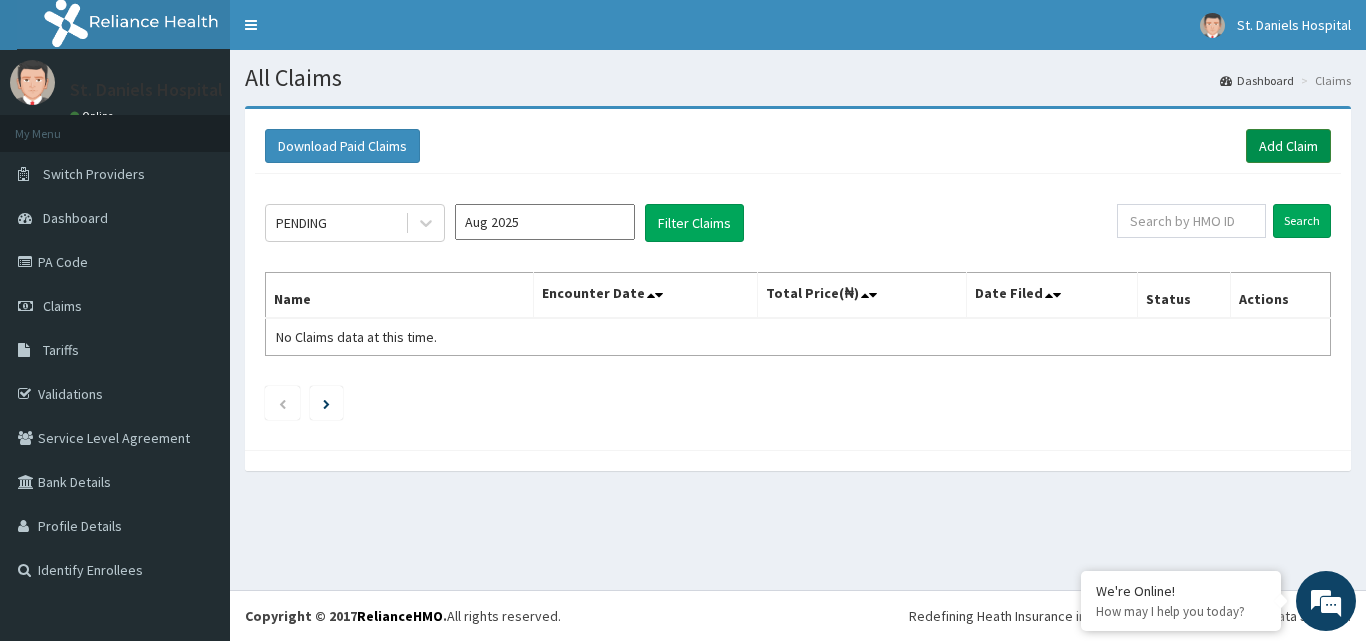 click on "Add Claim" at bounding box center (1288, 146) 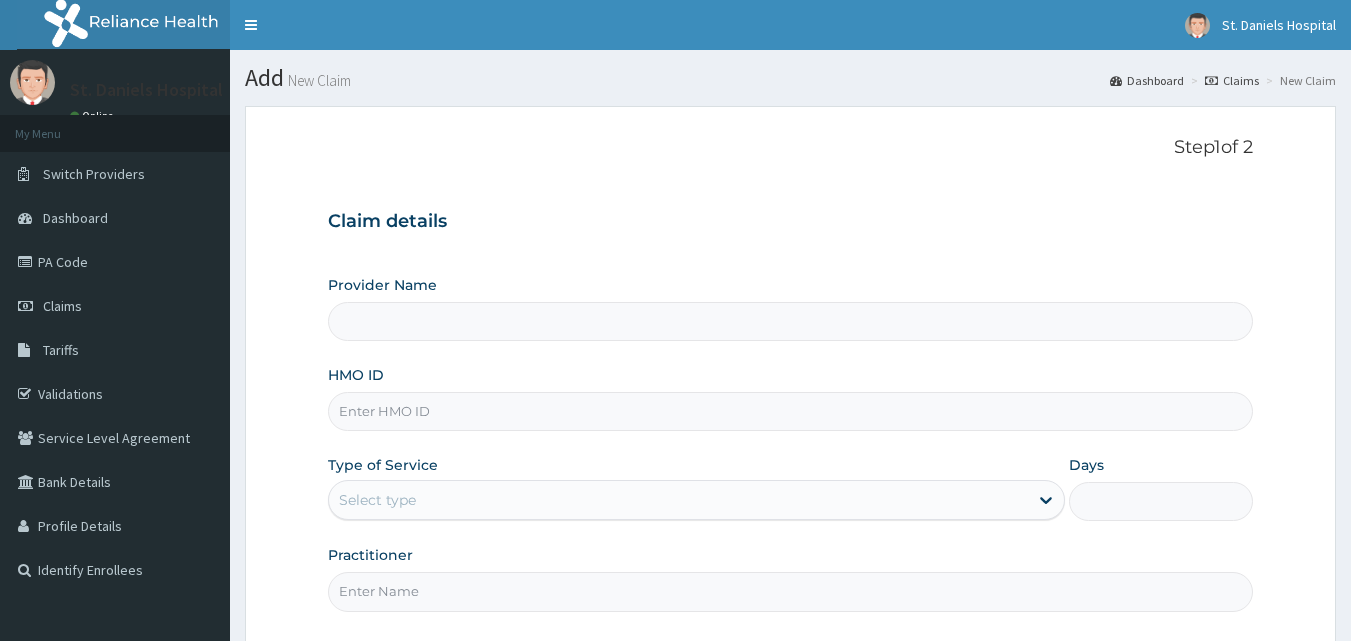 scroll, scrollTop: 0, scrollLeft: 0, axis: both 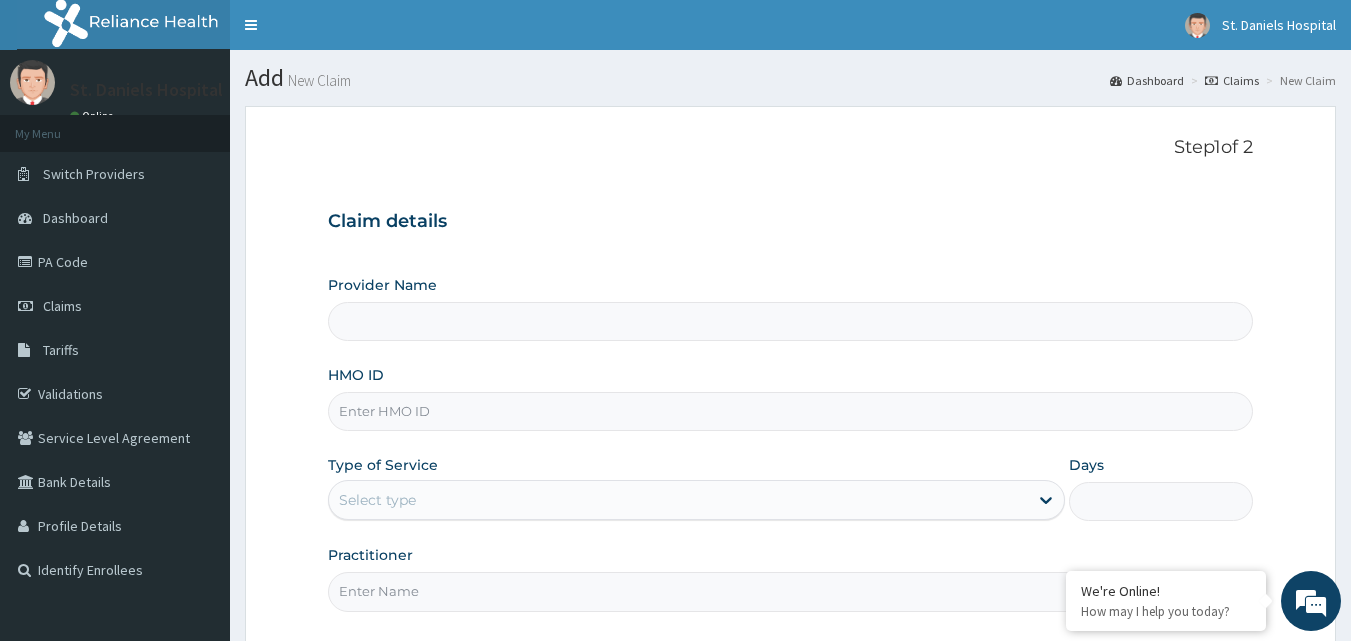 type on "ST DANIEL HOSPITAL- Lagos" 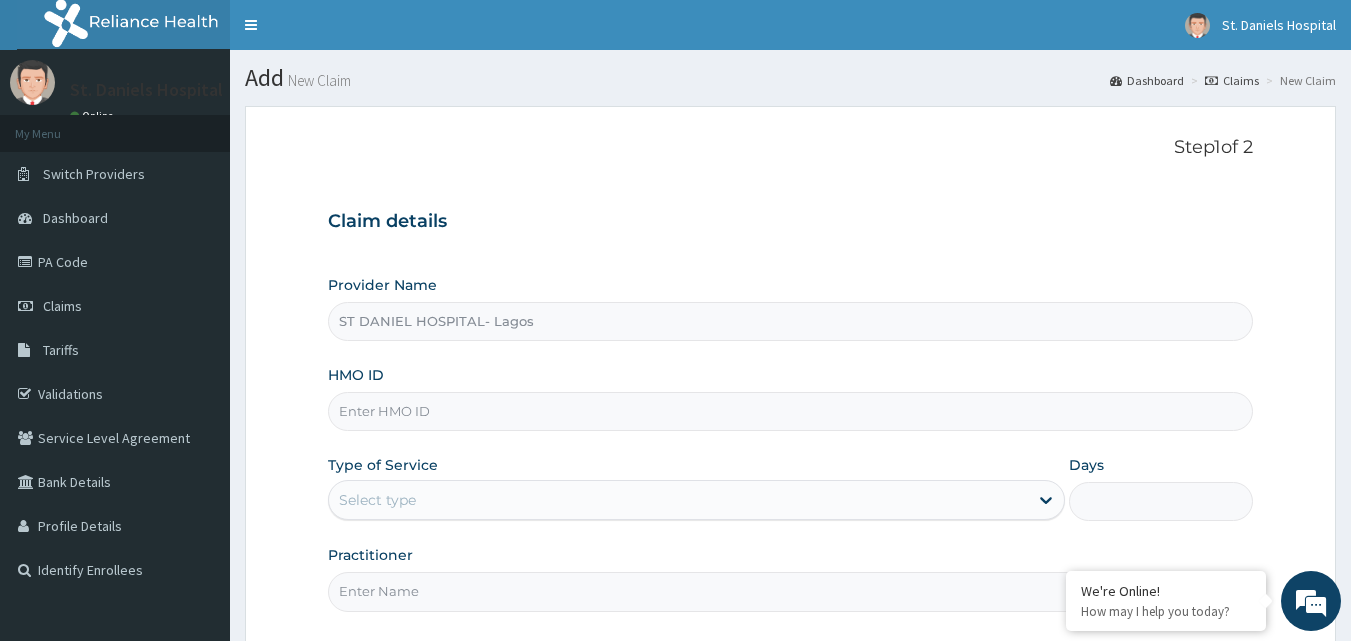 click on "HMO ID" at bounding box center [791, 411] 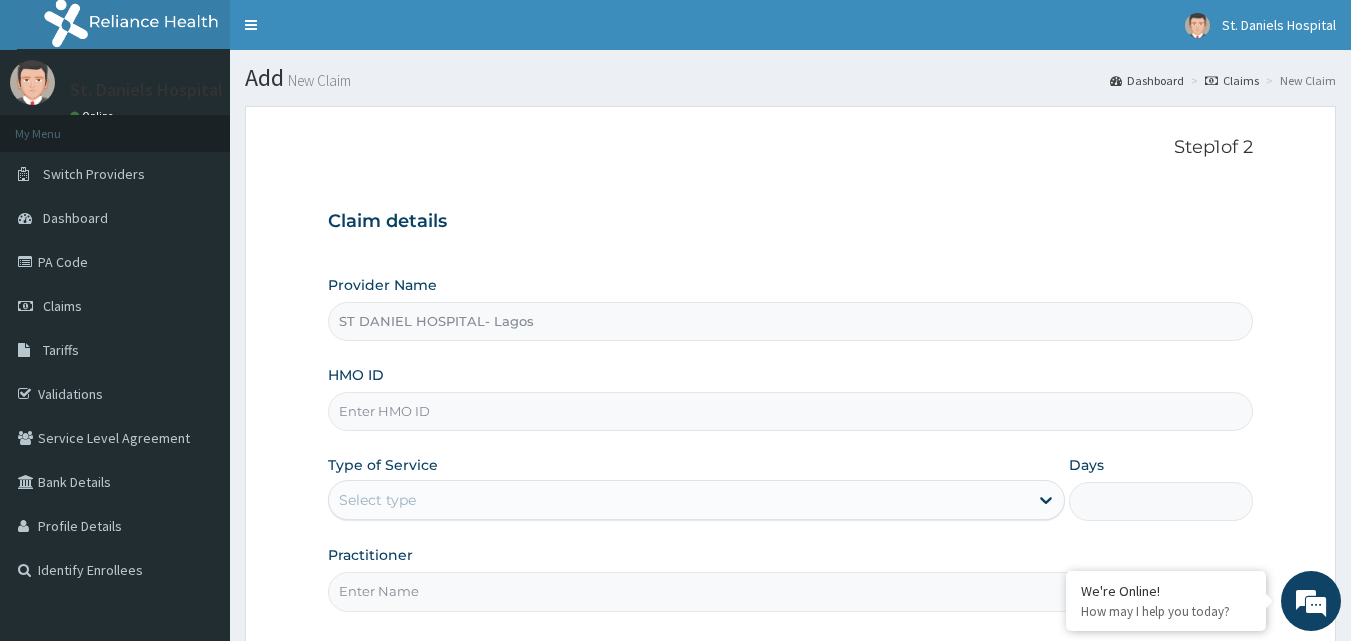 paste on "JTA/10105/A" 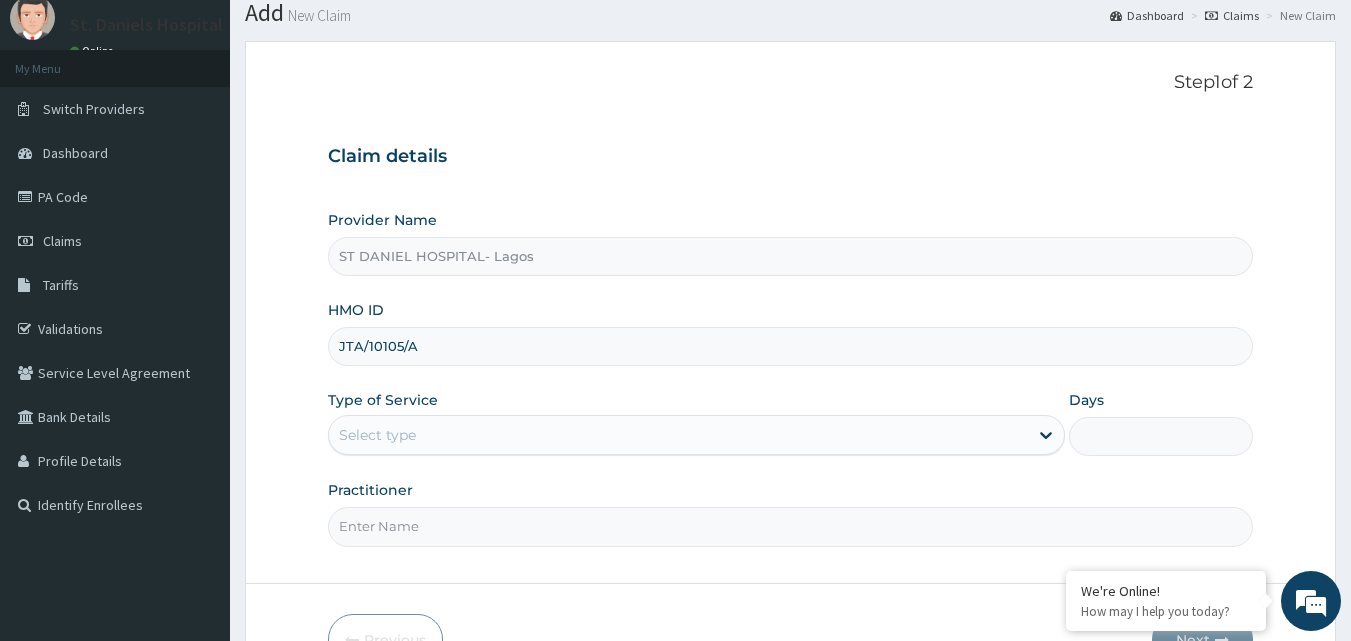 scroll, scrollTop: 100, scrollLeft: 0, axis: vertical 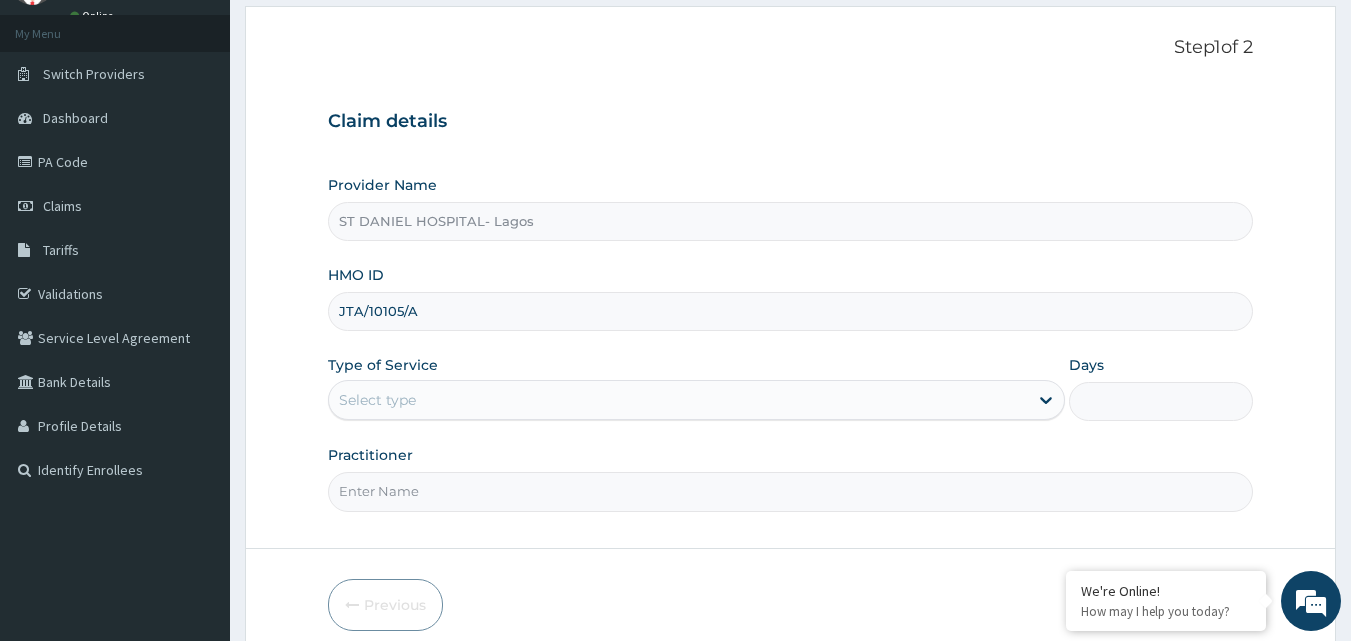 type on "JTA/10105/A" 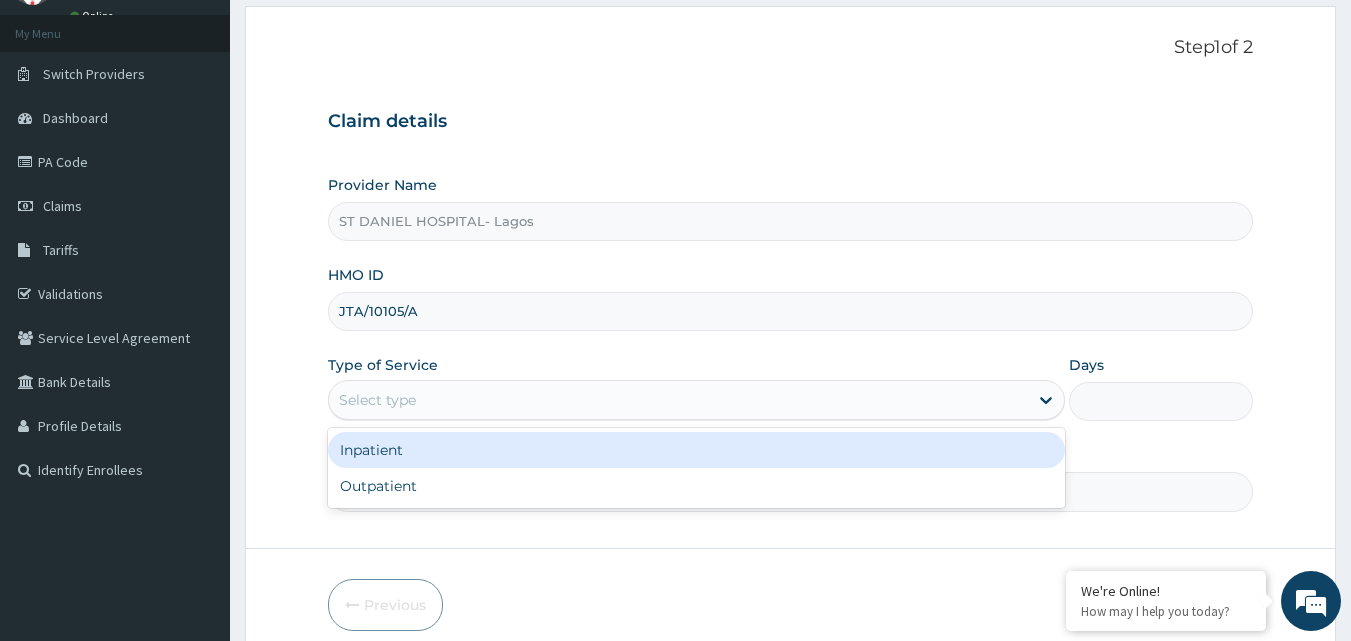 click on "Select type" at bounding box center [678, 400] 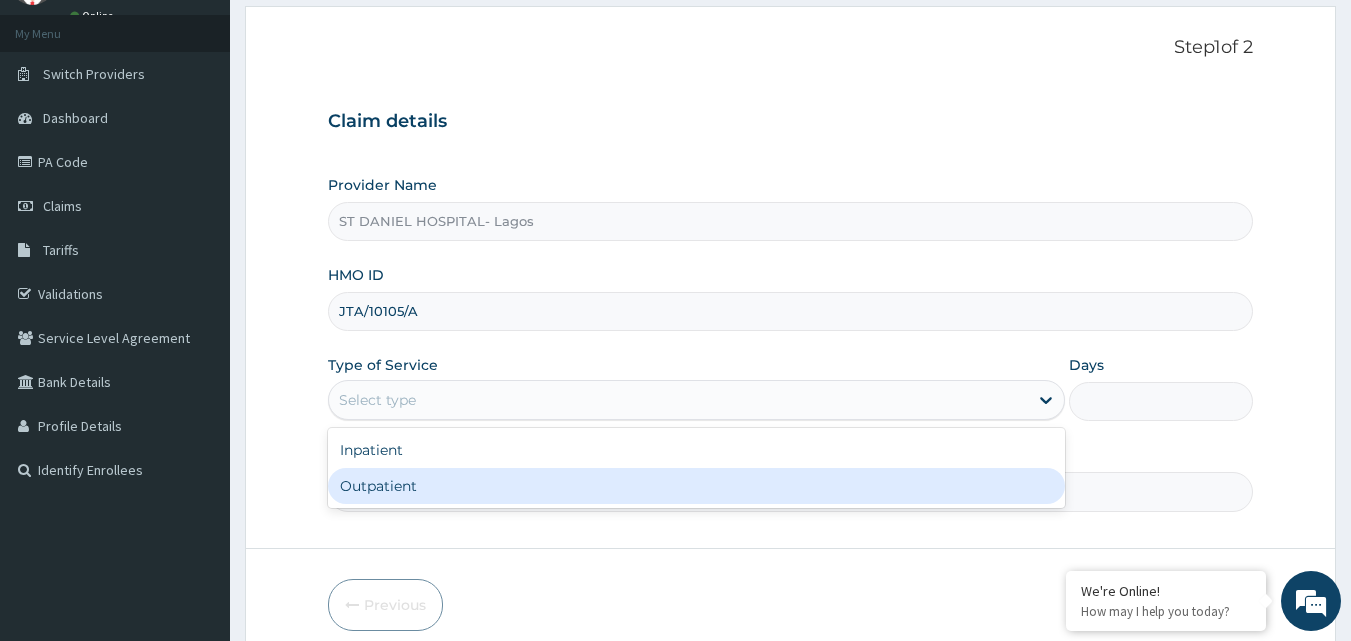 click on "Outpatient" at bounding box center [696, 486] 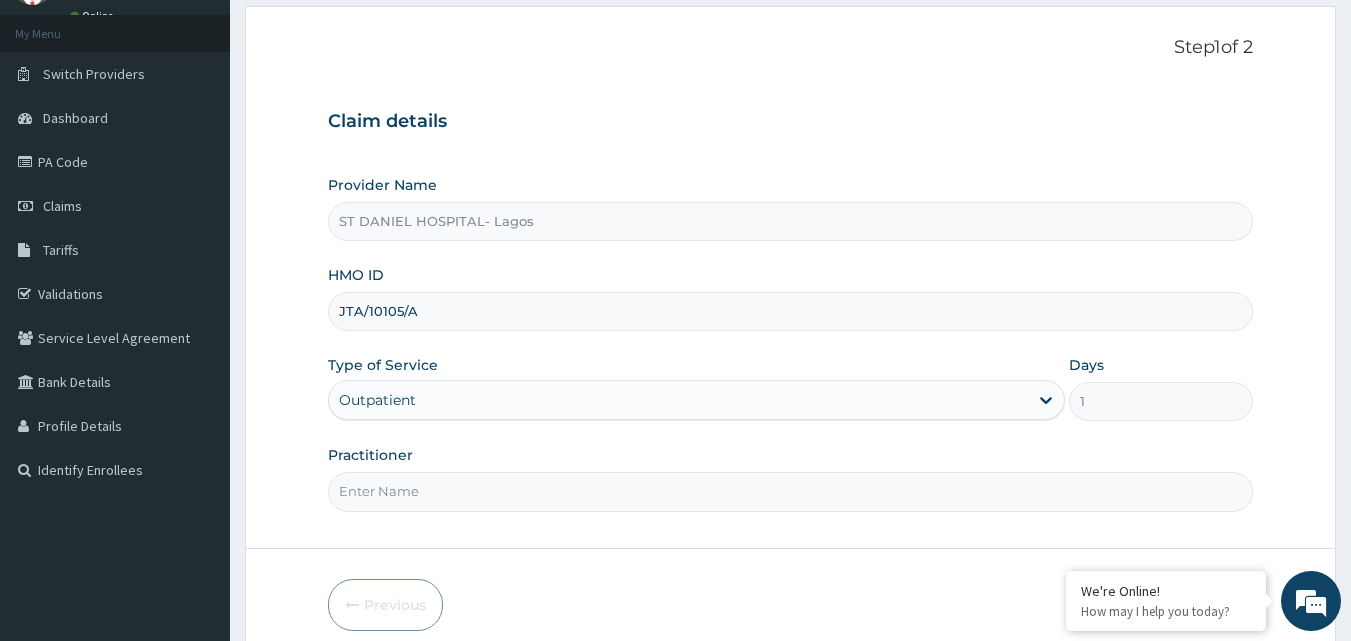 click on "Practitioner" at bounding box center [791, 491] 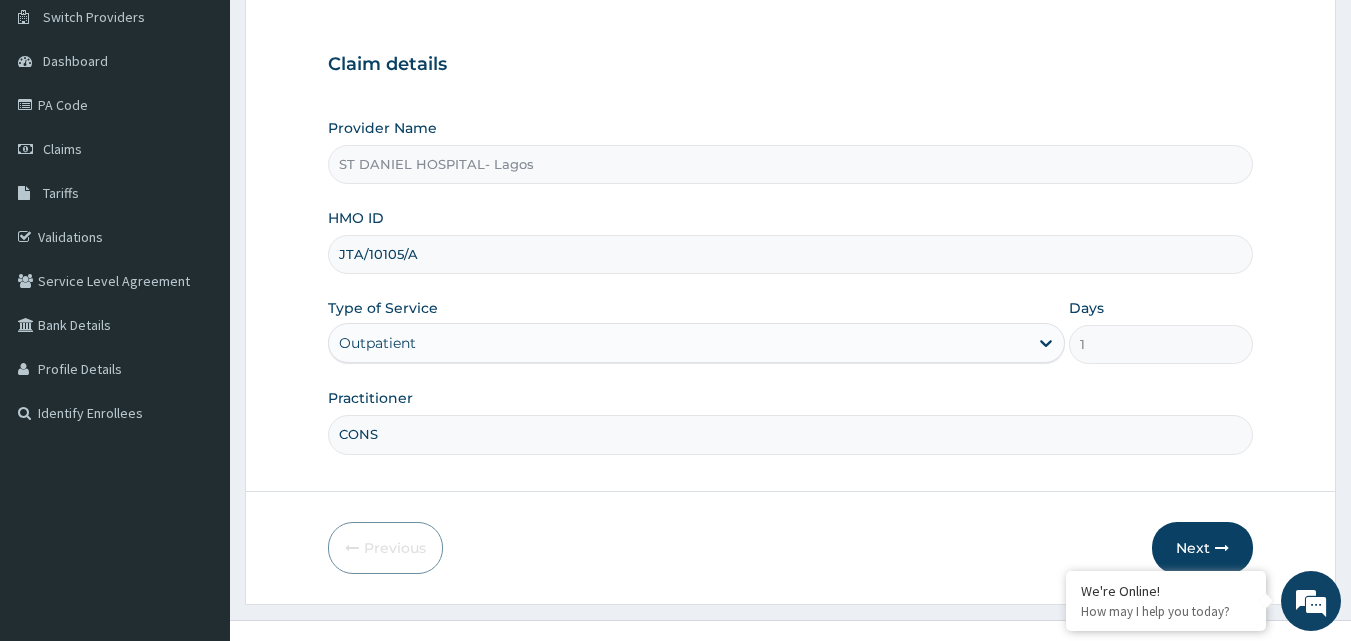 scroll, scrollTop: 187, scrollLeft: 0, axis: vertical 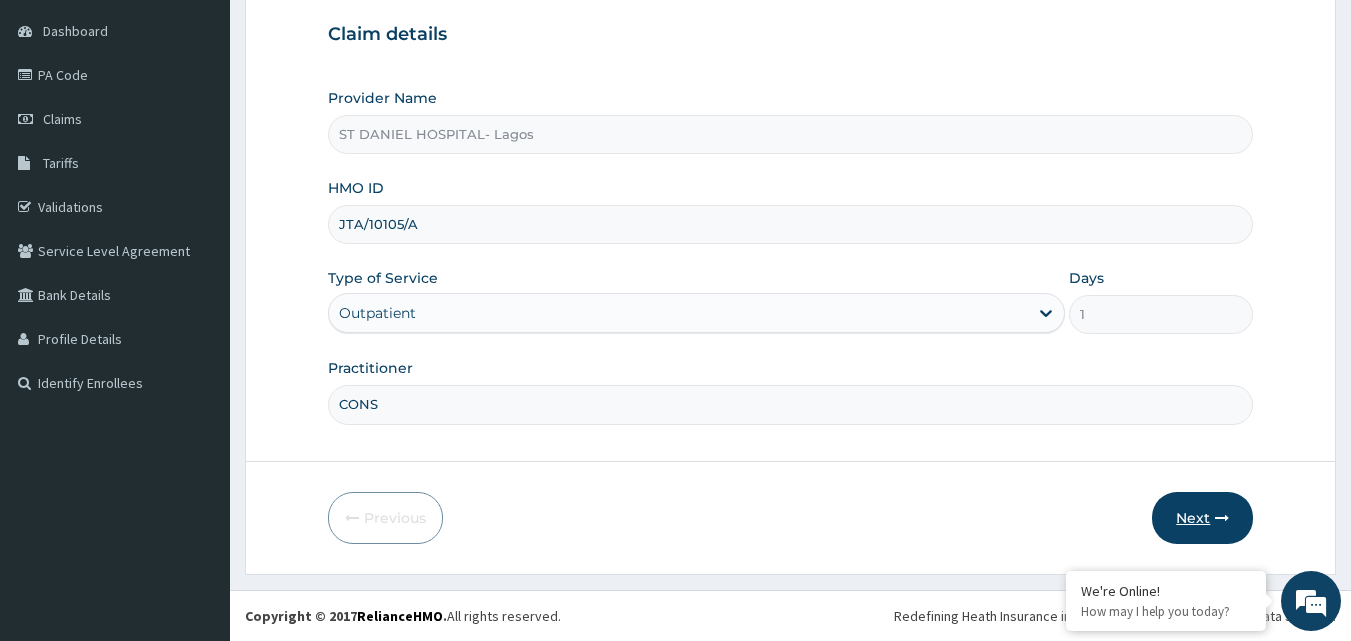 click on "Next" at bounding box center [1202, 518] 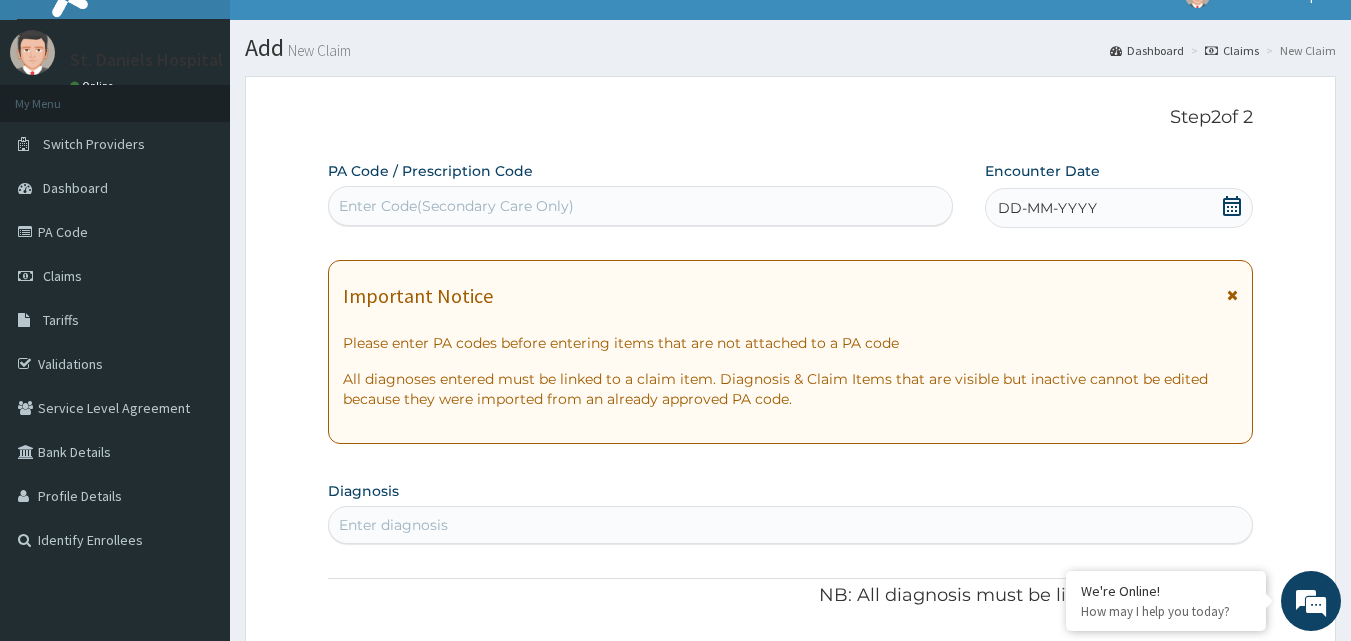 scroll, scrollTop: 0, scrollLeft: 0, axis: both 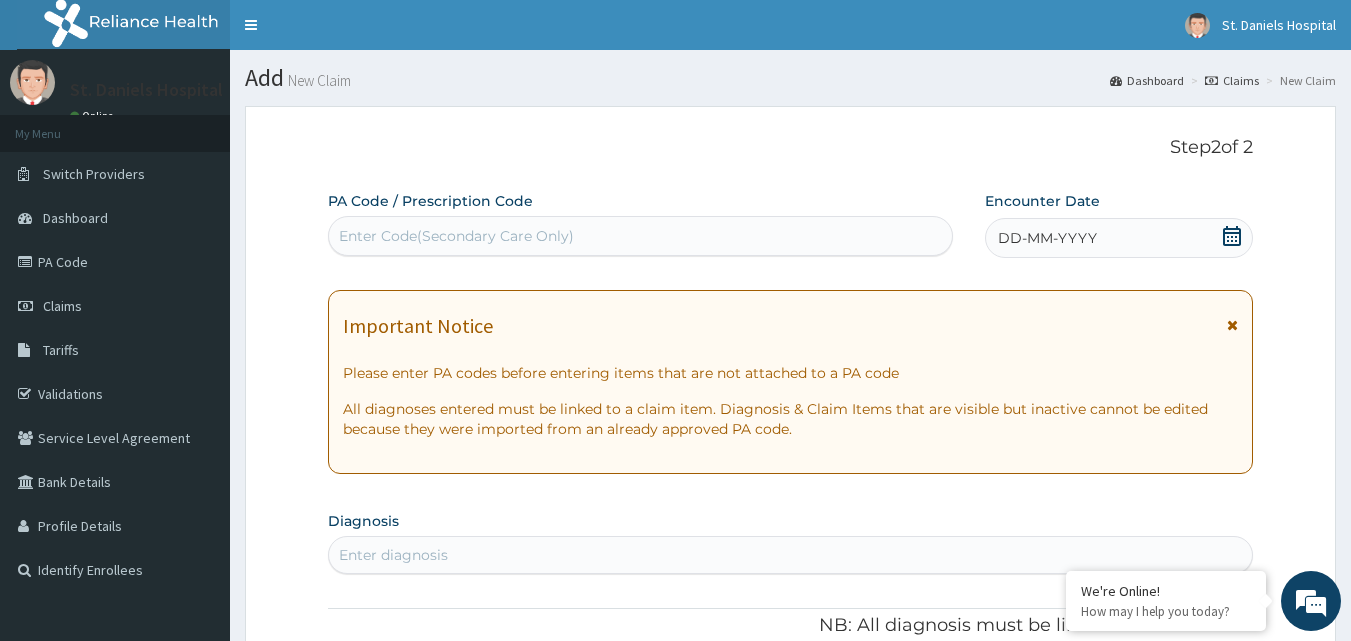 click 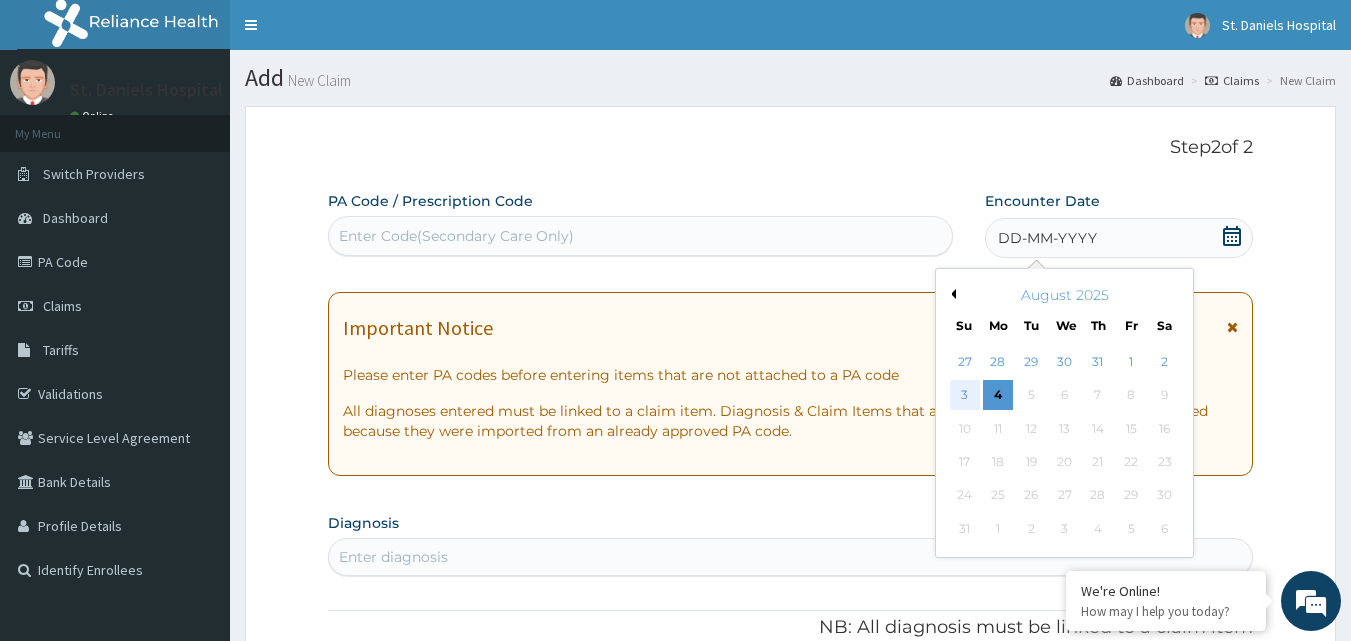 click on "3" at bounding box center (965, 396) 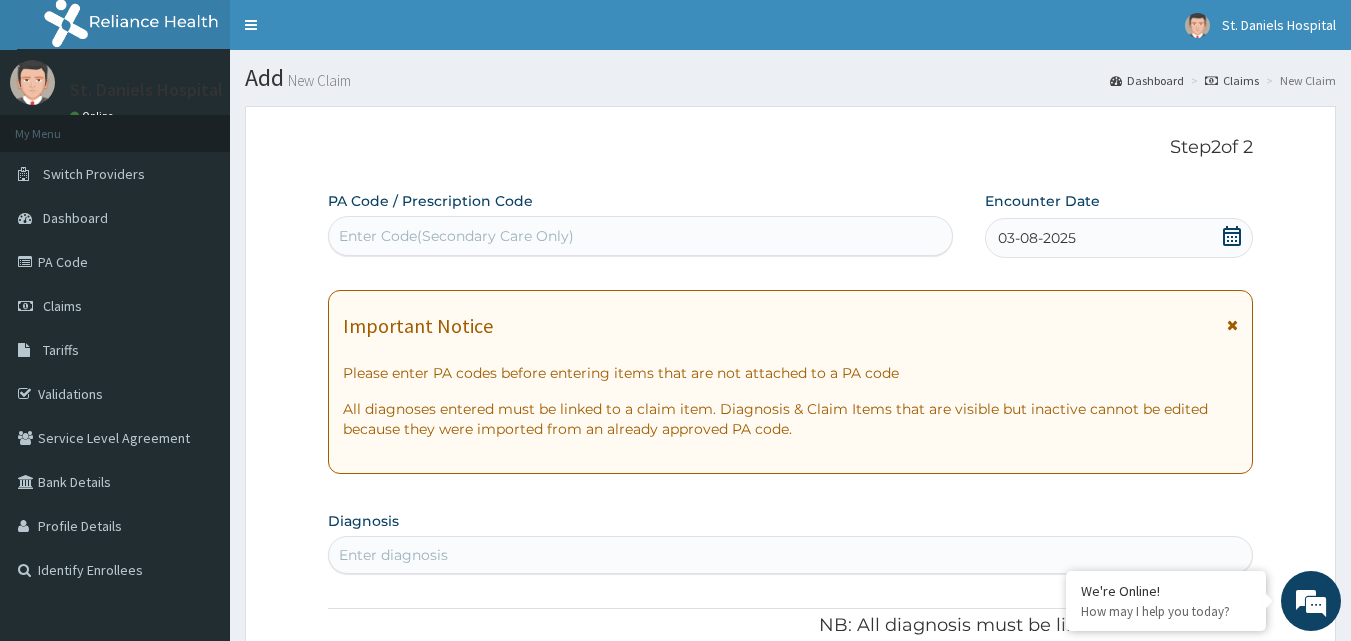 click 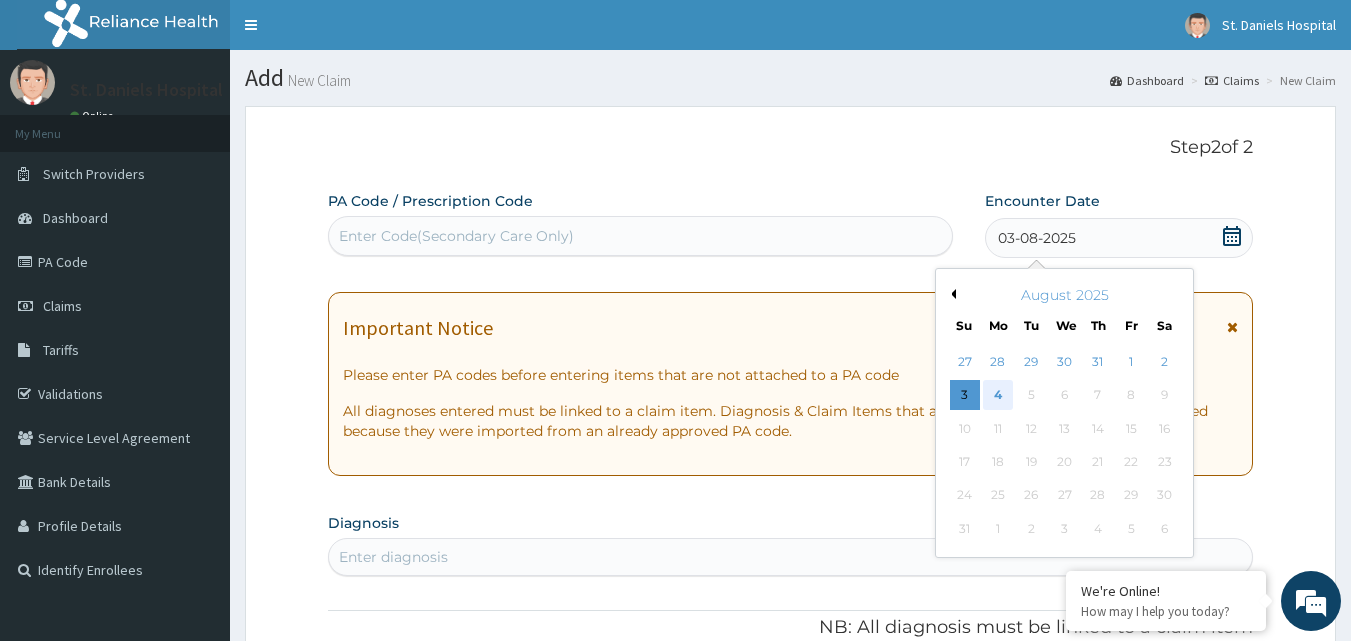 click on "4" at bounding box center [998, 396] 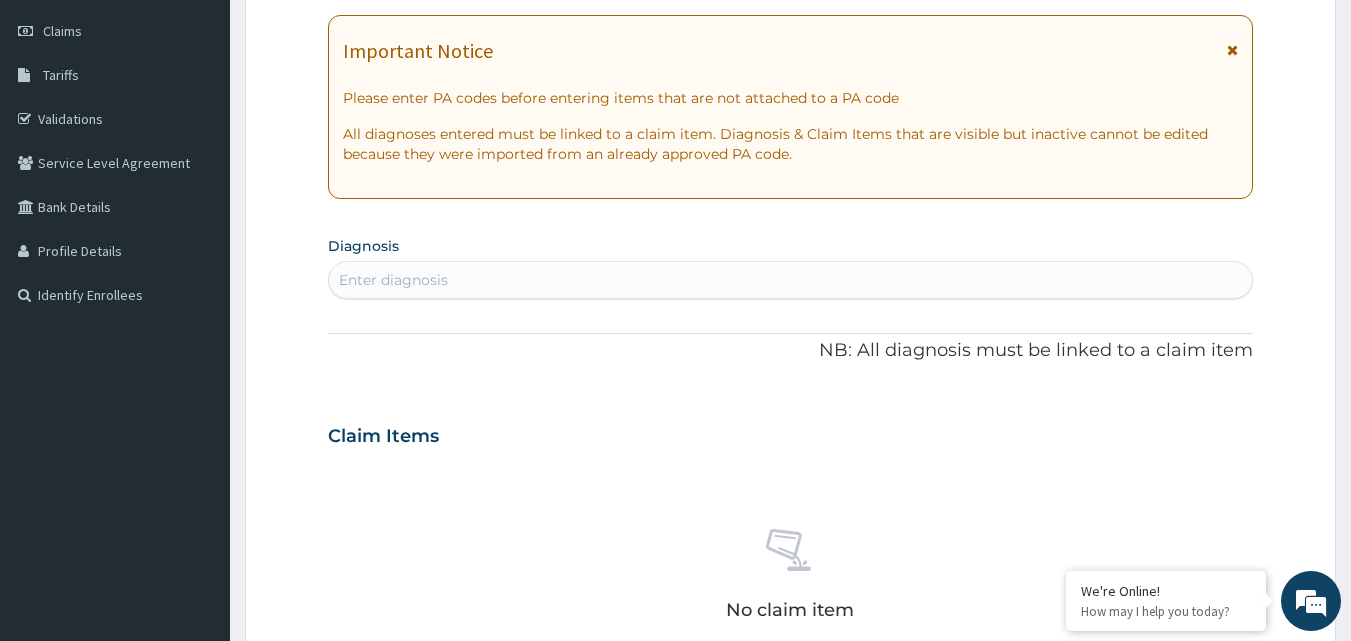 scroll, scrollTop: 300, scrollLeft: 0, axis: vertical 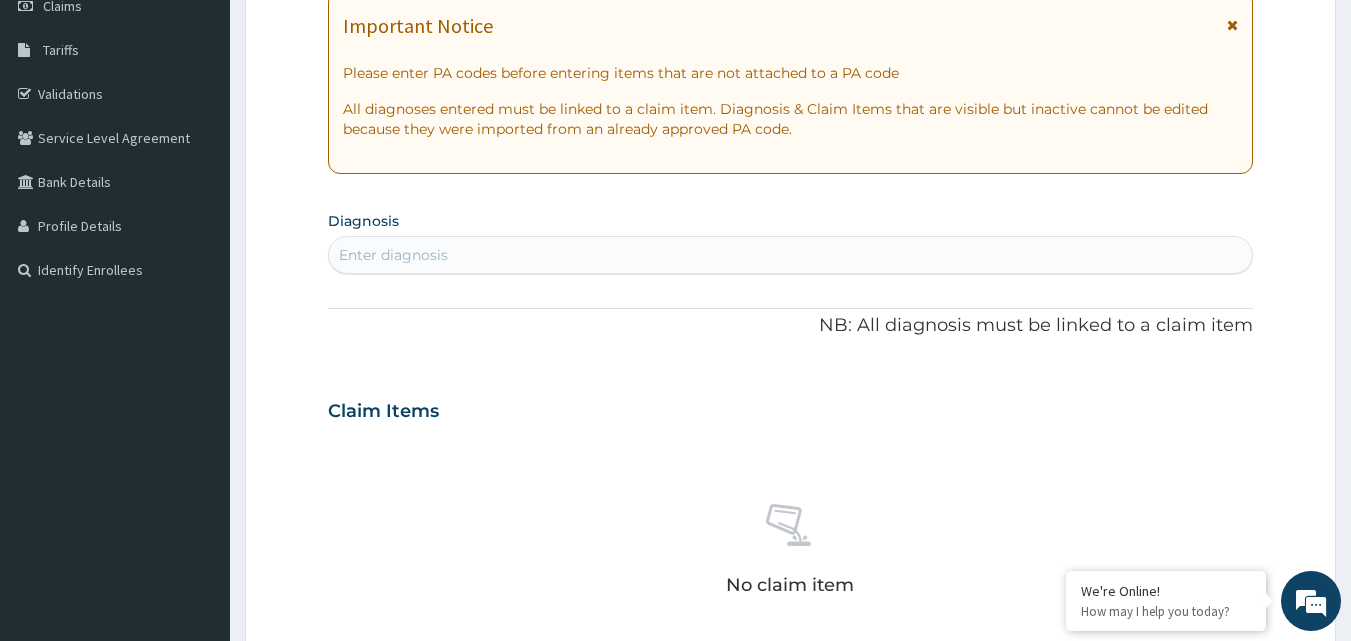 click on "Enter diagnosis" at bounding box center (791, 255) 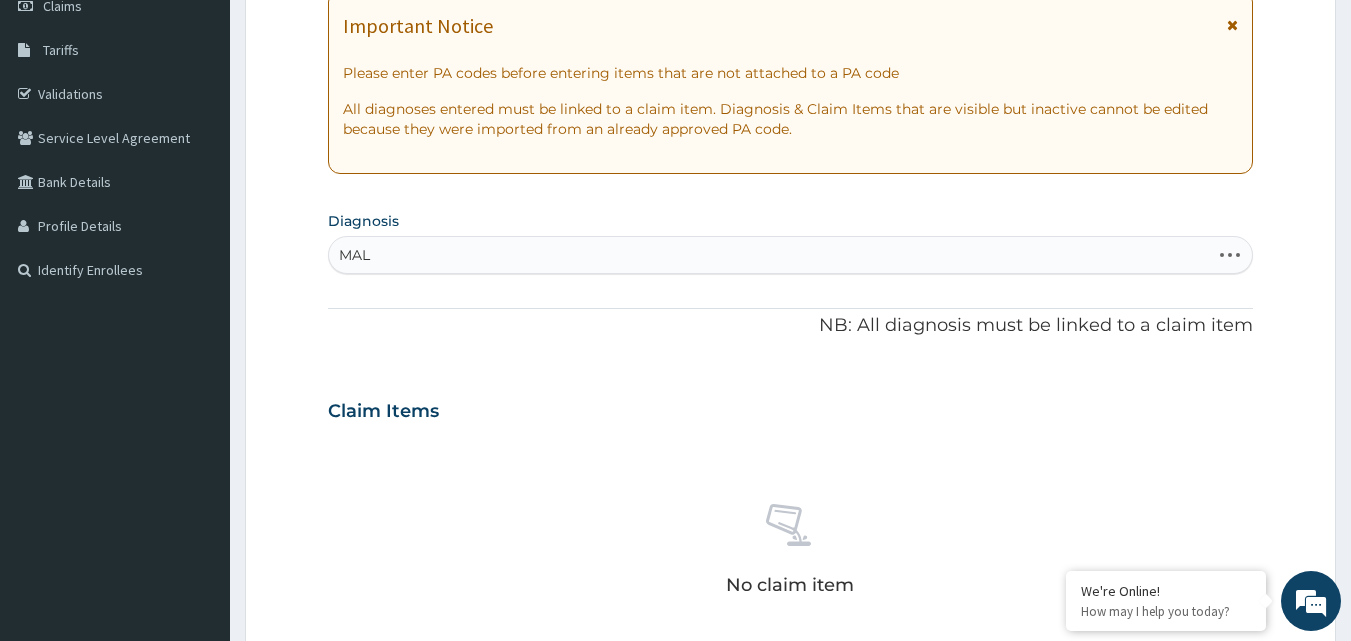 type on "MALA" 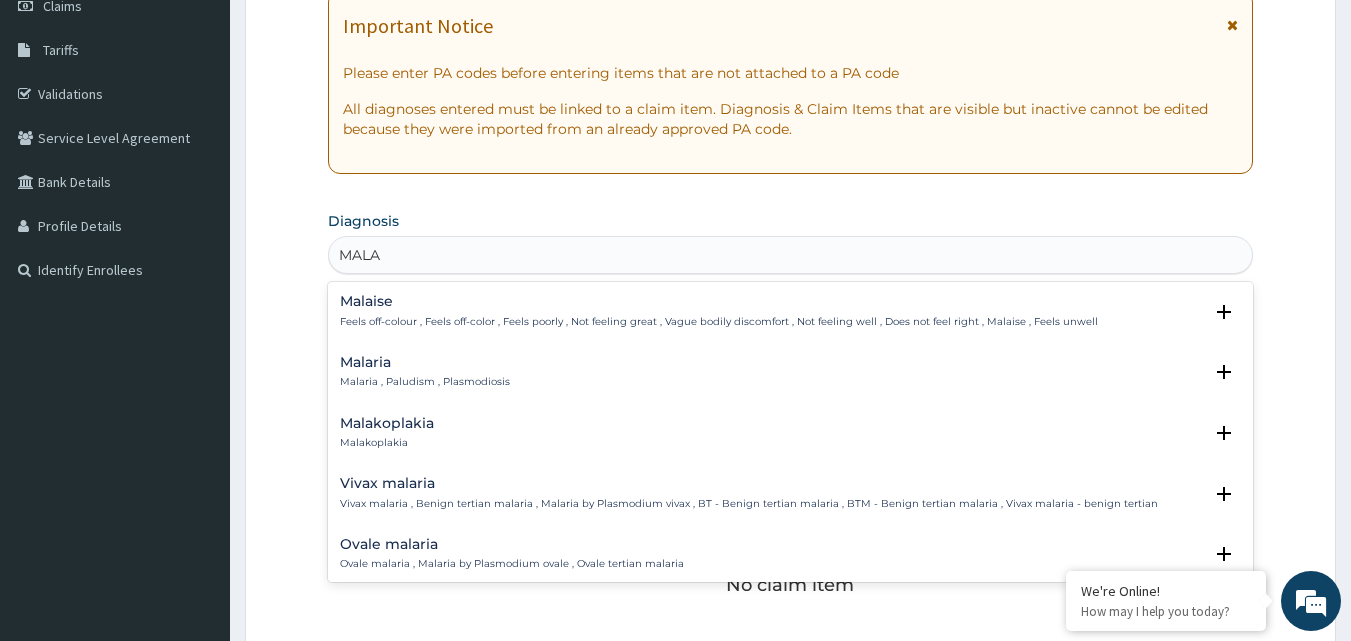 click on "Malaria" at bounding box center [425, 362] 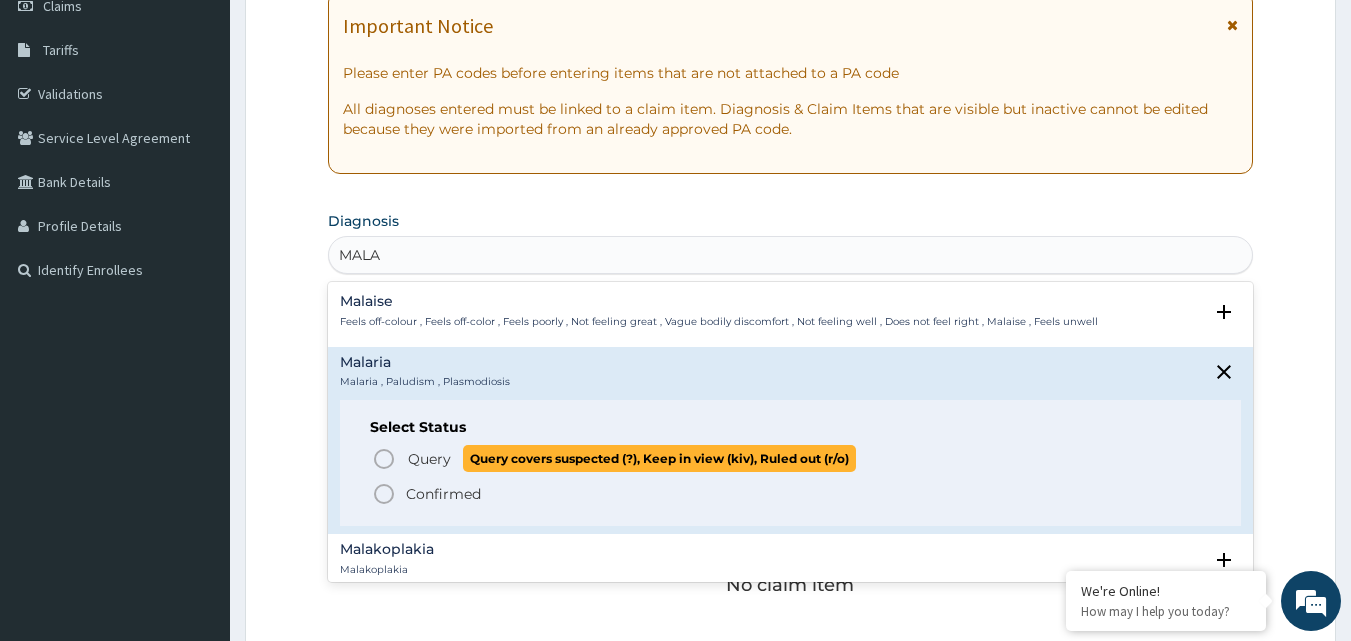 click 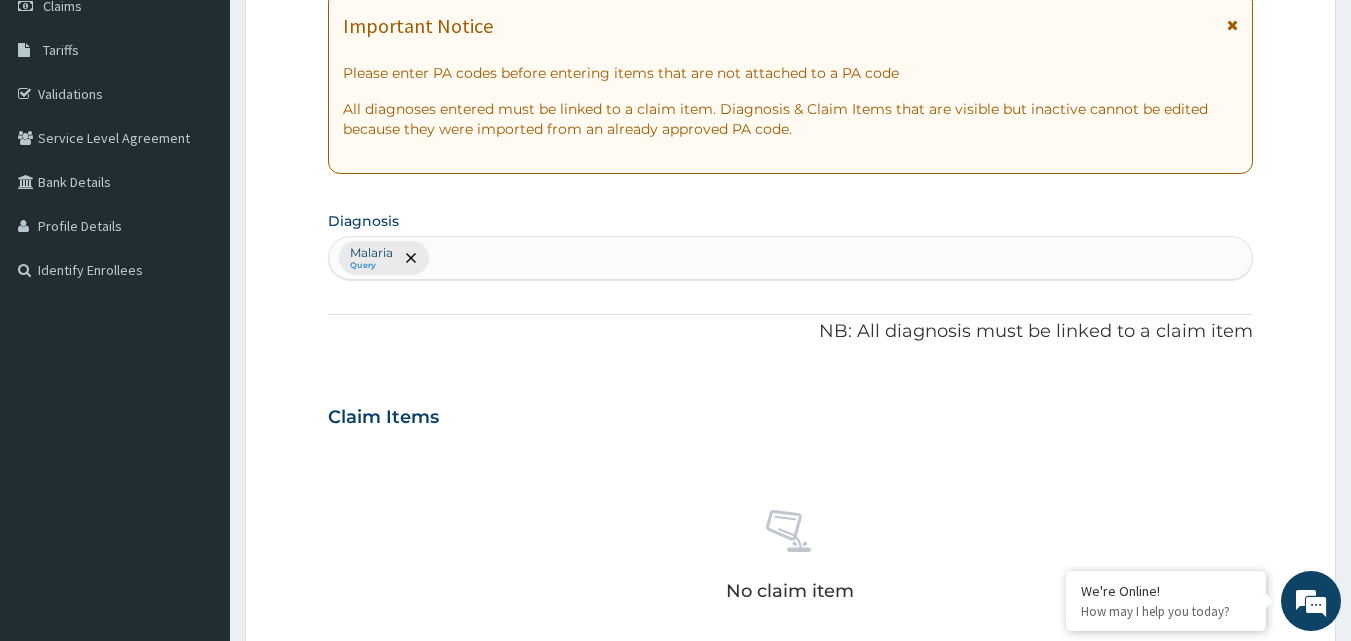 click on "Malaria Query" at bounding box center (791, 258) 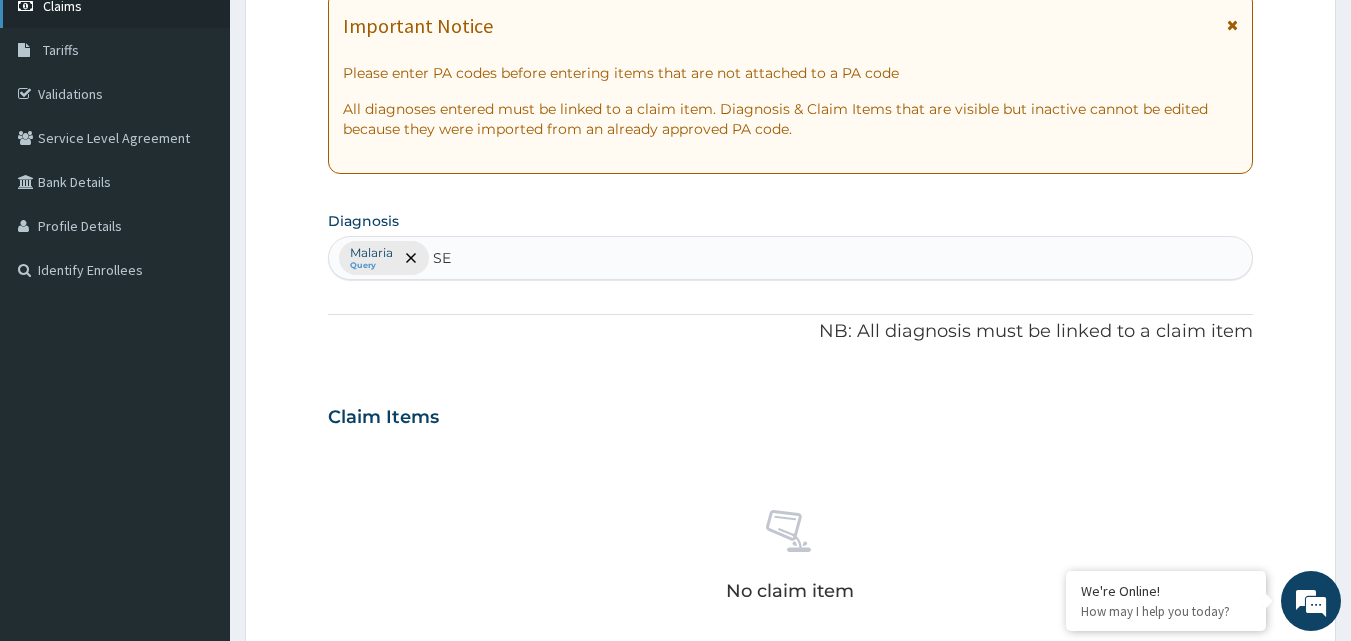 type on "SE" 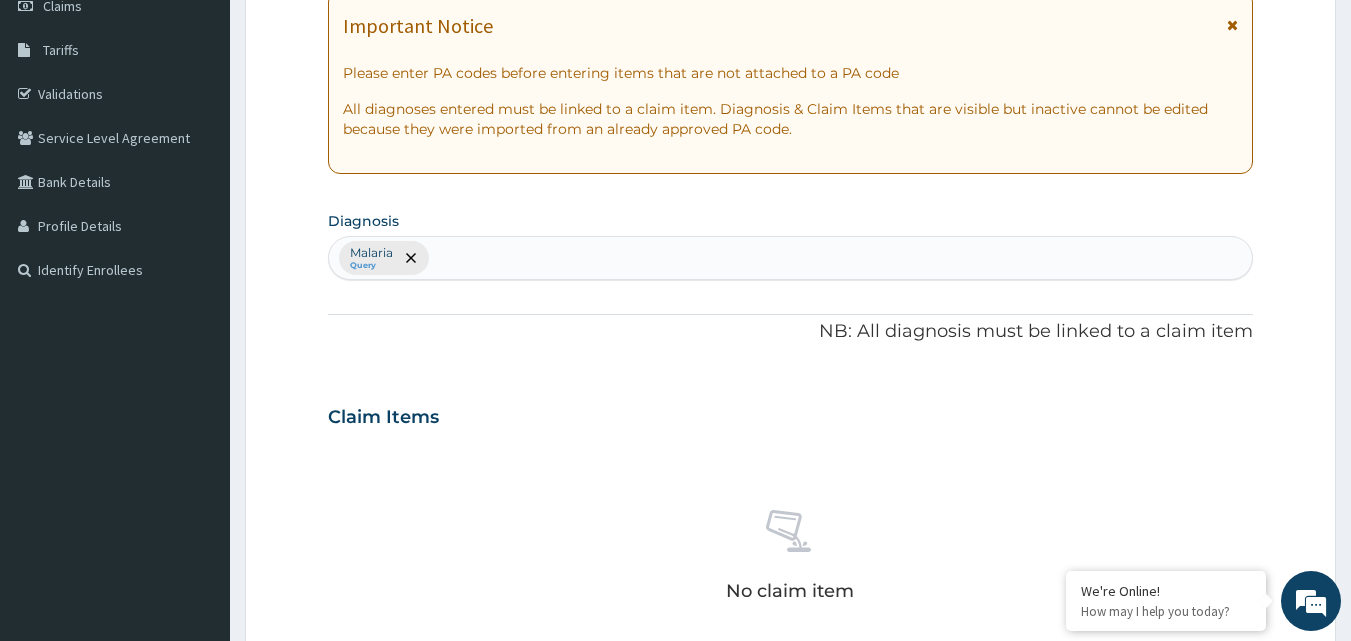 click on "Malaria Query" at bounding box center [791, 258] 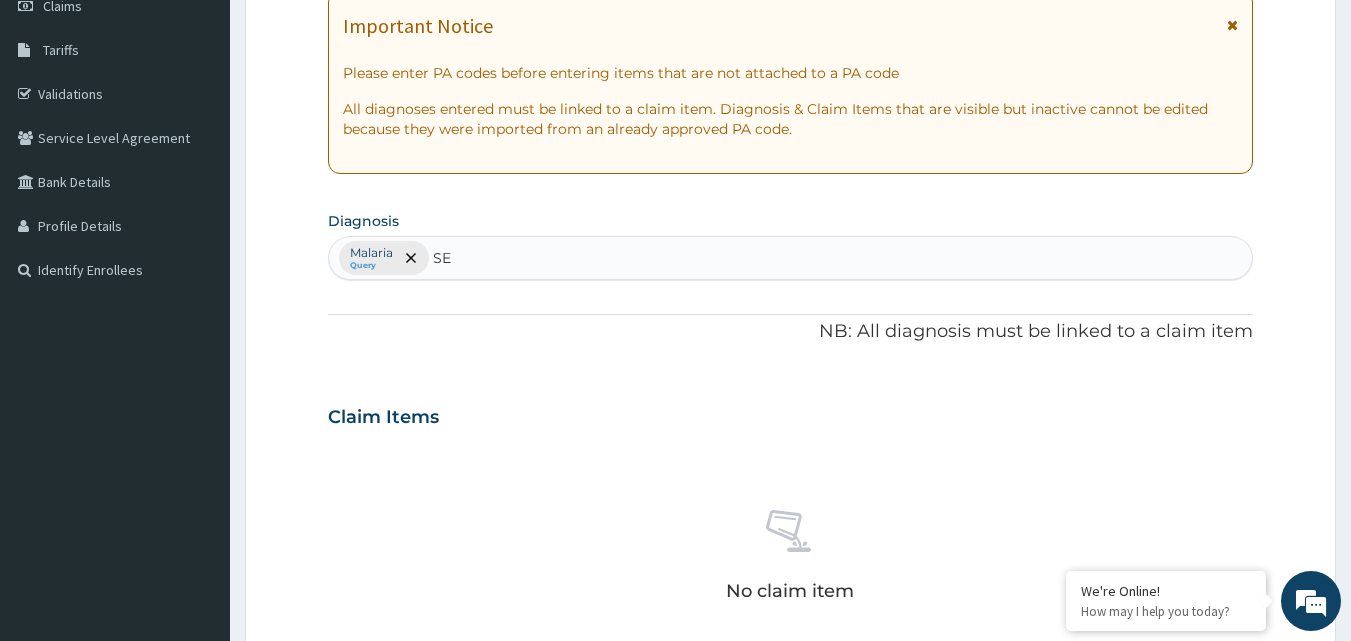 click on "Malaria Query SE SE" at bounding box center (791, 258) 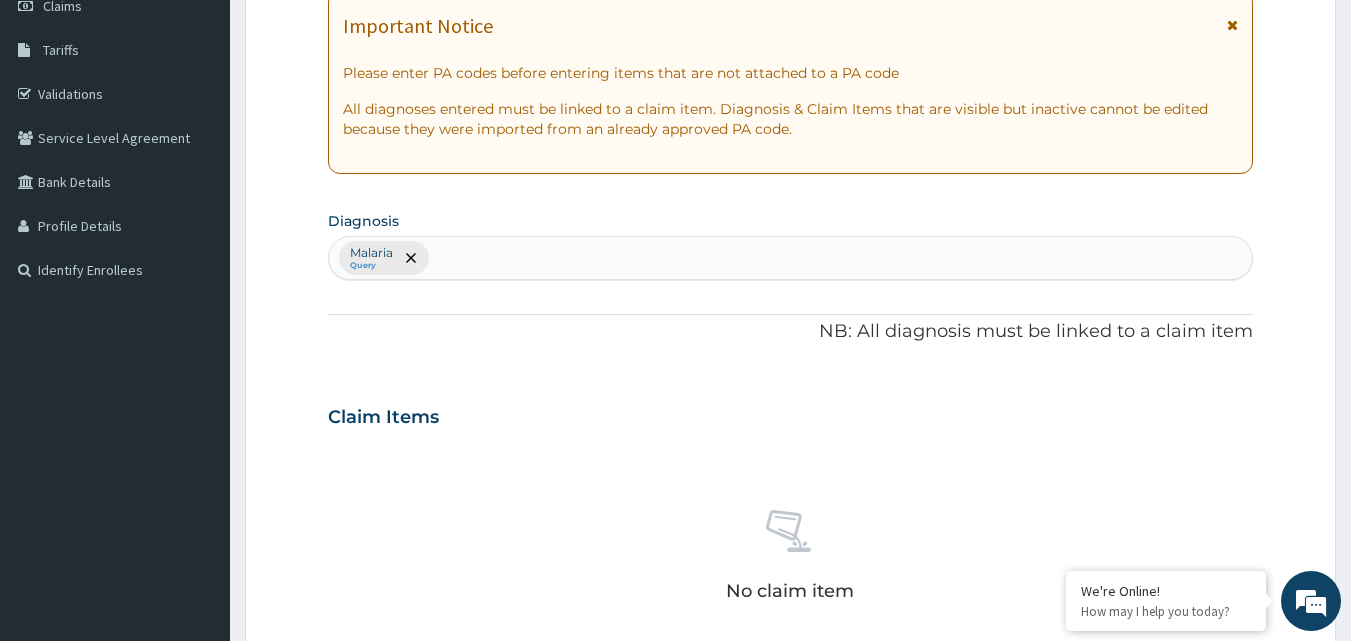 drag, startPoint x: 455, startPoint y: 259, endPoint x: 435, endPoint y: 254, distance: 20.615528 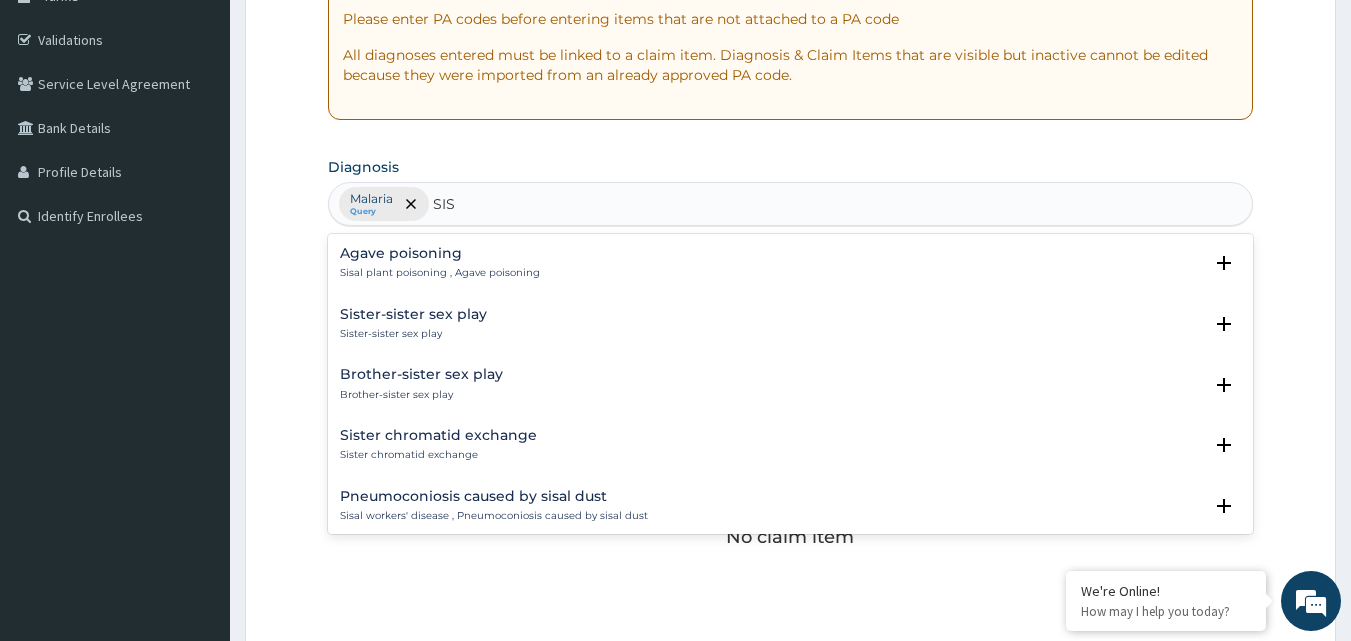 scroll, scrollTop: 400, scrollLeft: 0, axis: vertical 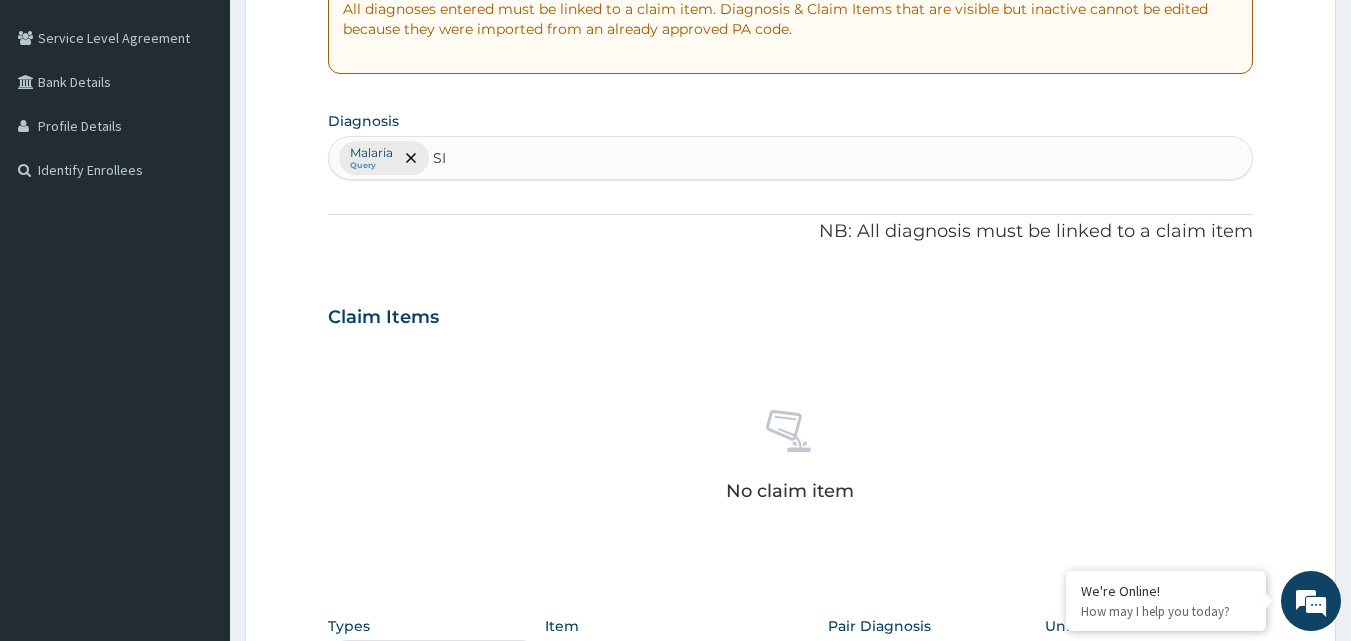 type on "S" 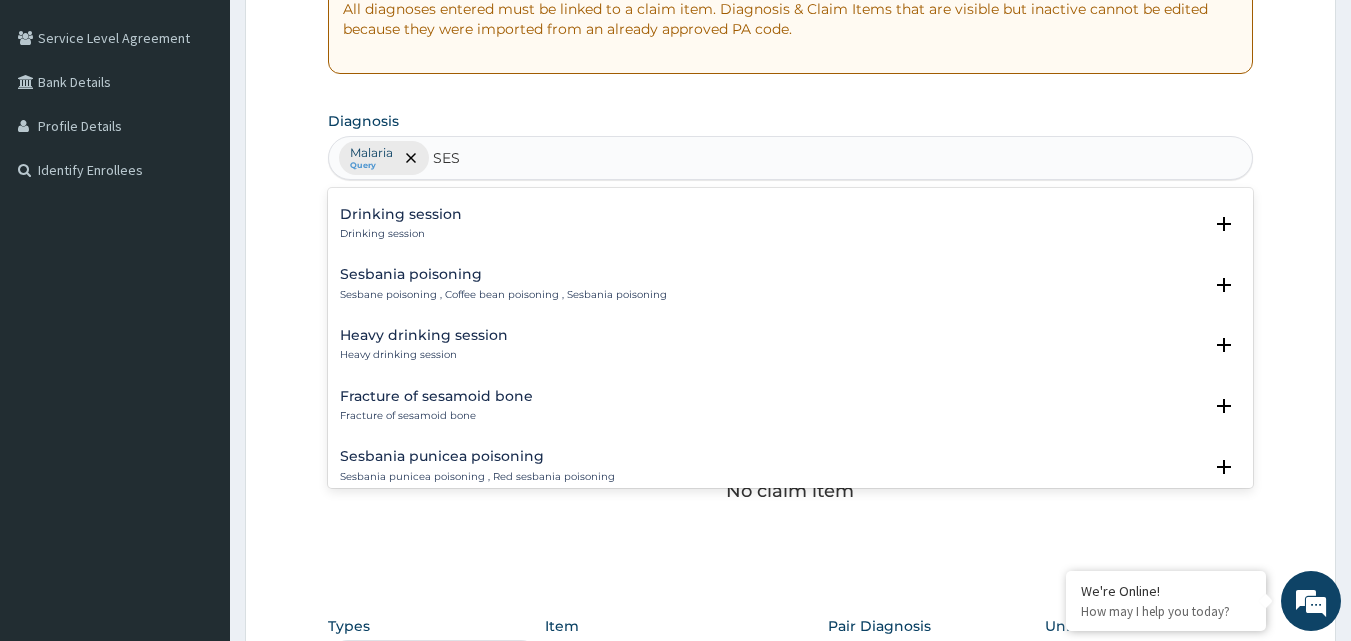 scroll, scrollTop: 0, scrollLeft: 0, axis: both 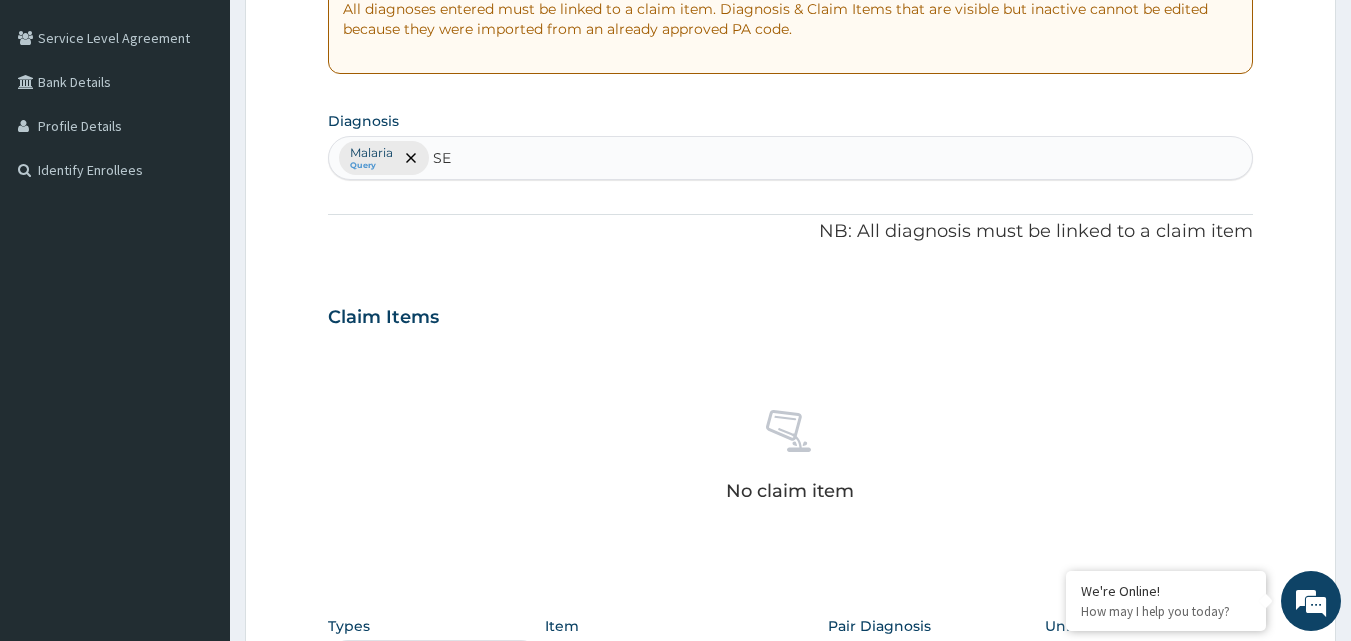 type on "S" 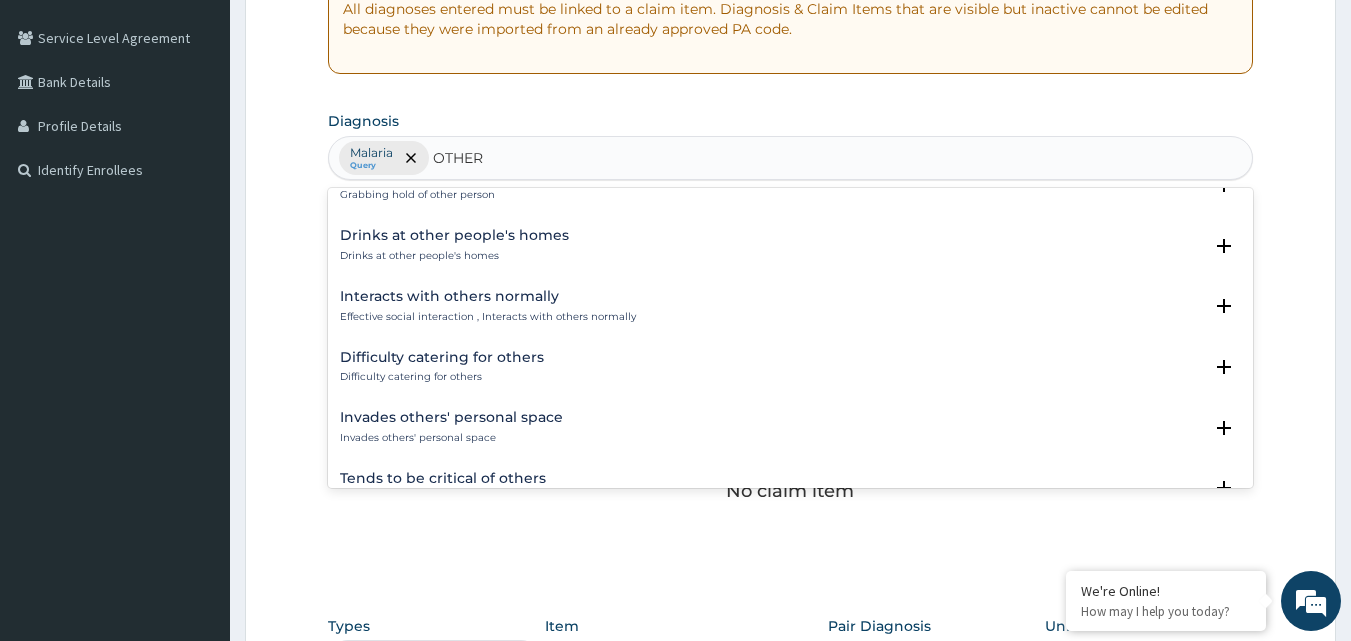 scroll, scrollTop: 2485, scrollLeft: 0, axis: vertical 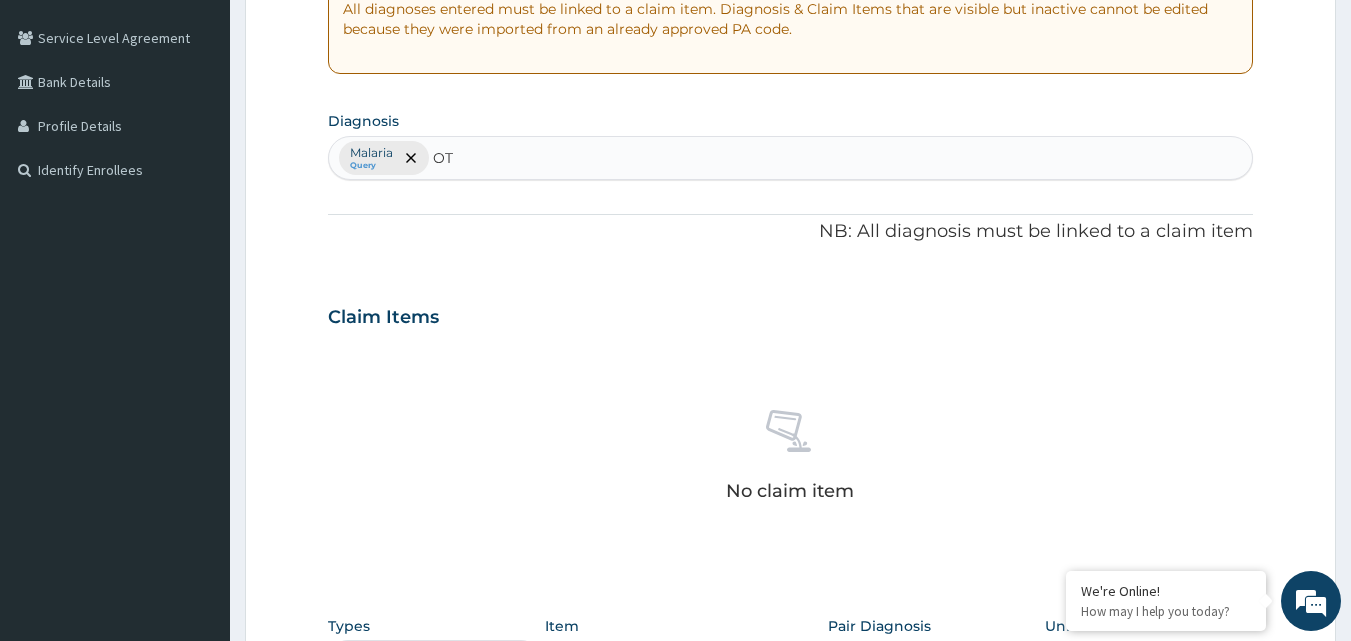 type on "O" 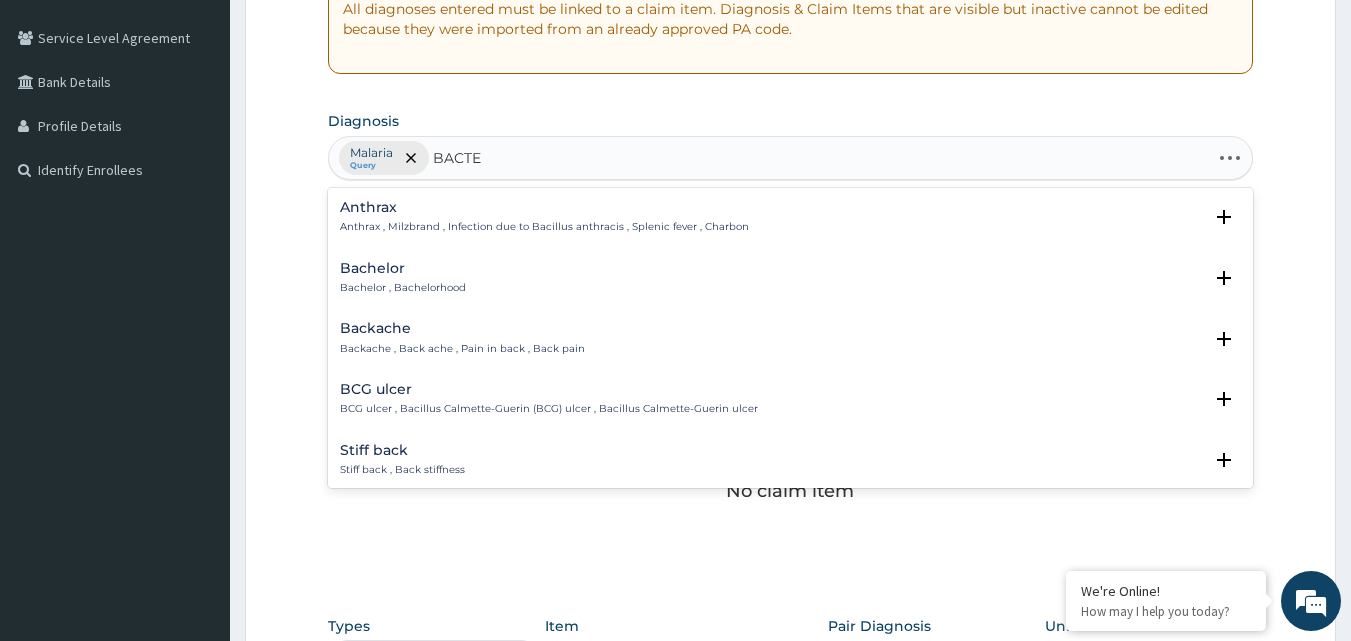 type on "BACTER" 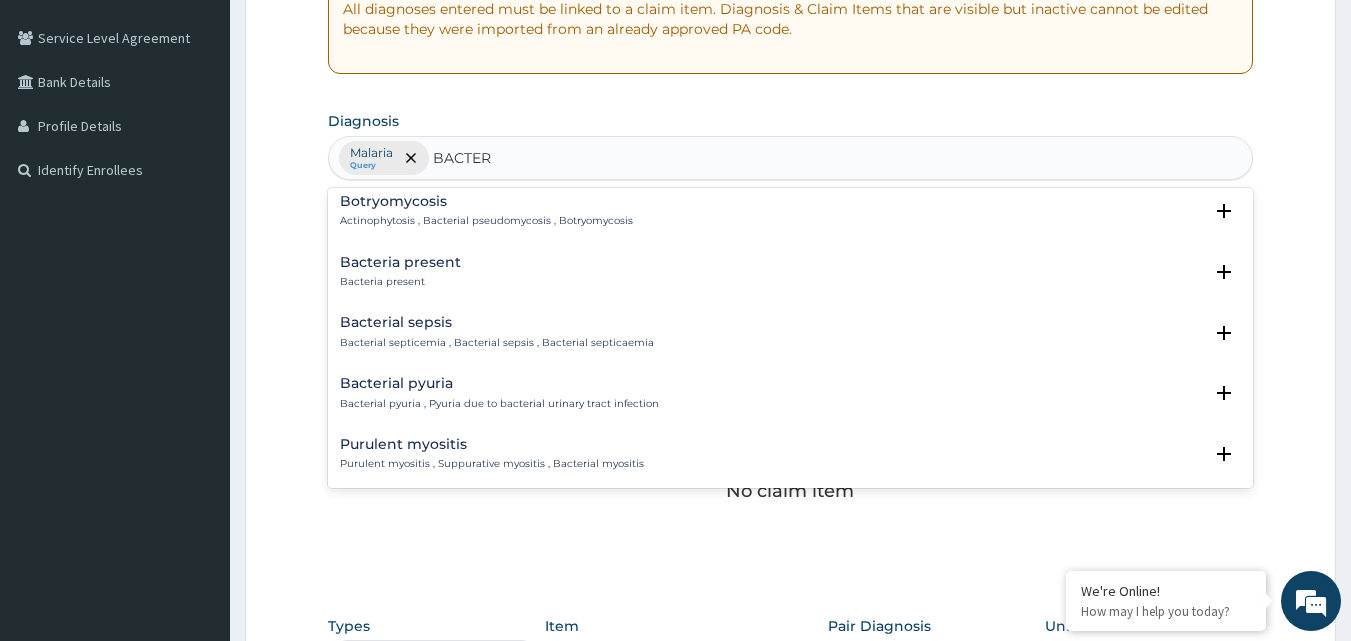 scroll, scrollTop: 156, scrollLeft: 0, axis: vertical 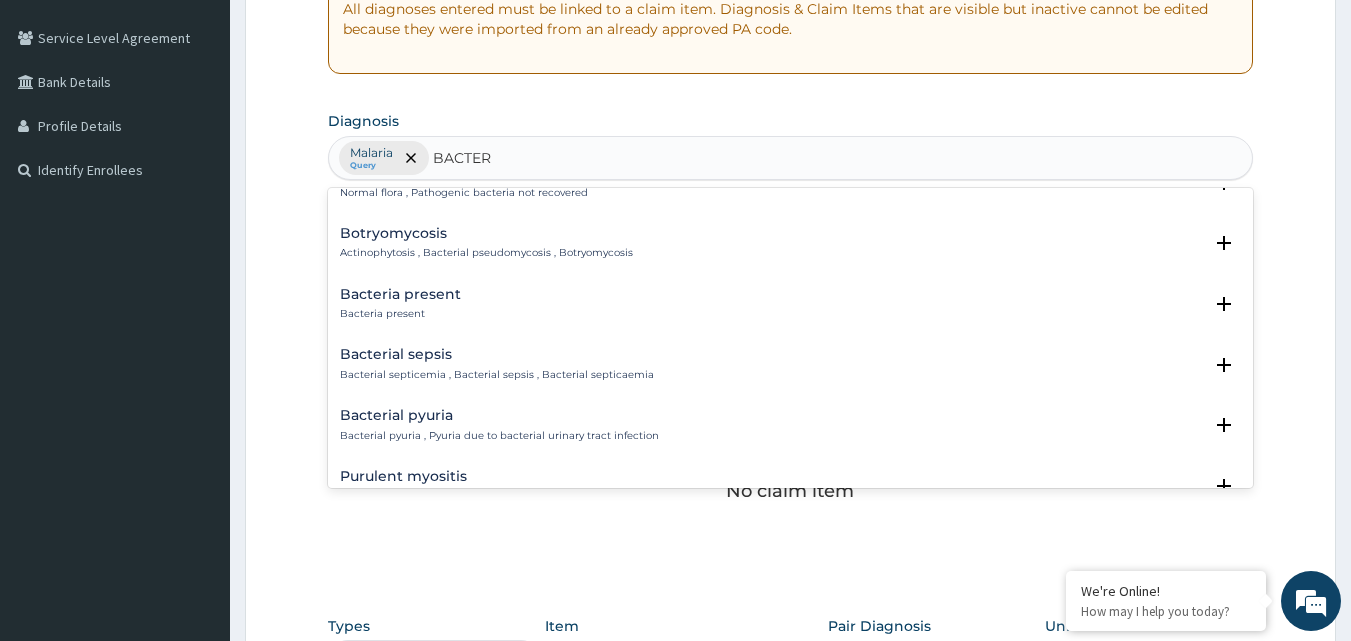 click on "Bacterial sepsis" at bounding box center [497, 354] 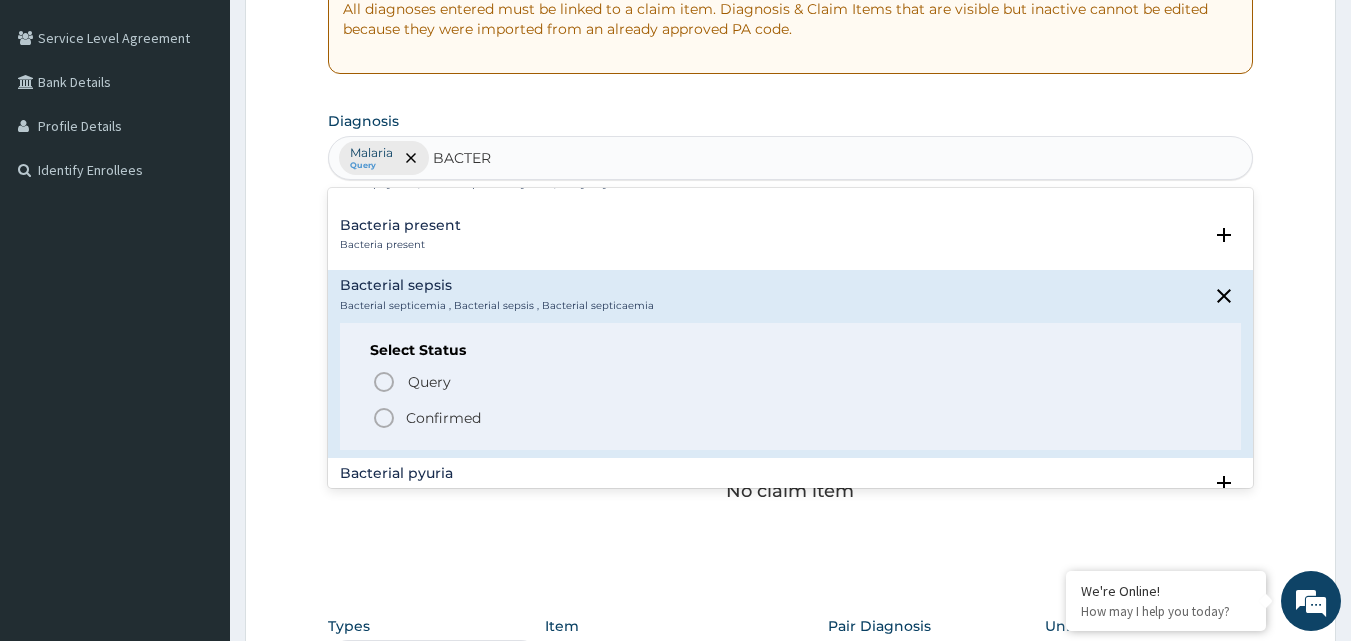 scroll, scrollTop: 256, scrollLeft: 0, axis: vertical 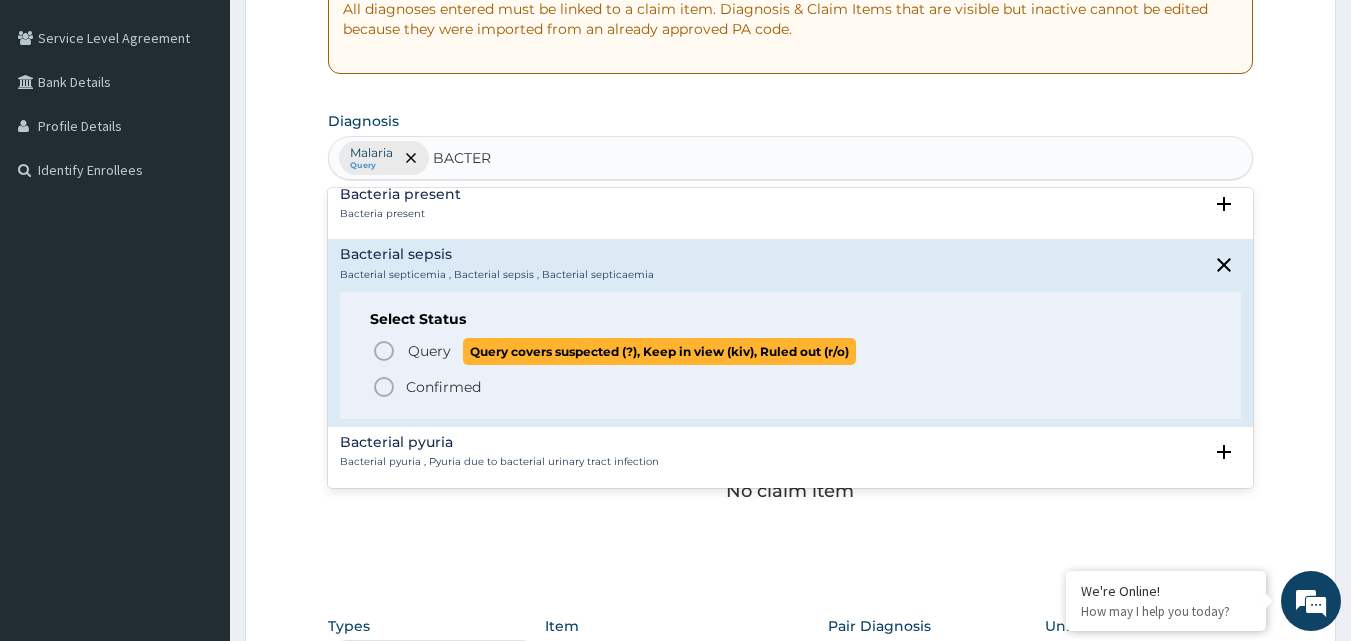 click 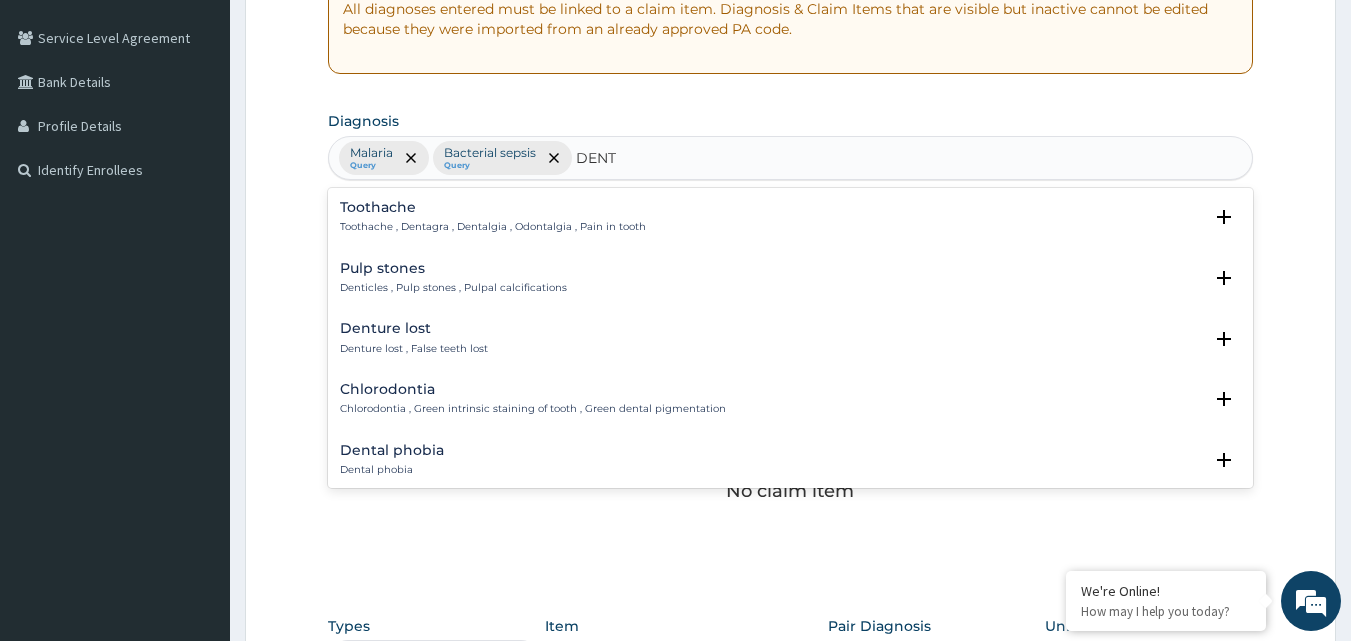 type on "DENTA" 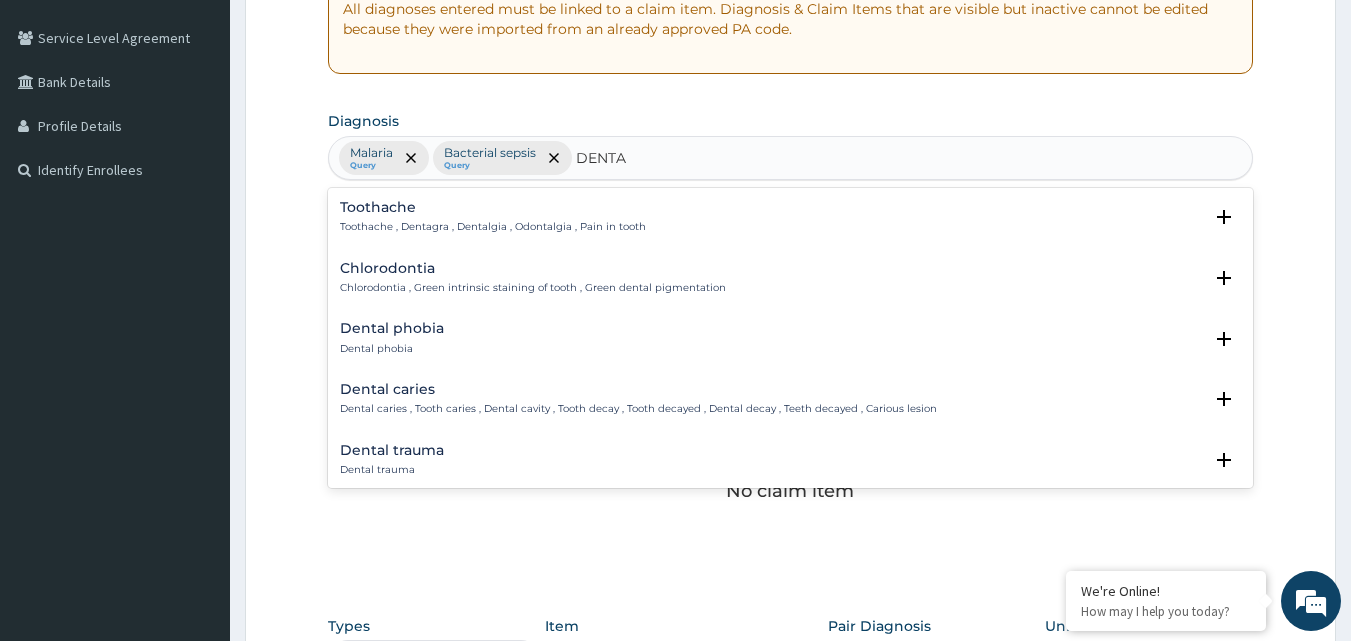 click on "Dental caries , Tooth caries , Dental cavity , Tooth decay , Tooth decayed , Dental decay , Teeth decayed , Carious lesion" at bounding box center (638, 409) 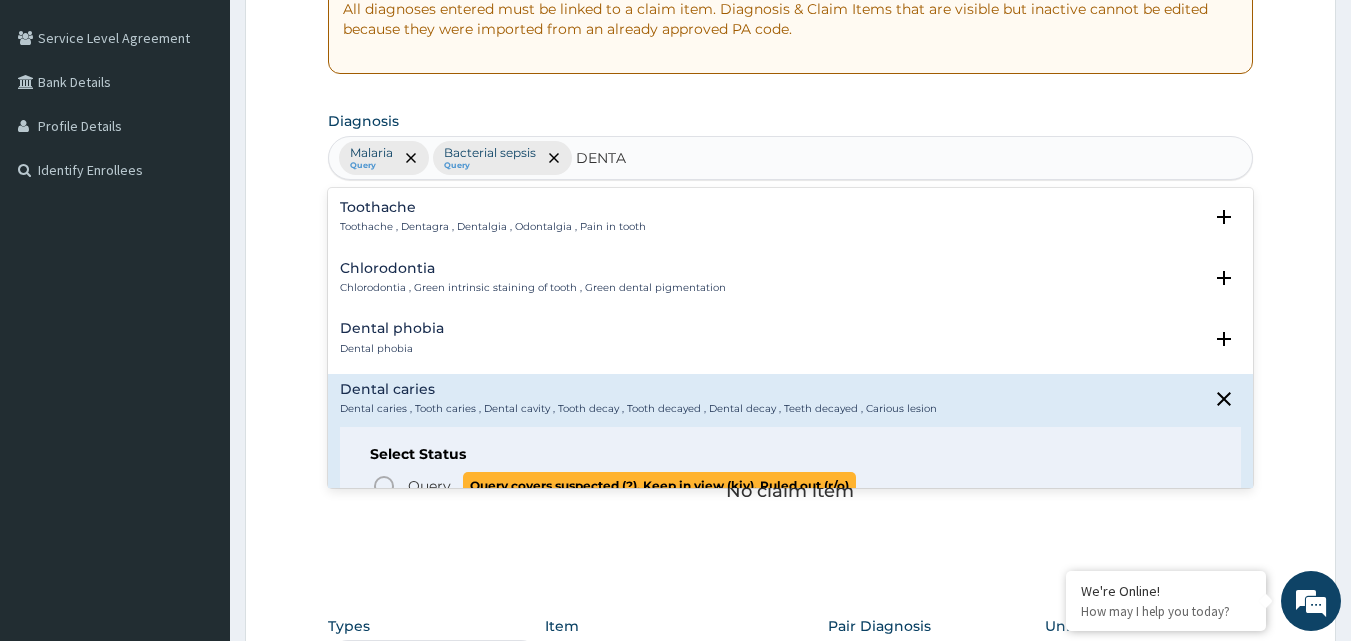 click 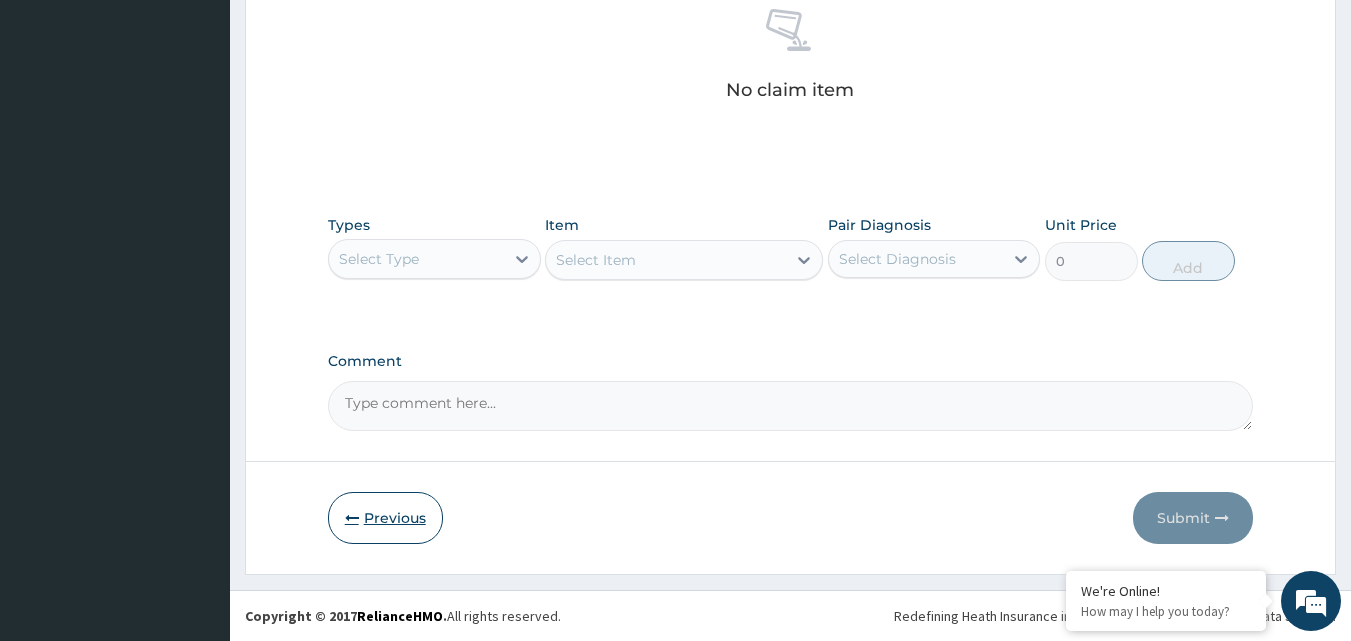 click on "Previous" at bounding box center (385, 518) 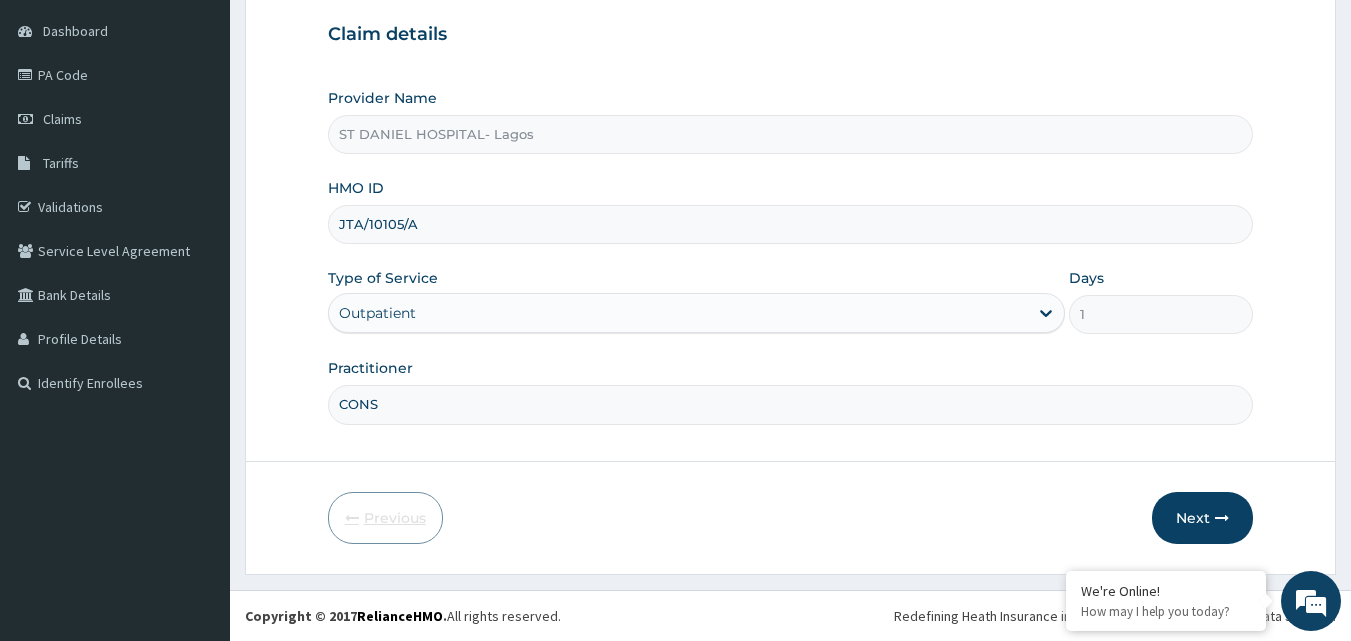 scroll, scrollTop: 187, scrollLeft: 0, axis: vertical 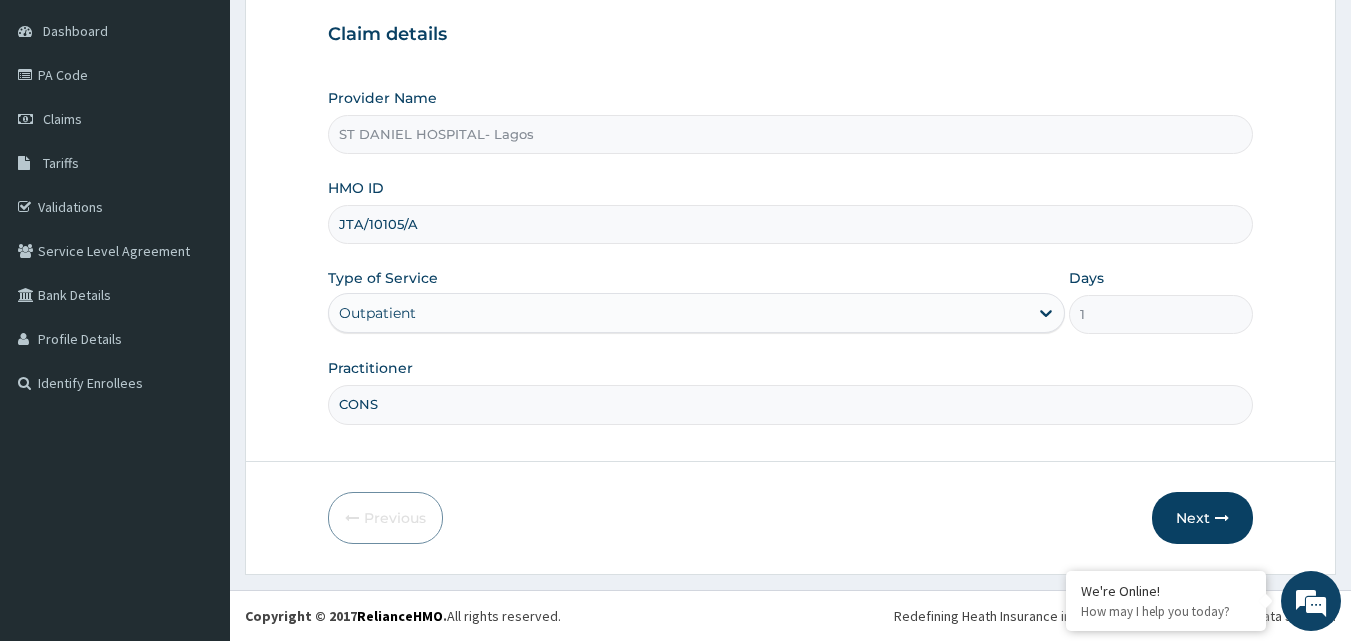 drag, startPoint x: 340, startPoint y: 223, endPoint x: 419, endPoint y: 224, distance: 79.00633 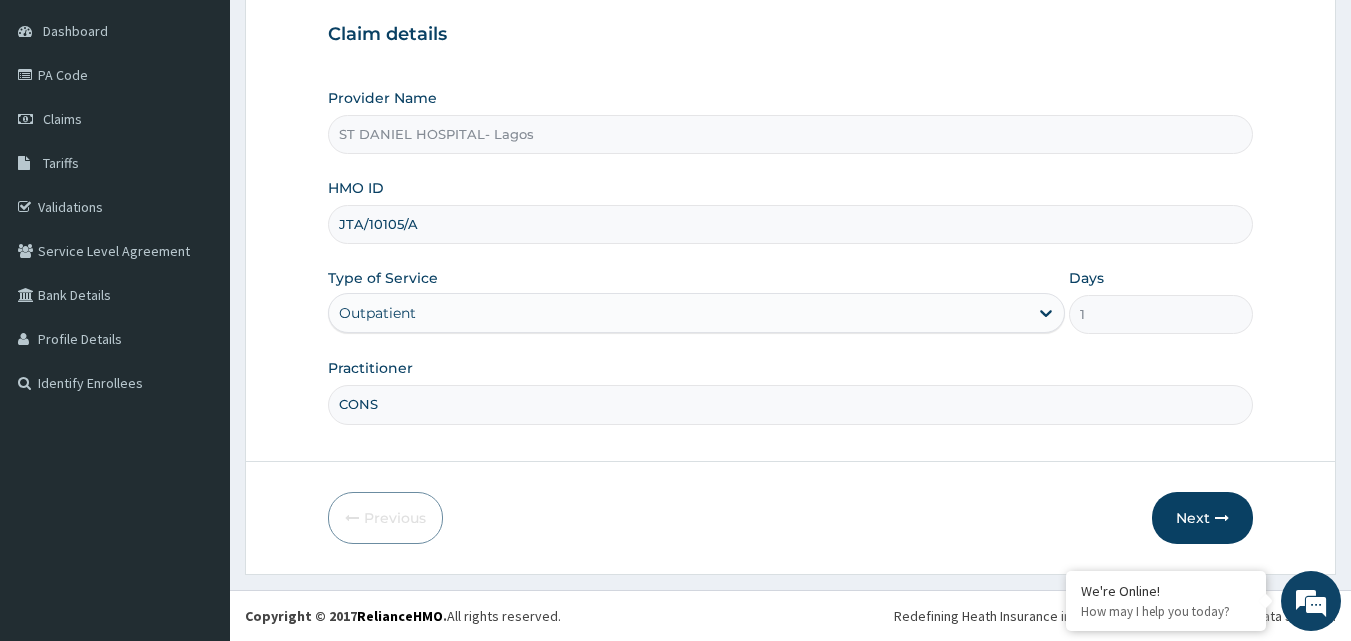 click on "JTA/10105/A" at bounding box center (791, 224) 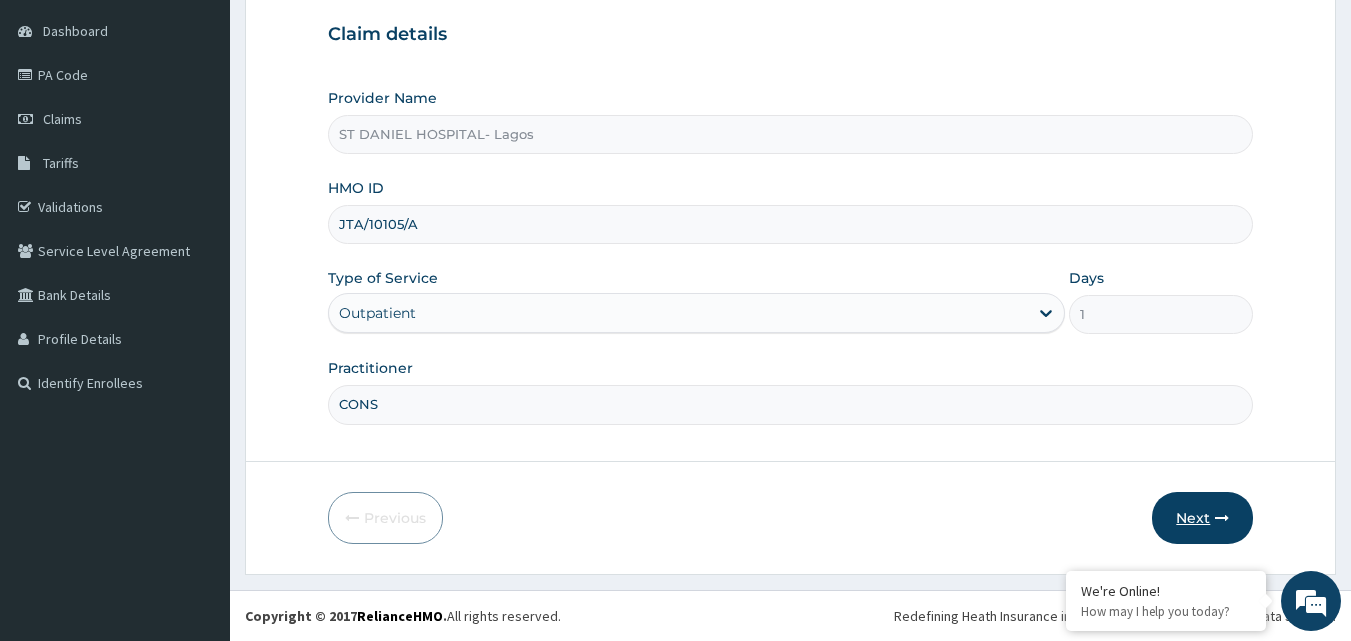 click on "Next" at bounding box center [1202, 518] 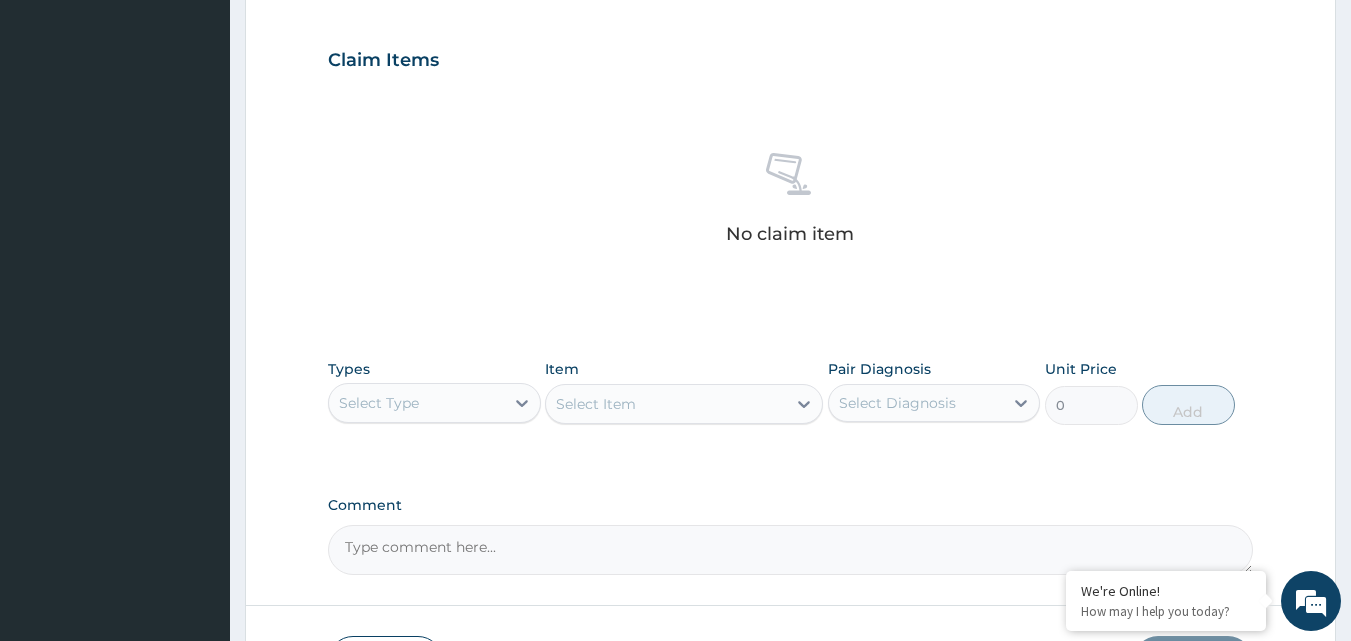 scroll, scrollTop: 687, scrollLeft: 0, axis: vertical 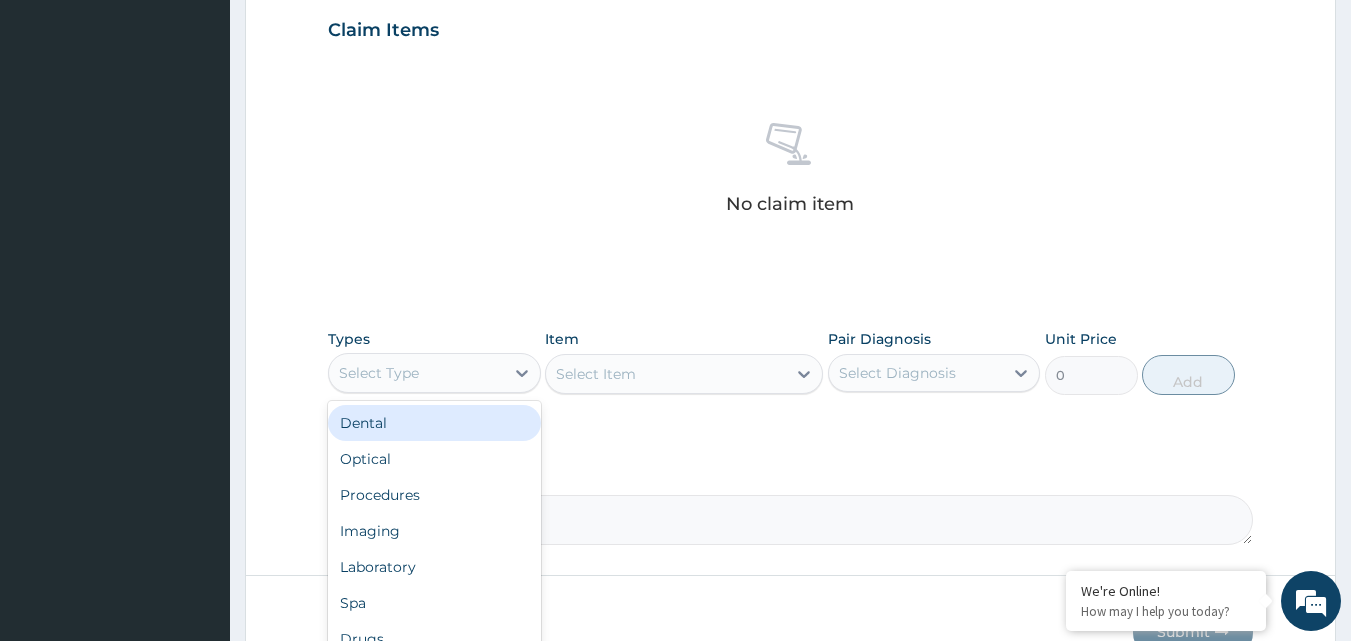 click on "Select Type" at bounding box center [416, 373] 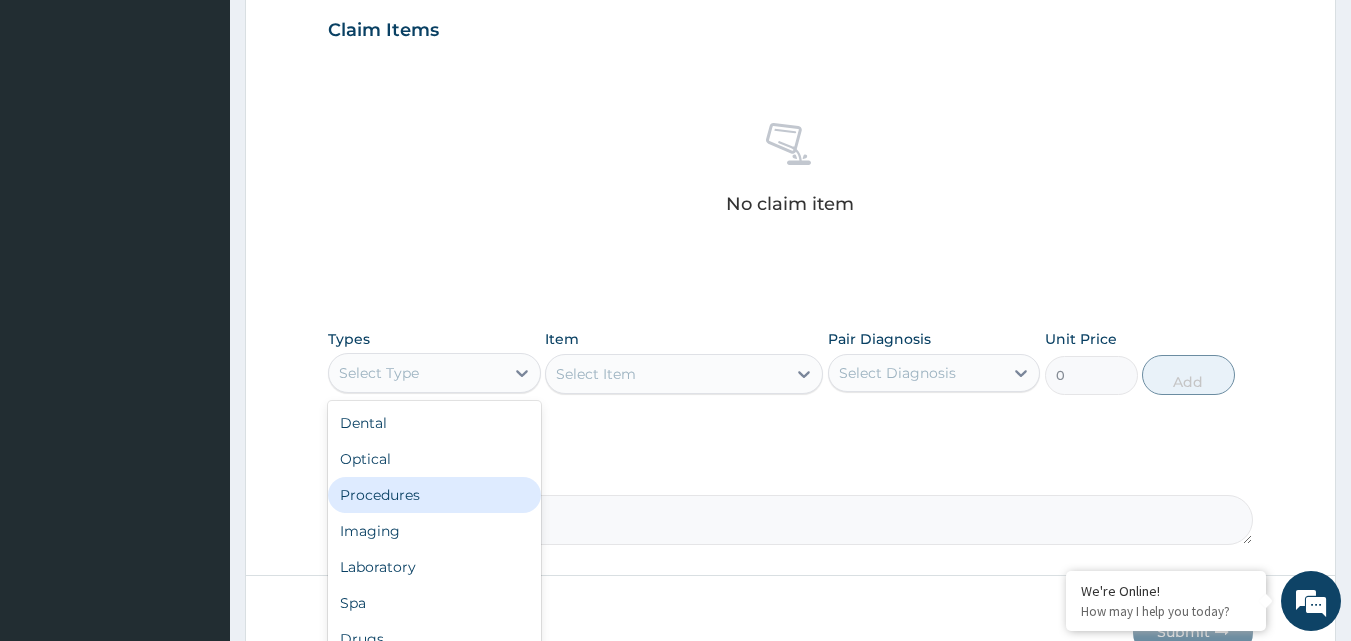 click on "Procedures" at bounding box center (434, 495) 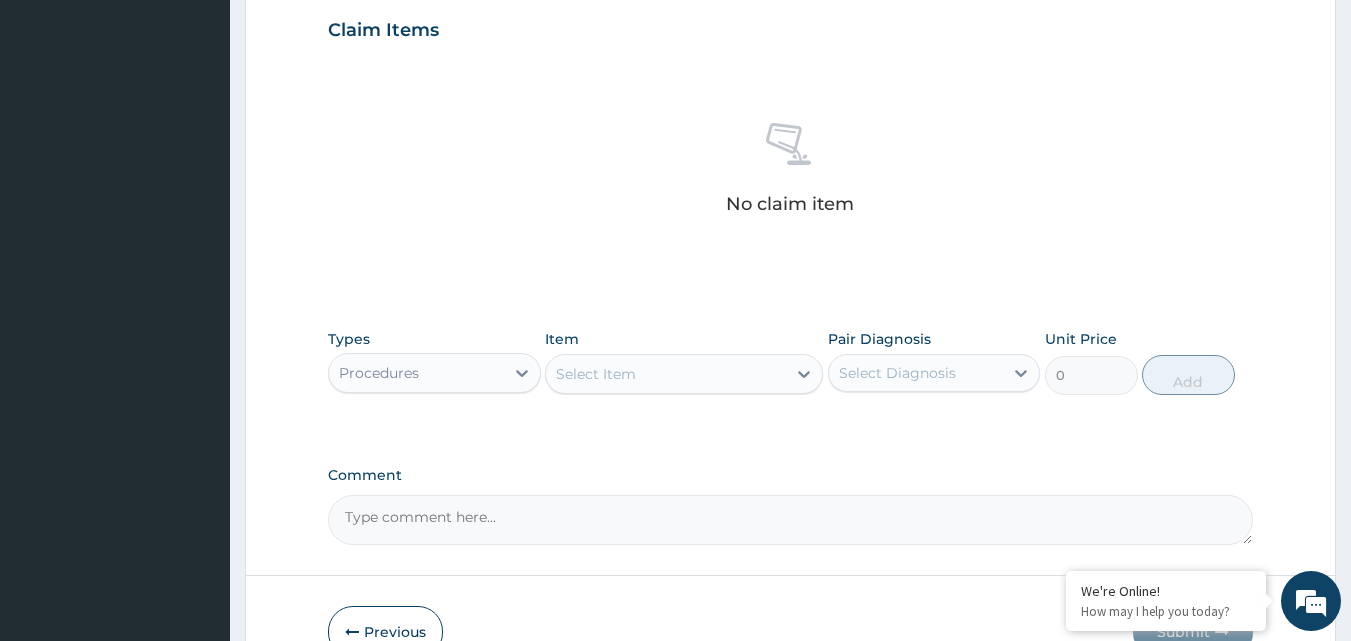 click on "Select Item" at bounding box center (666, 374) 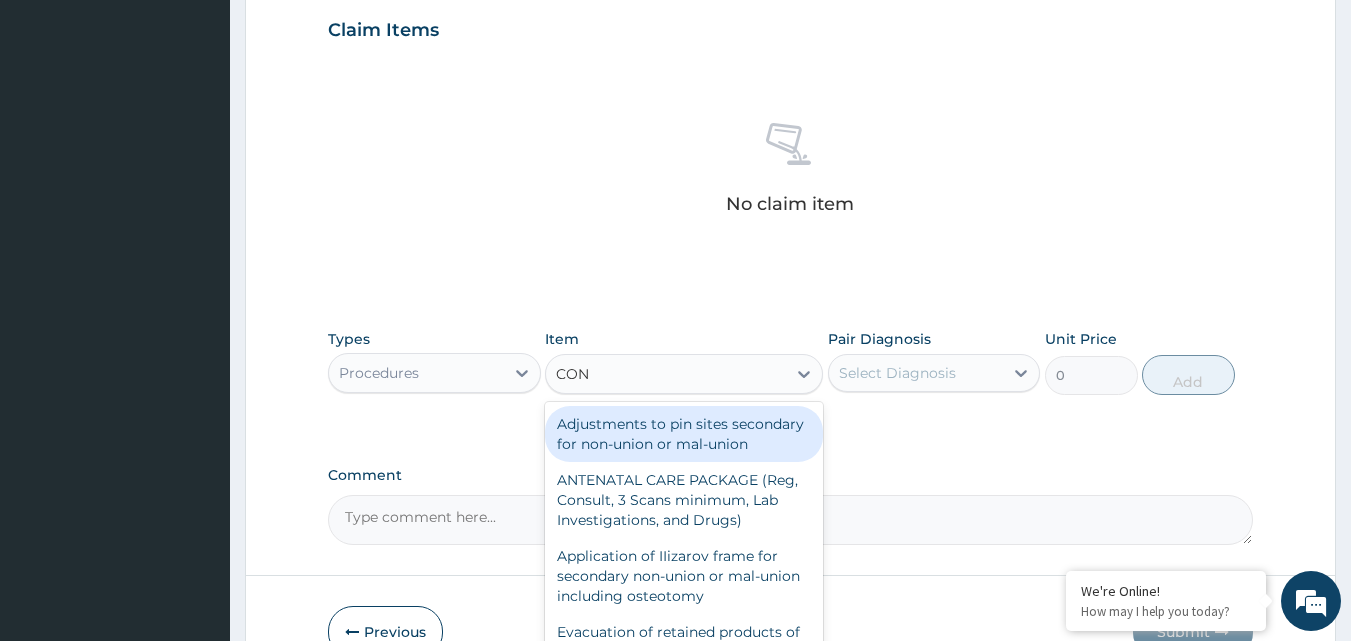 type on "CONS" 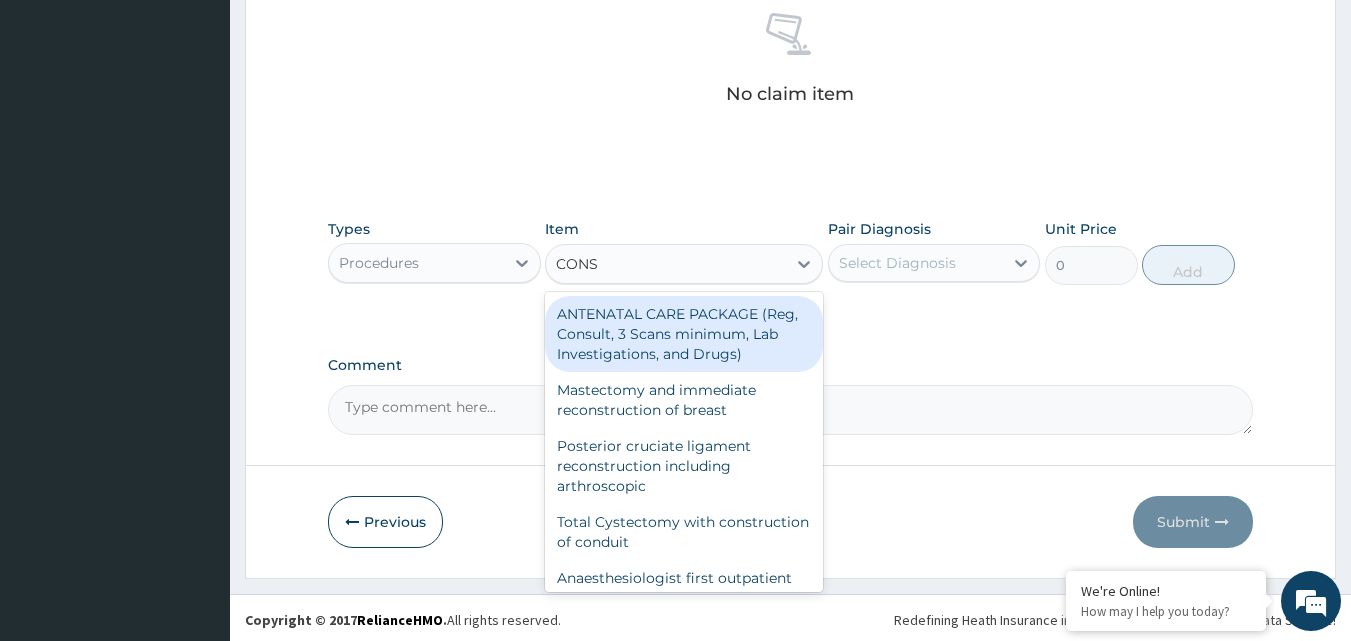 scroll, scrollTop: 801, scrollLeft: 0, axis: vertical 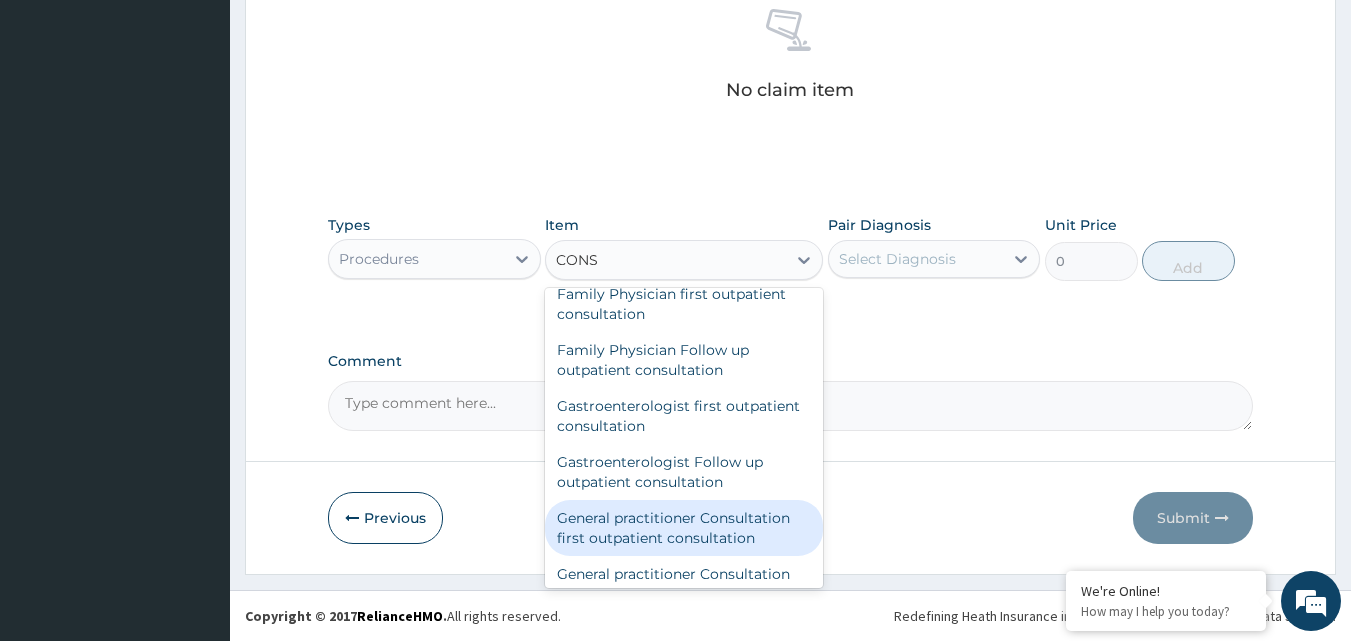click on "General practitioner Consultation first outpatient consultation" at bounding box center [684, 528] 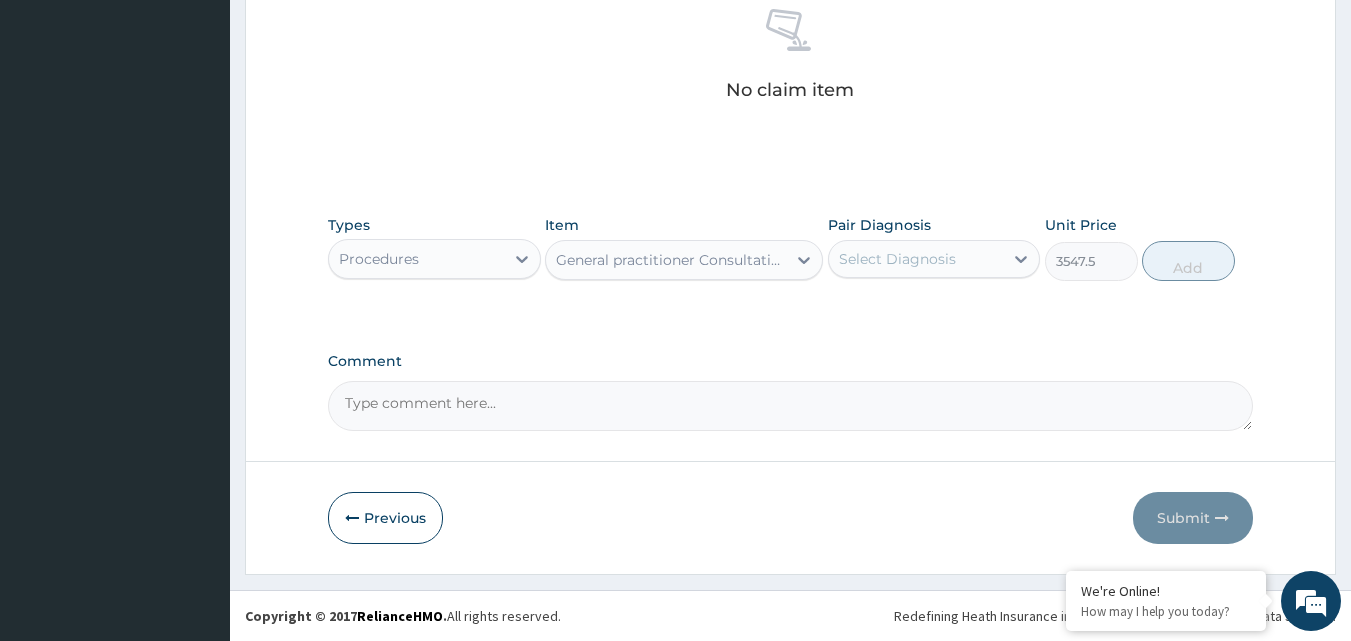 click on "Select Diagnosis" at bounding box center (897, 259) 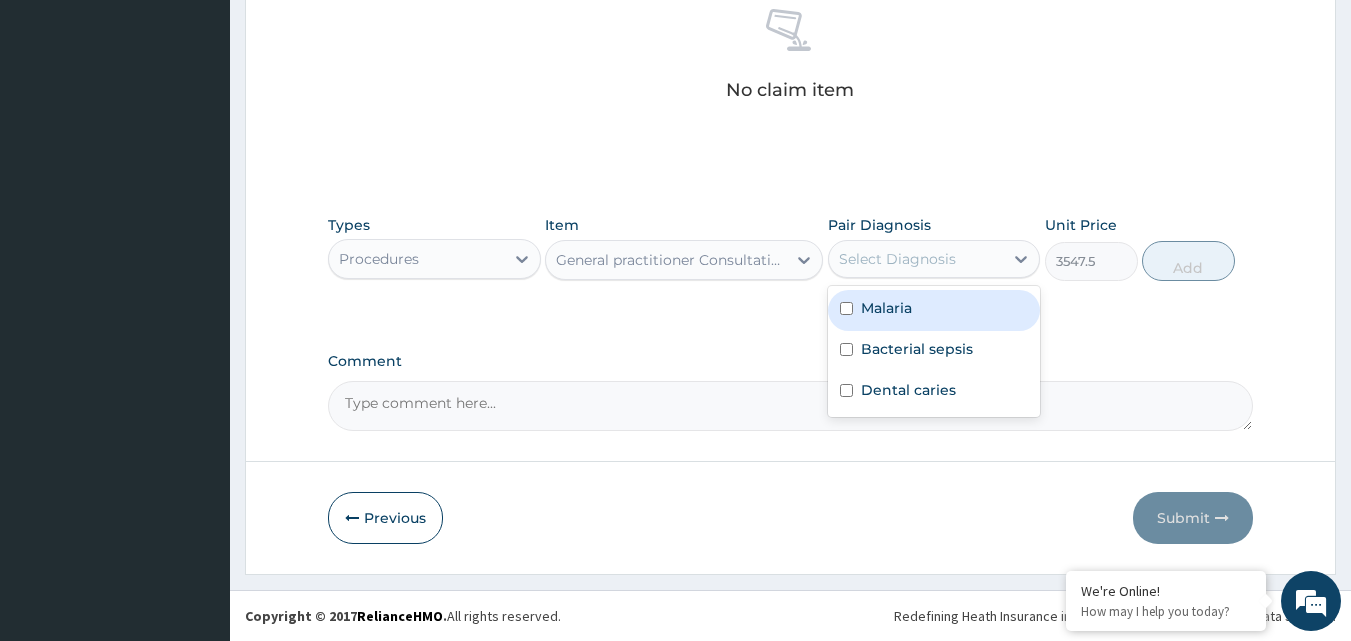 click on "Malaria" at bounding box center [886, 308] 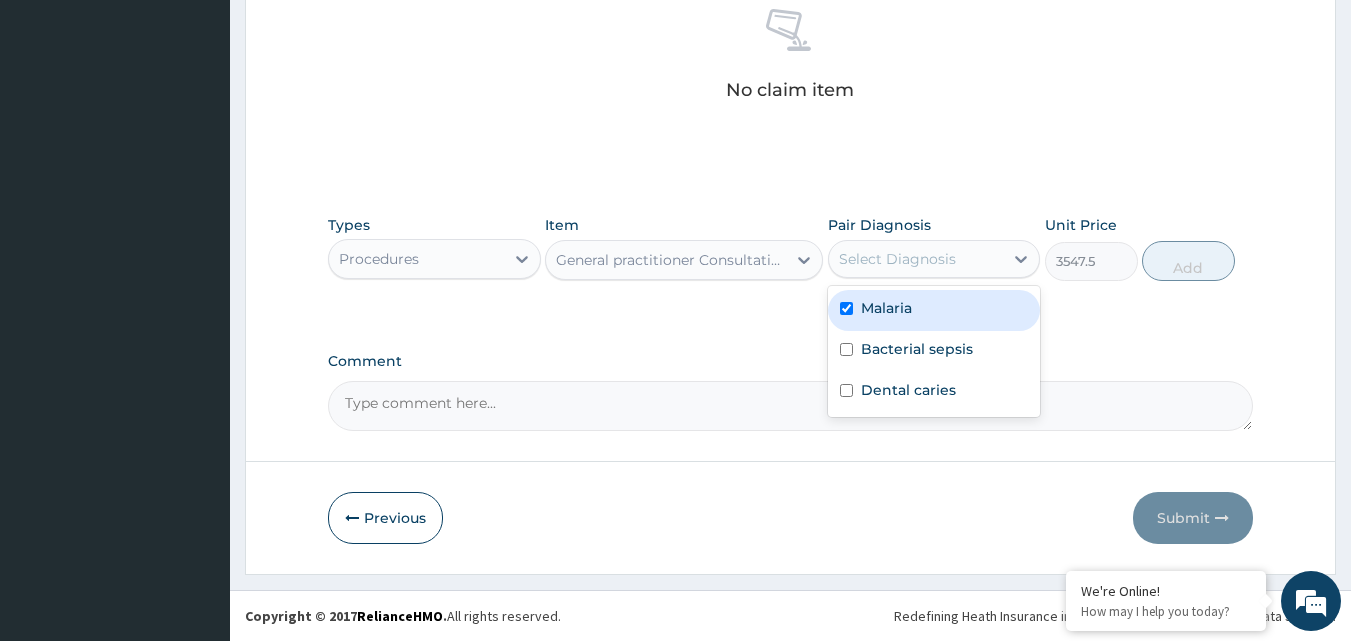 checkbox on "true" 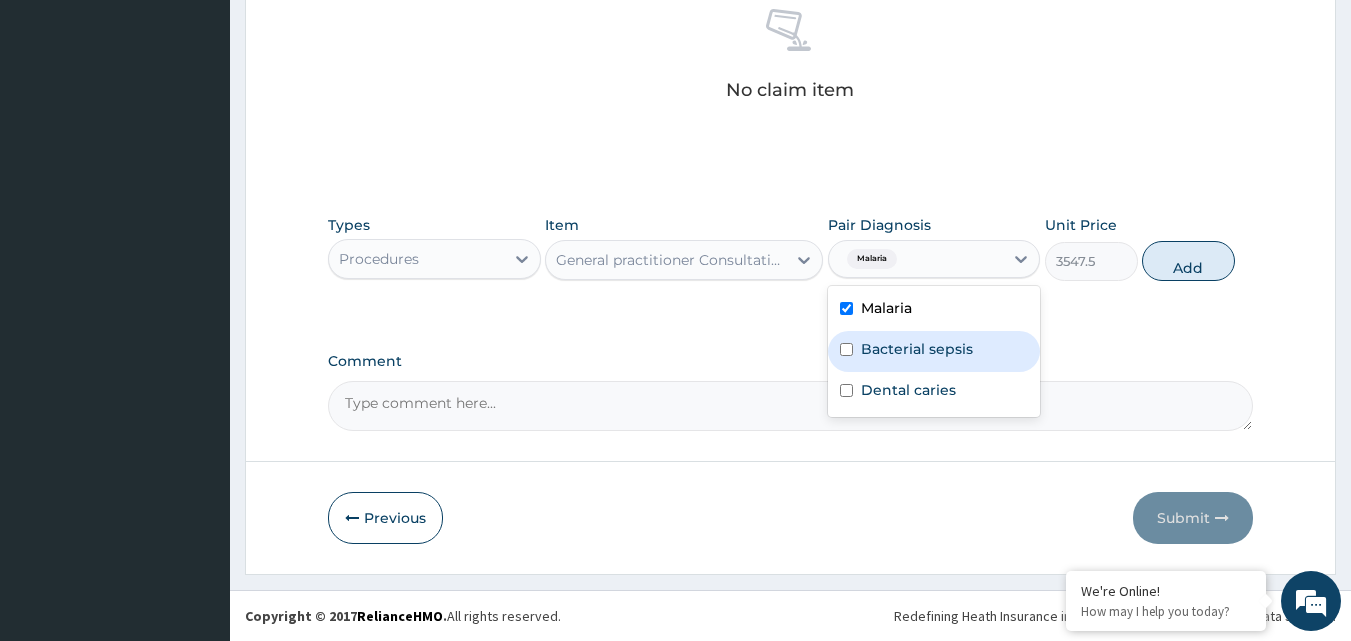 click on "Bacterial sepsis" at bounding box center [917, 349] 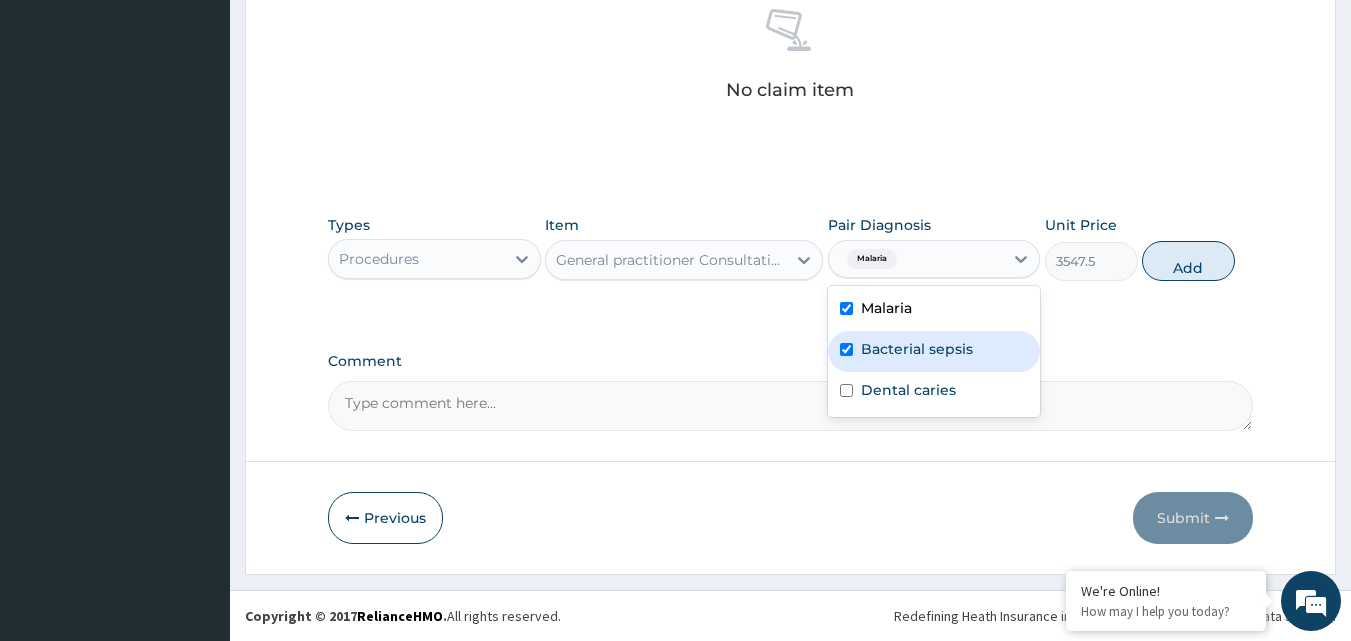 checkbox on "true" 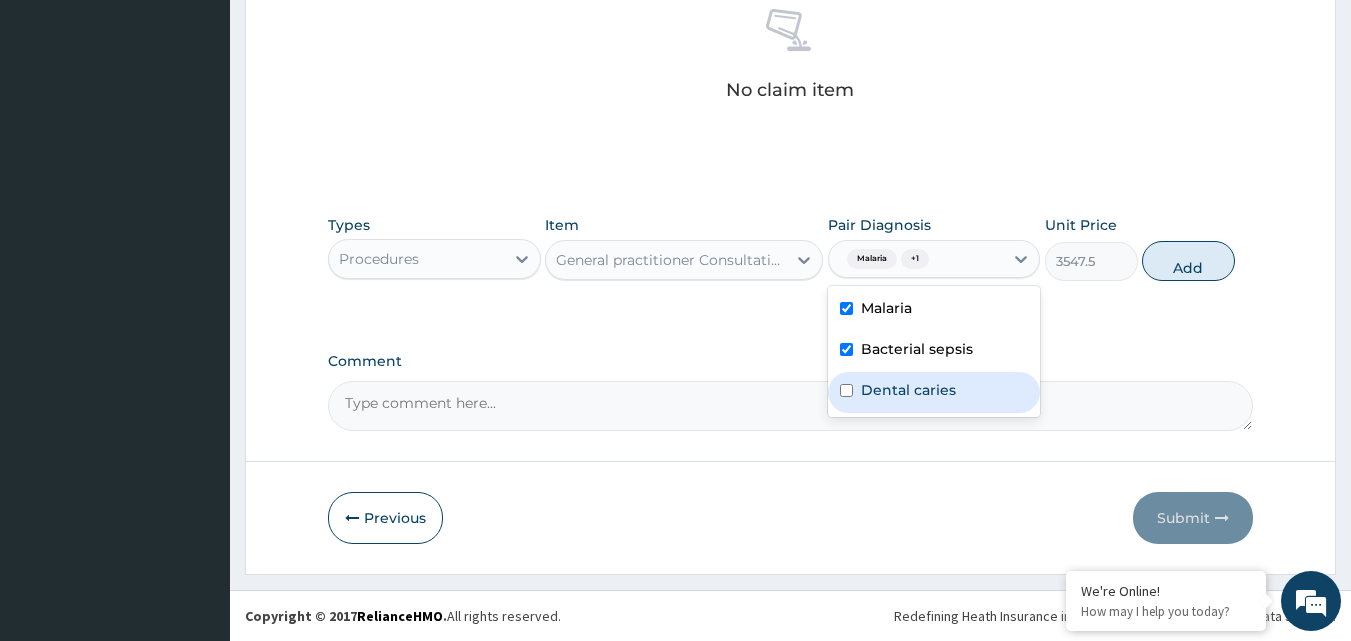 click on "Dental caries" at bounding box center (934, 392) 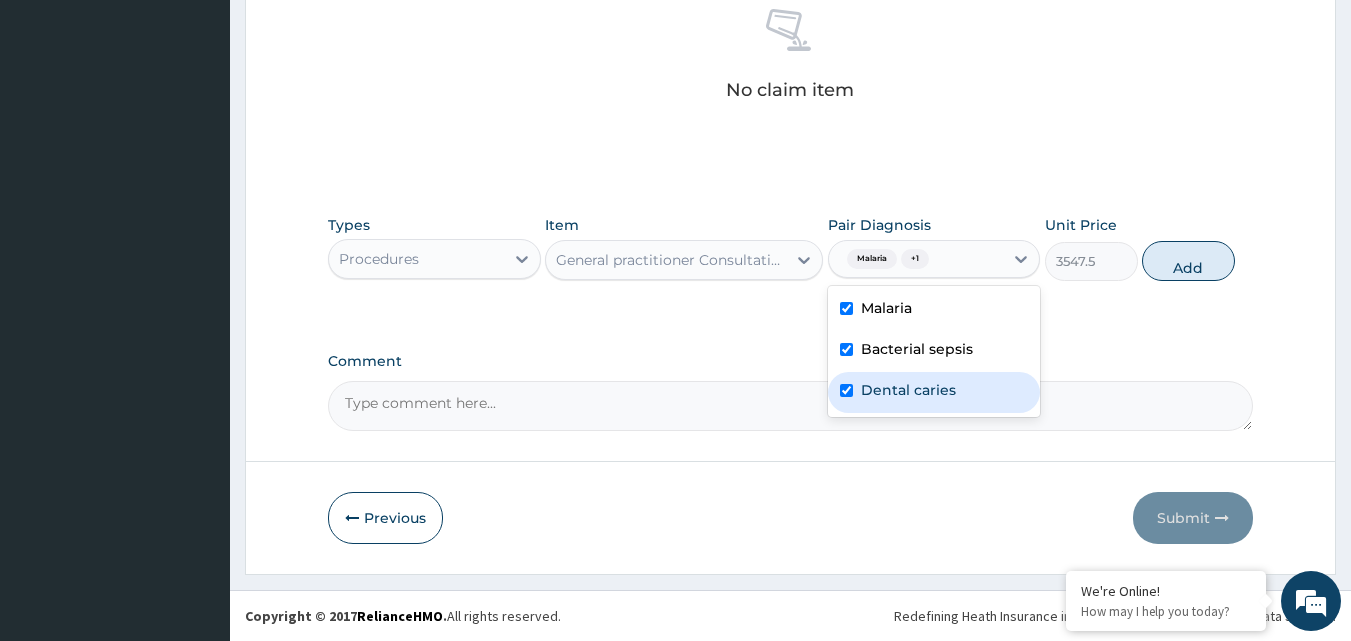 checkbox on "true" 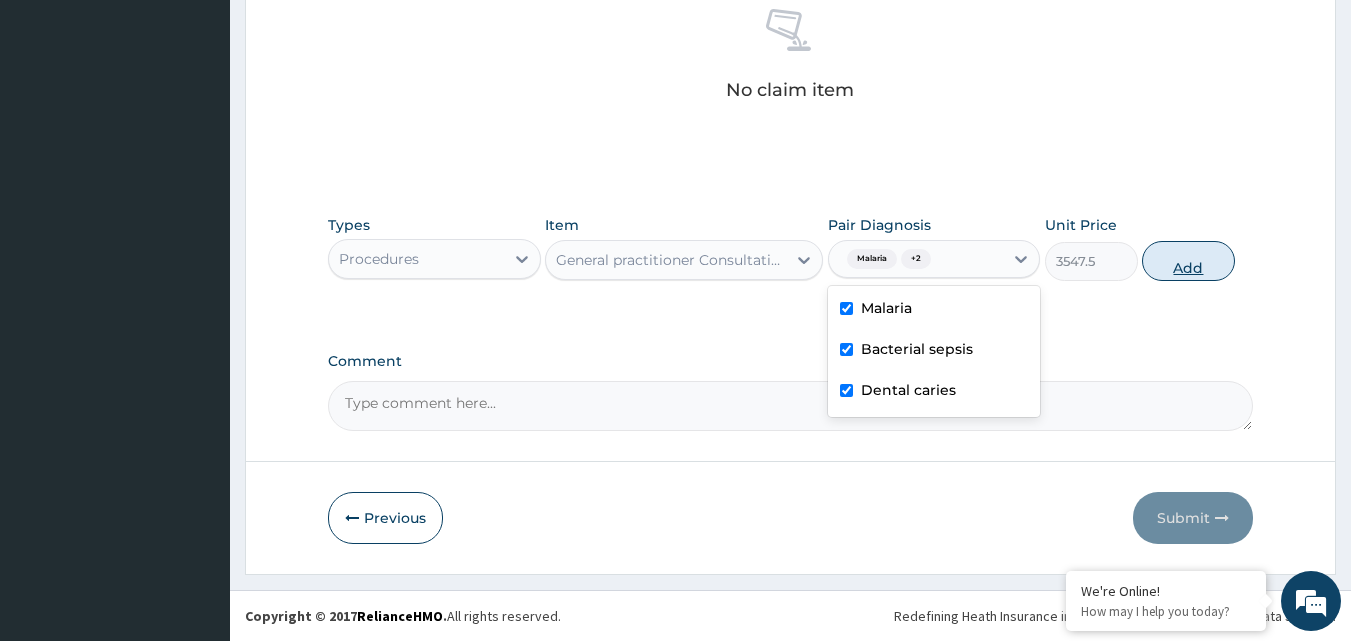 click on "Add" at bounding box center [1188, 261] 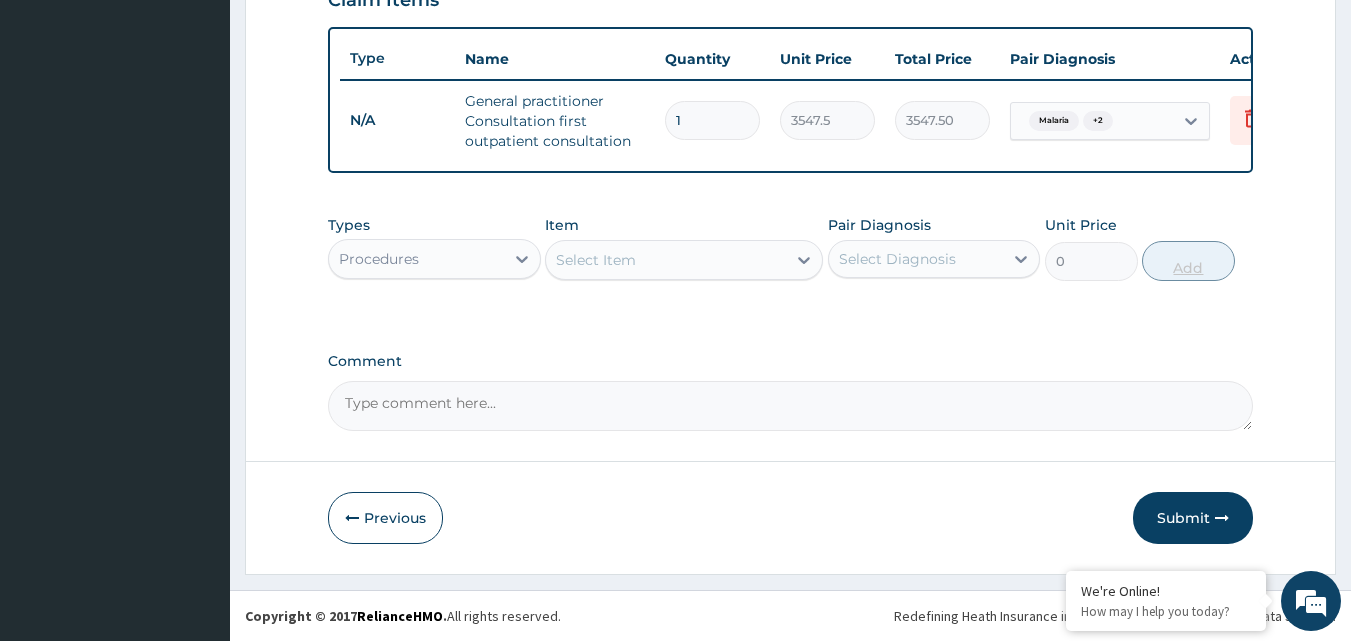 scroll, scrollTop: 732, scrollLeft: 0, axis: vertical 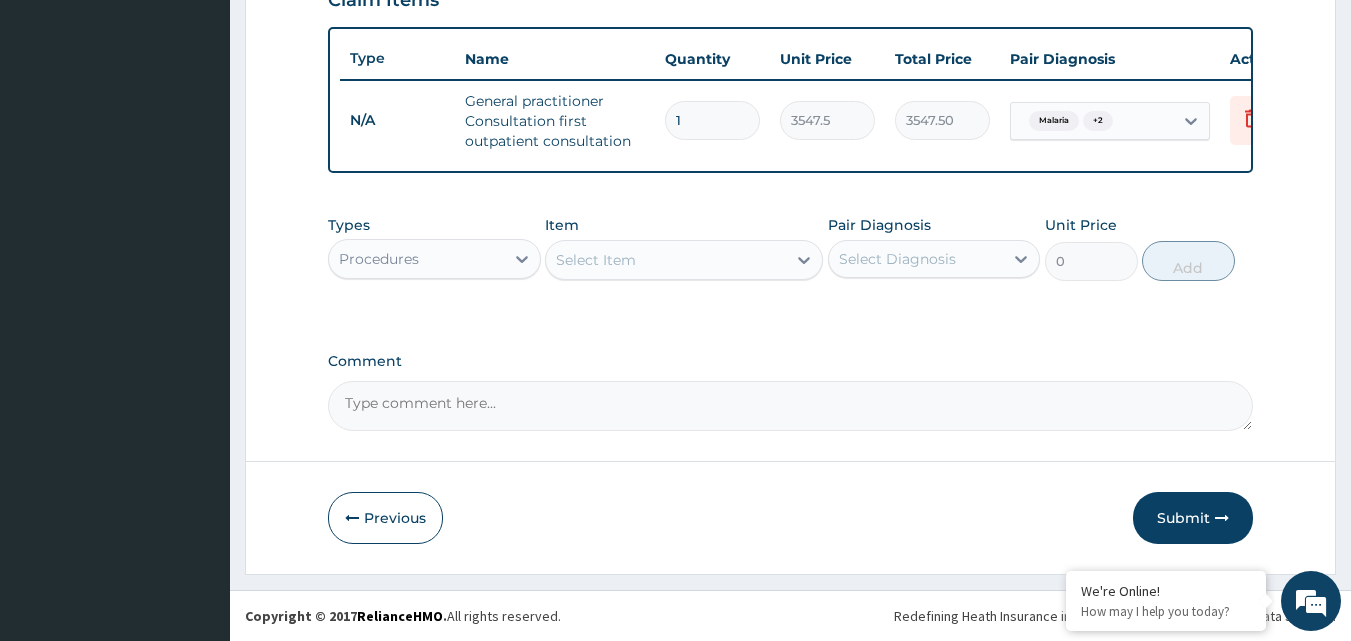 click on "Procedures" at bounding box center (416, 259) 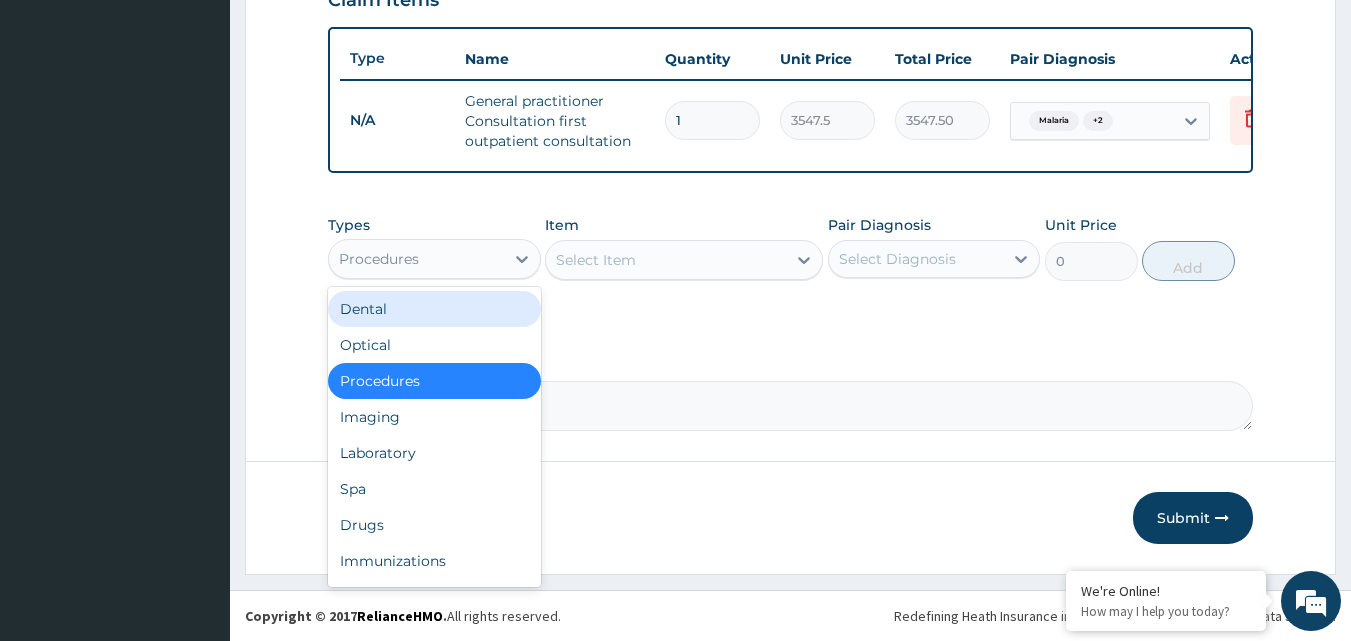 click on "Select Item" at bounding box center [596, 260] 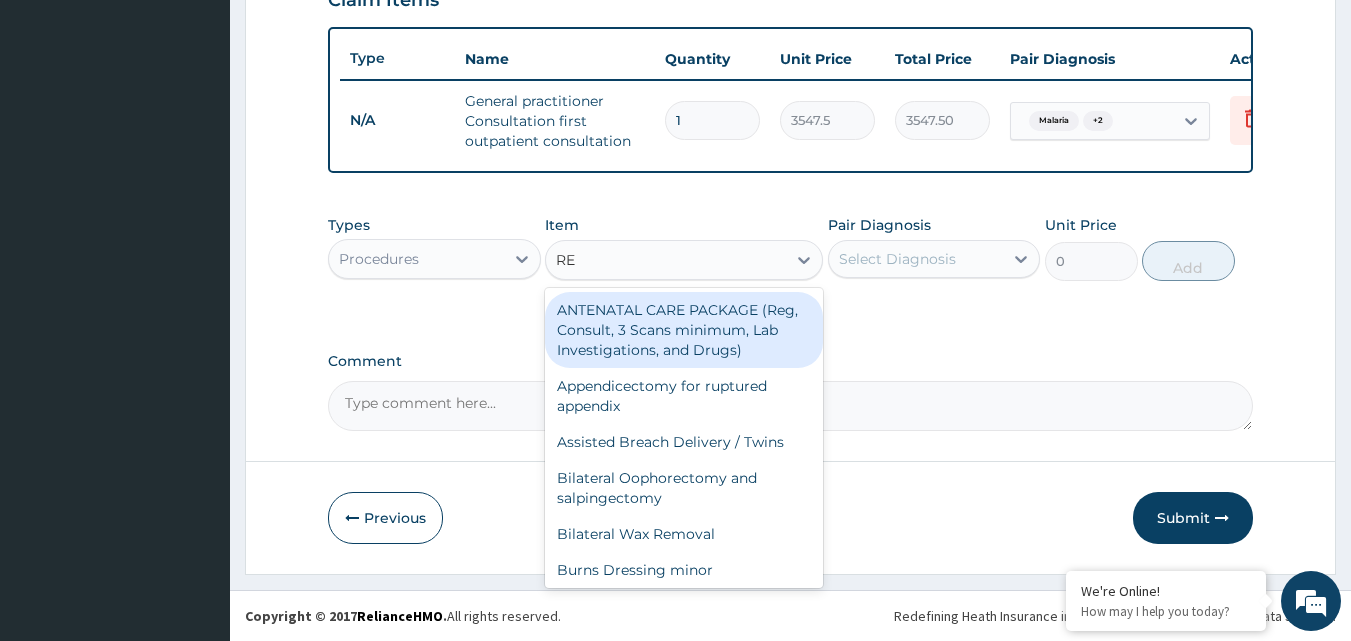 type on "REG" 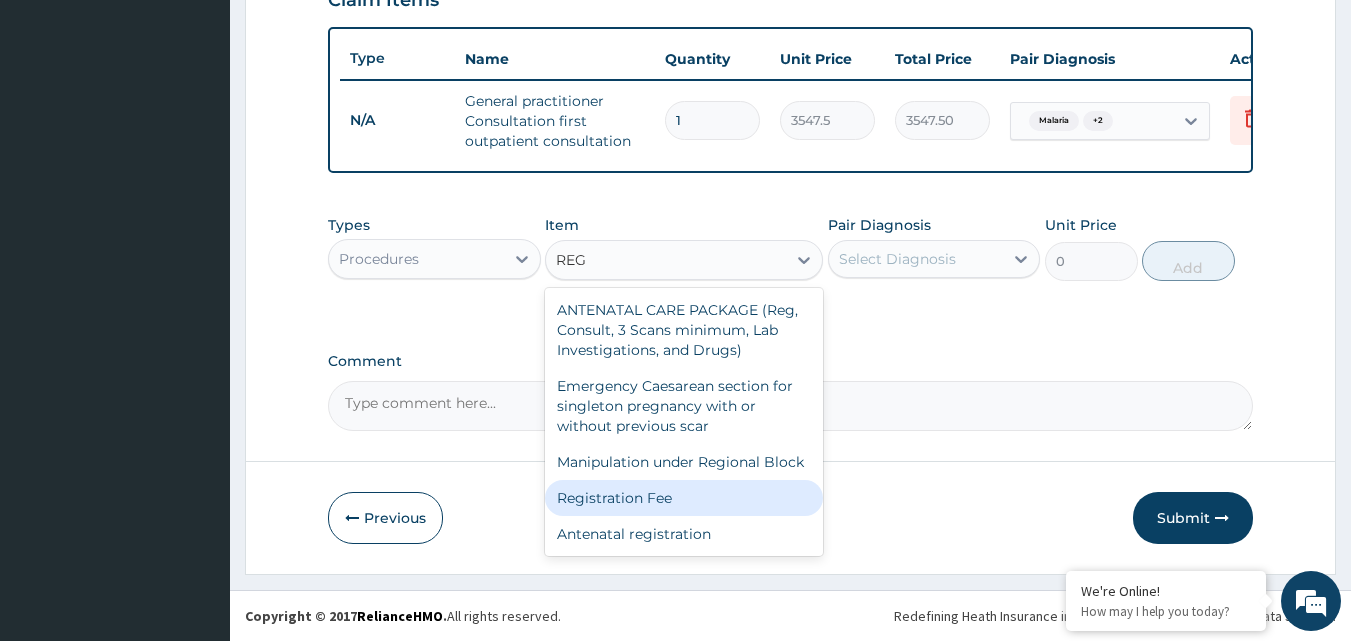 click on "Registration Fee" at bounding box center (684, 498) 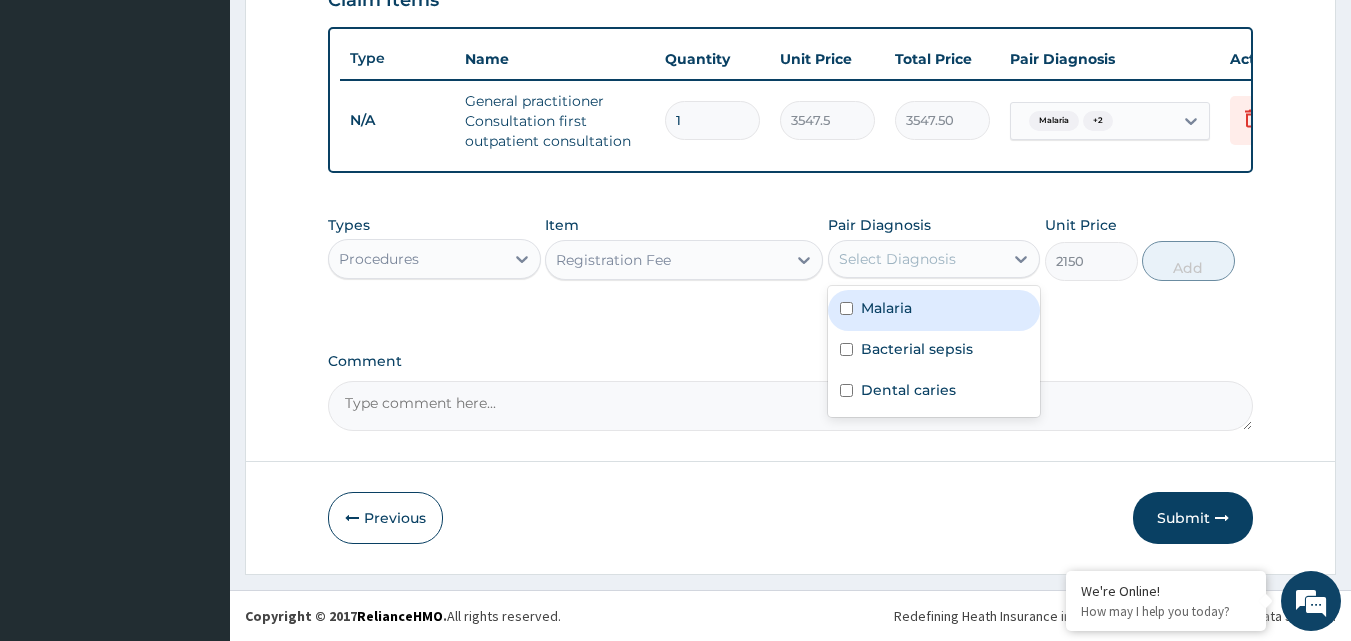 click on "Select Diagnosis" at bounding box center (897, 259) 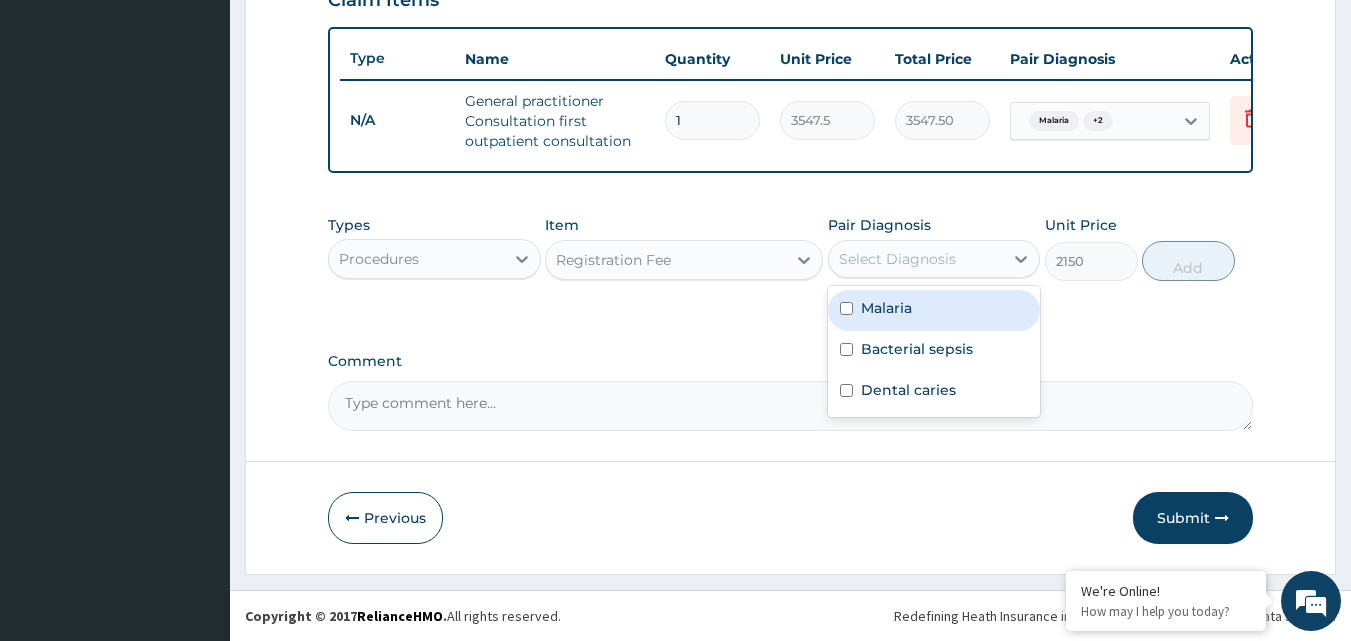 click on "Malaria" at bounding box center [886, 308] 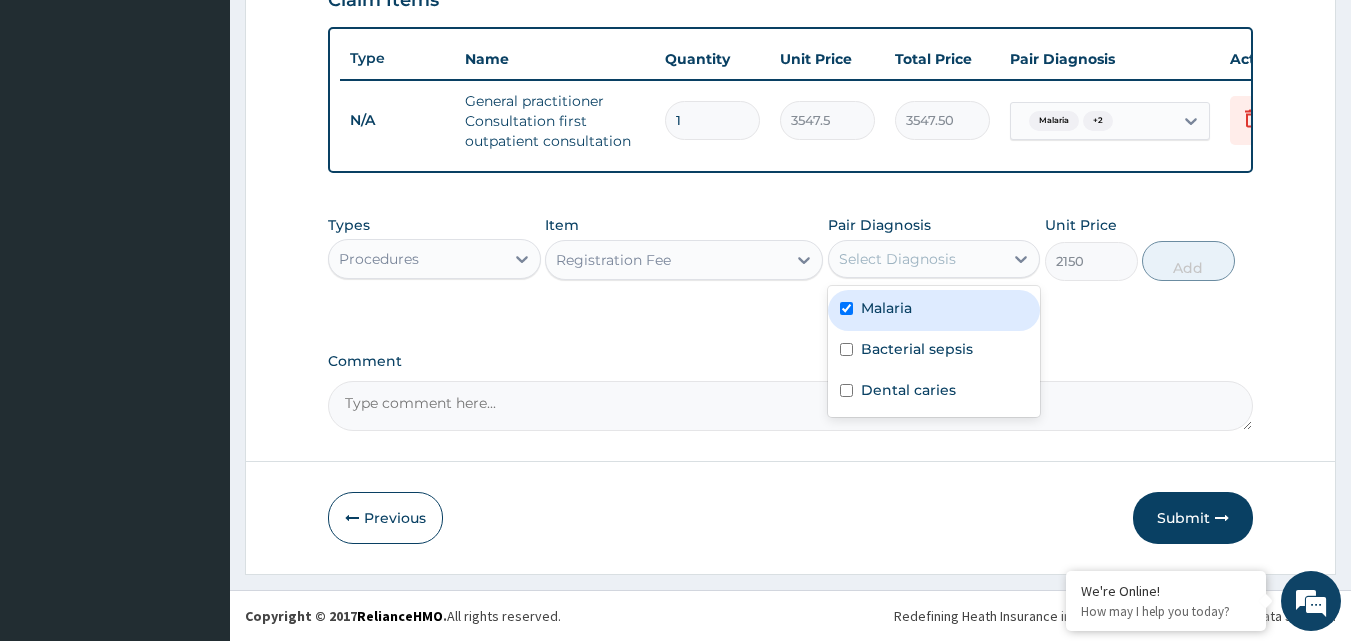 checkbox on "true" 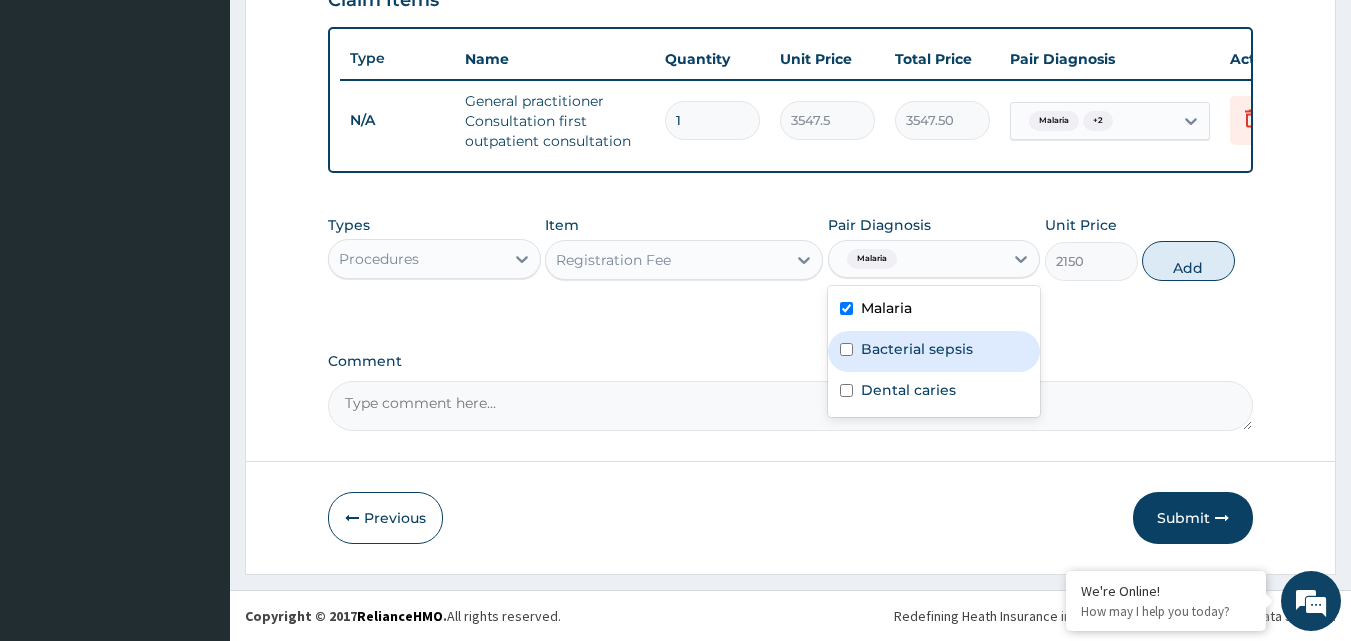 click on "Bacterial sepsis" at bounding box center [917, 349] 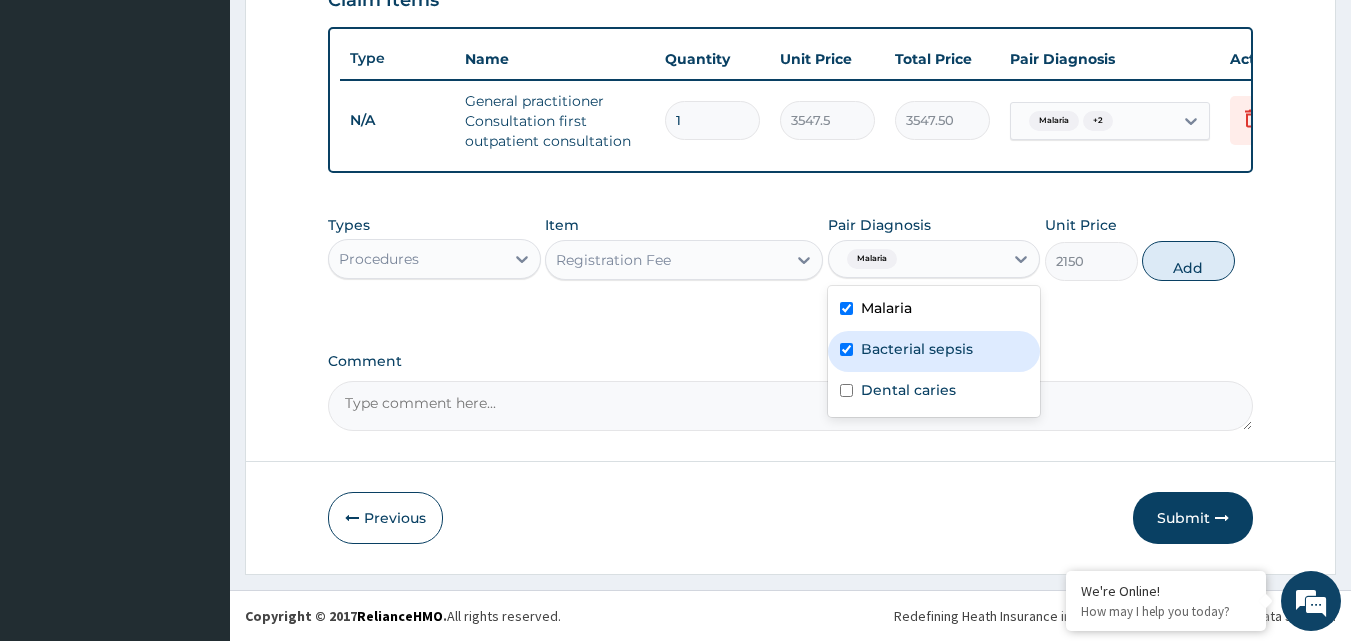 checkbox on "true" 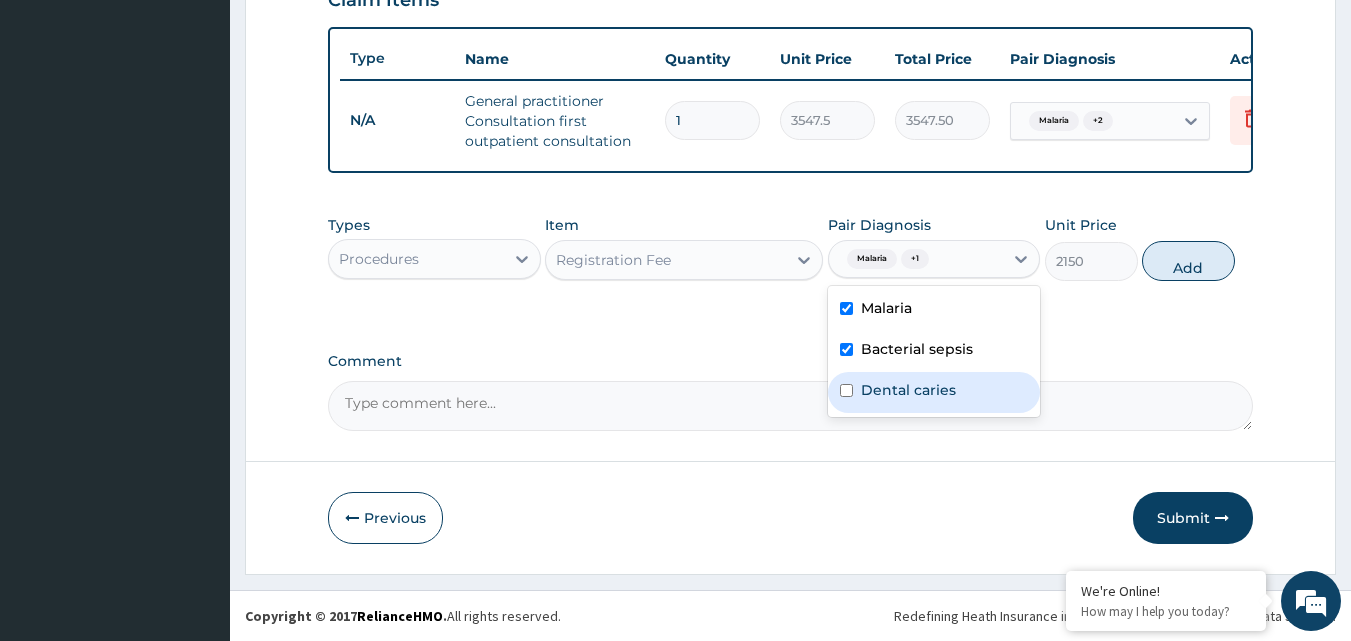 click on "Dental caries" at bounding box center [908, 390] 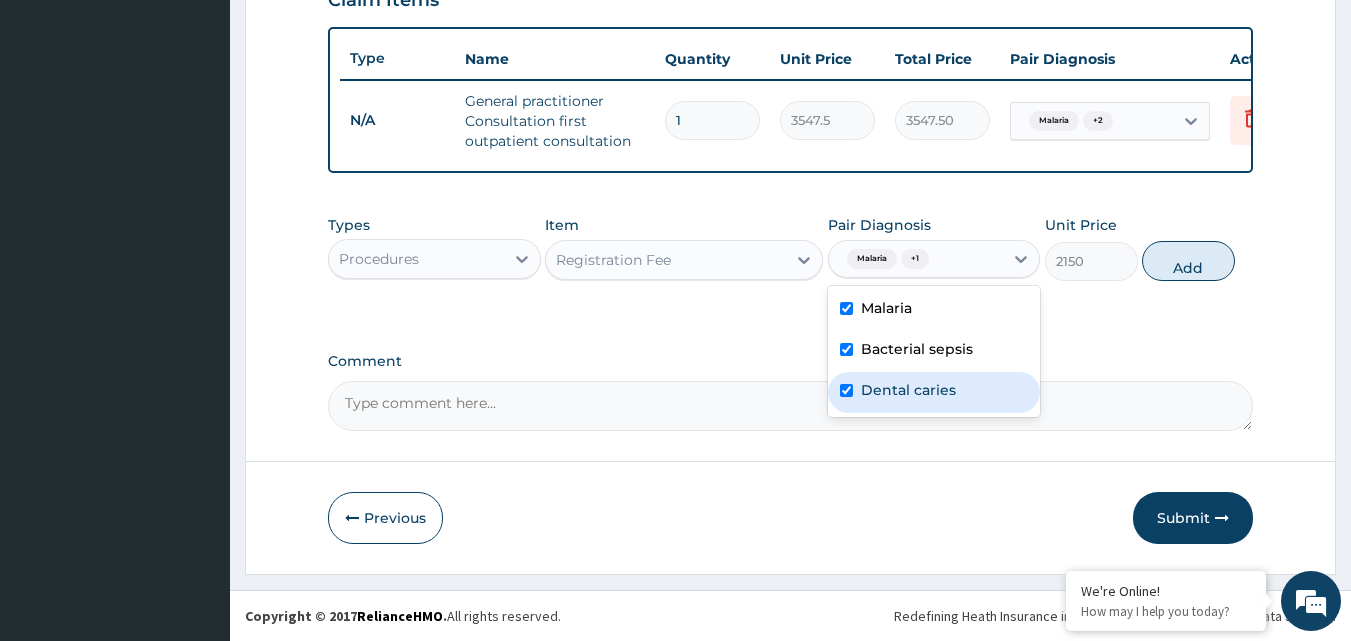 checkbox on "true" 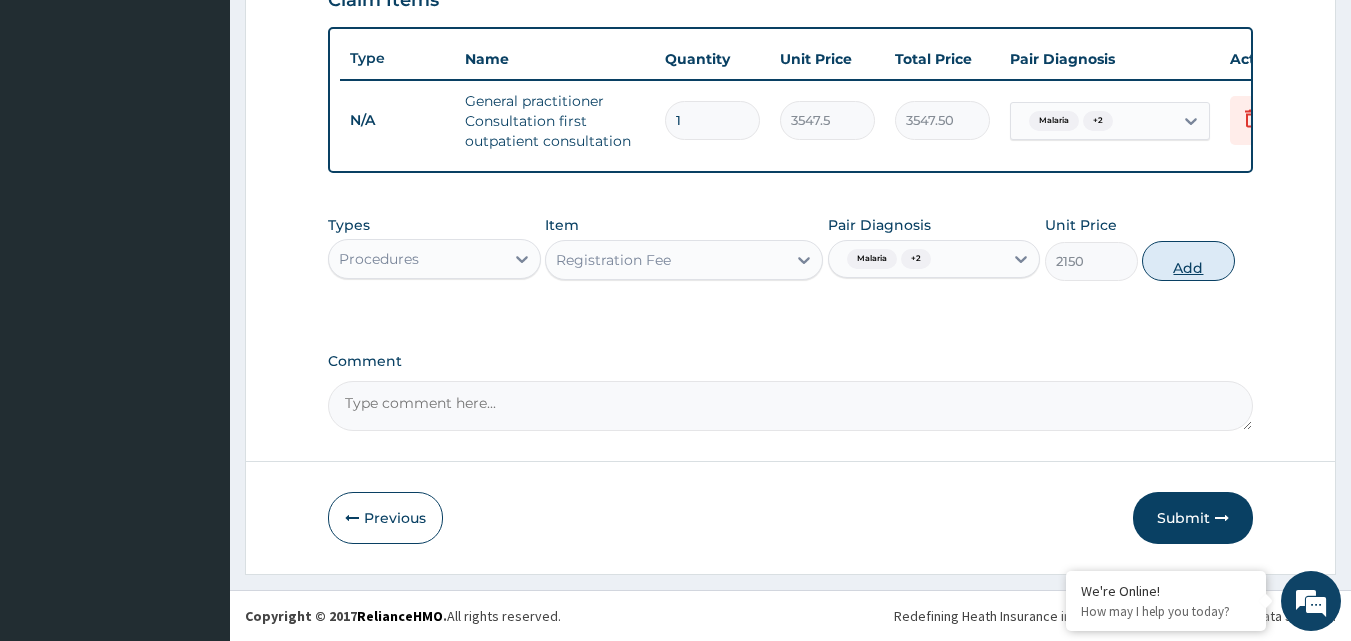 click on "Add" at bounding box center [1188, 261] 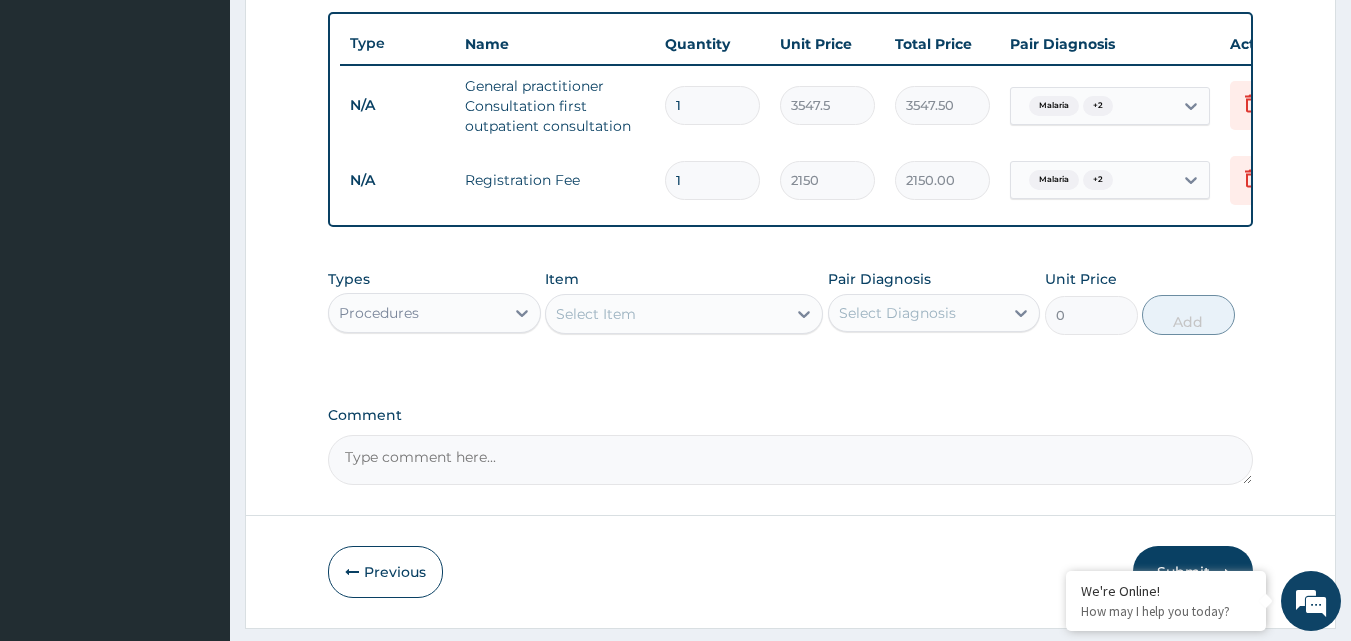 click on "Procedures" at bounding box center (379, 313) 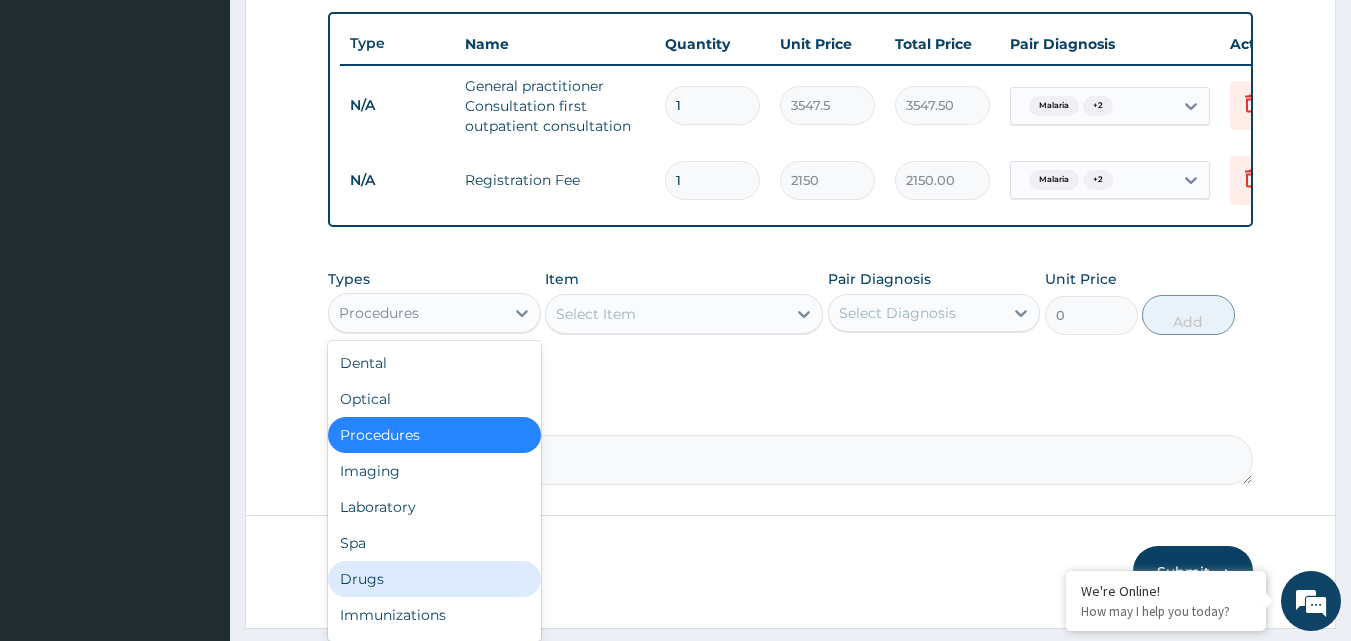 click on "Drugs" at bounding box center [434, 579] 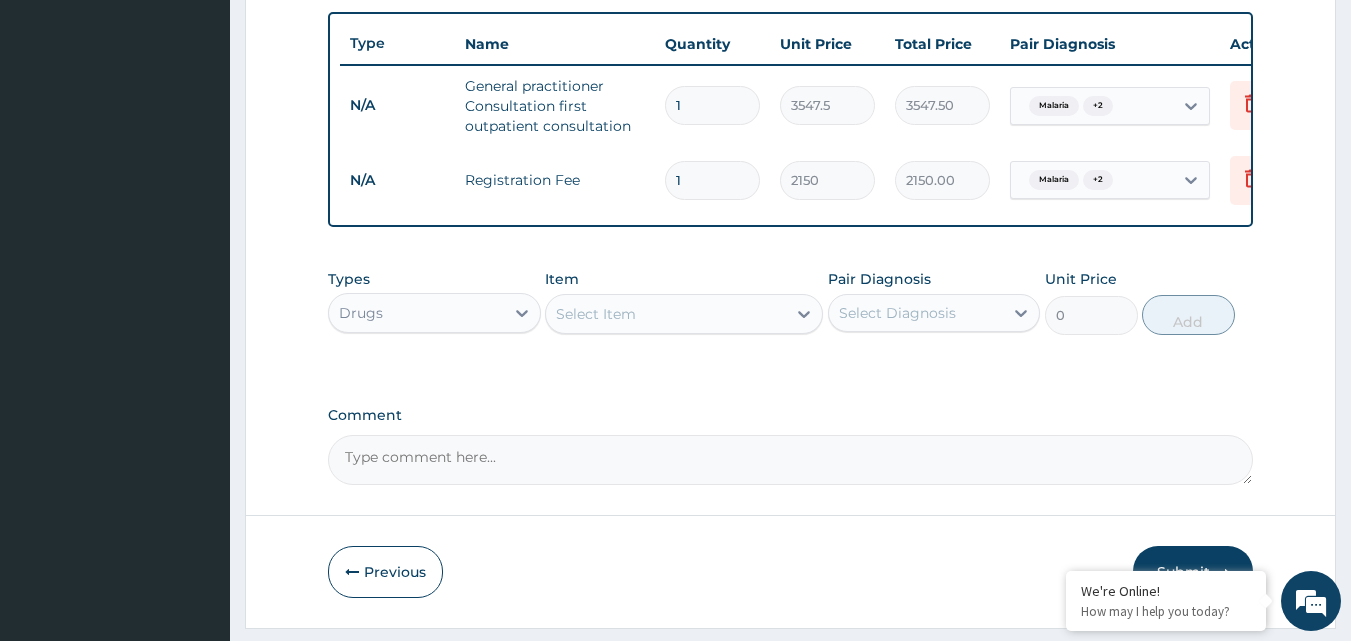 click on "Select Item" at bounding box center (666, 314) 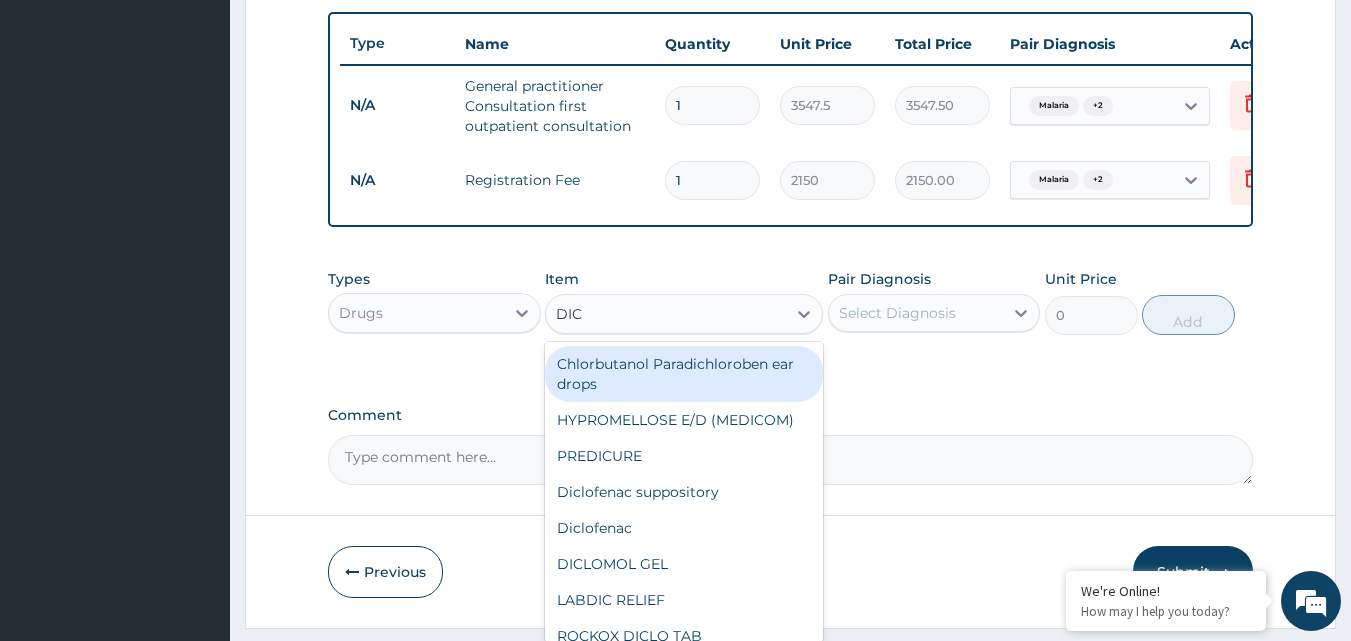 type on "DICL" 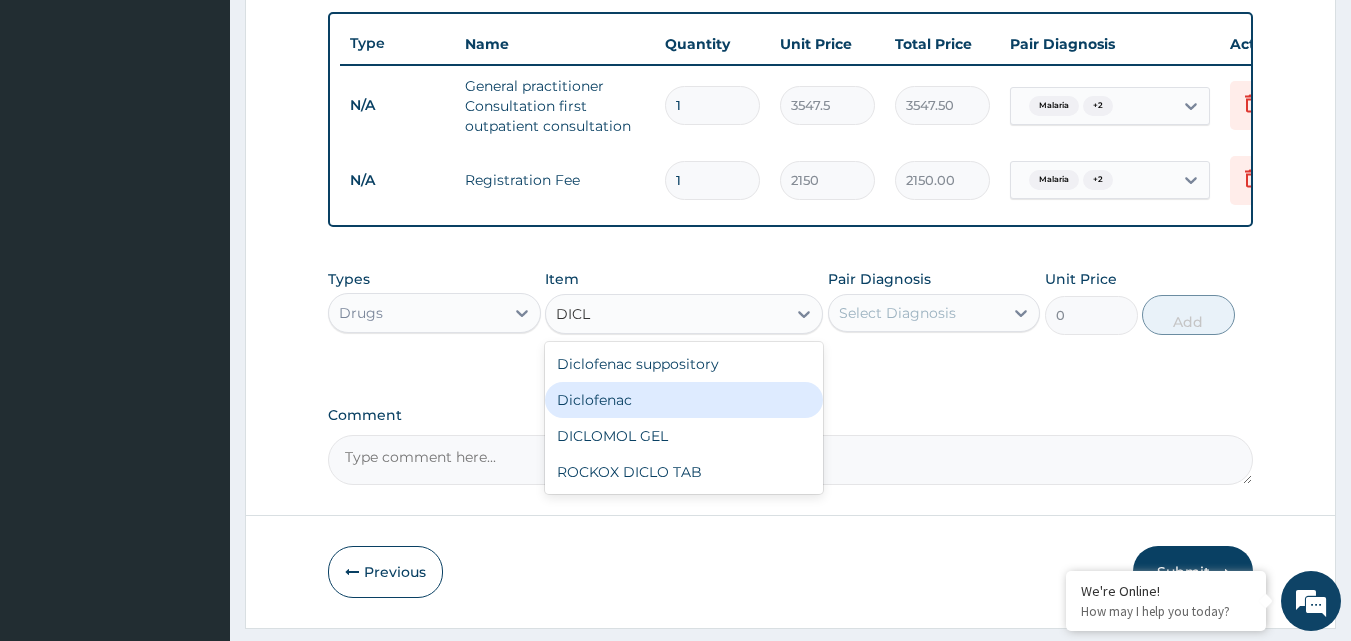 click on "Diclofenac" at bounding box center [684, 400] 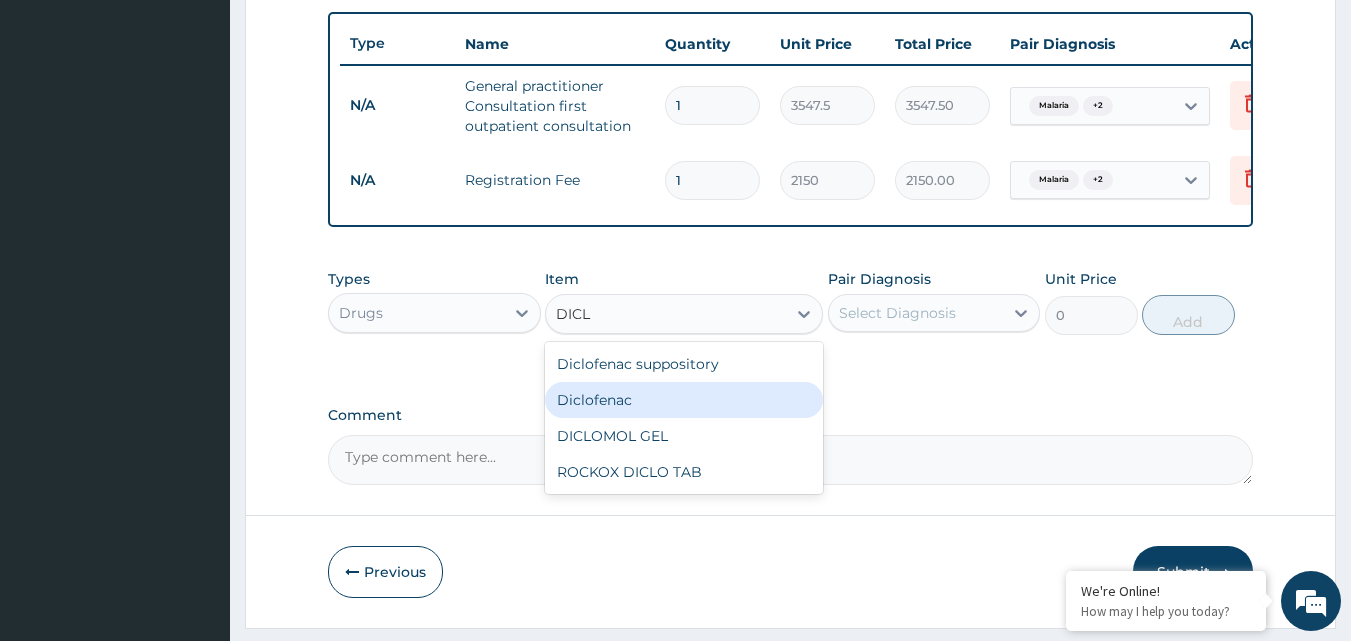 type 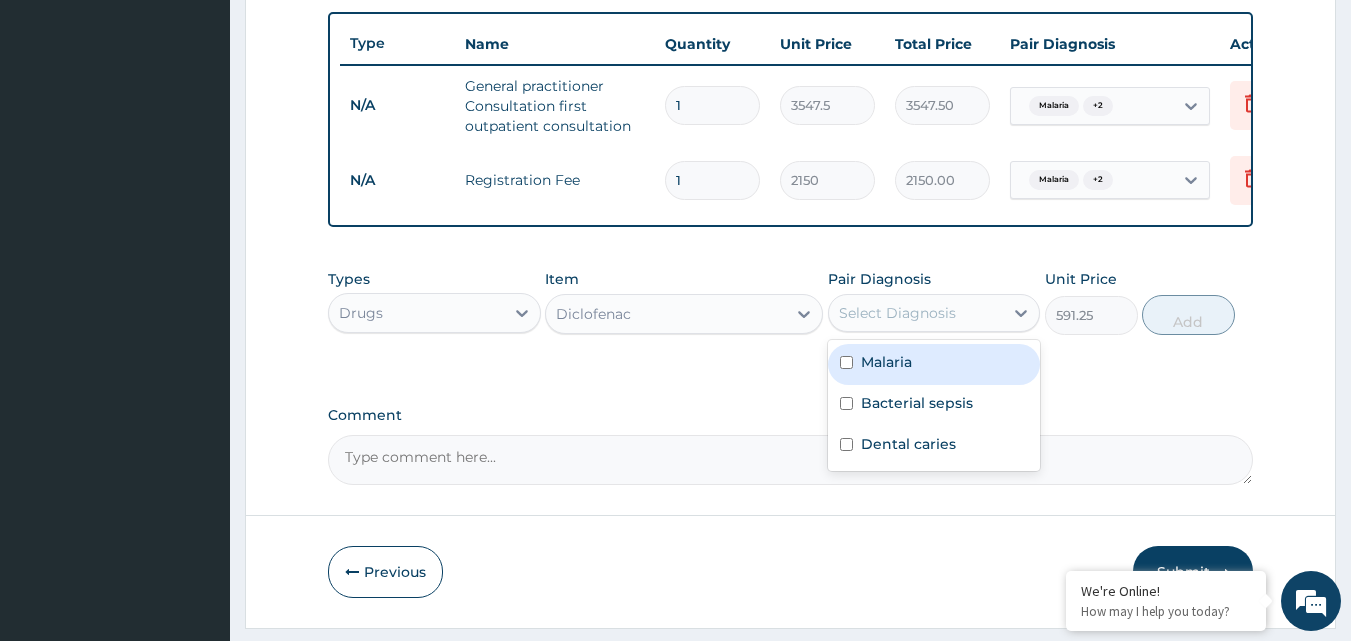 click on "Select Diagnosis" at bounding box center (897, 313) 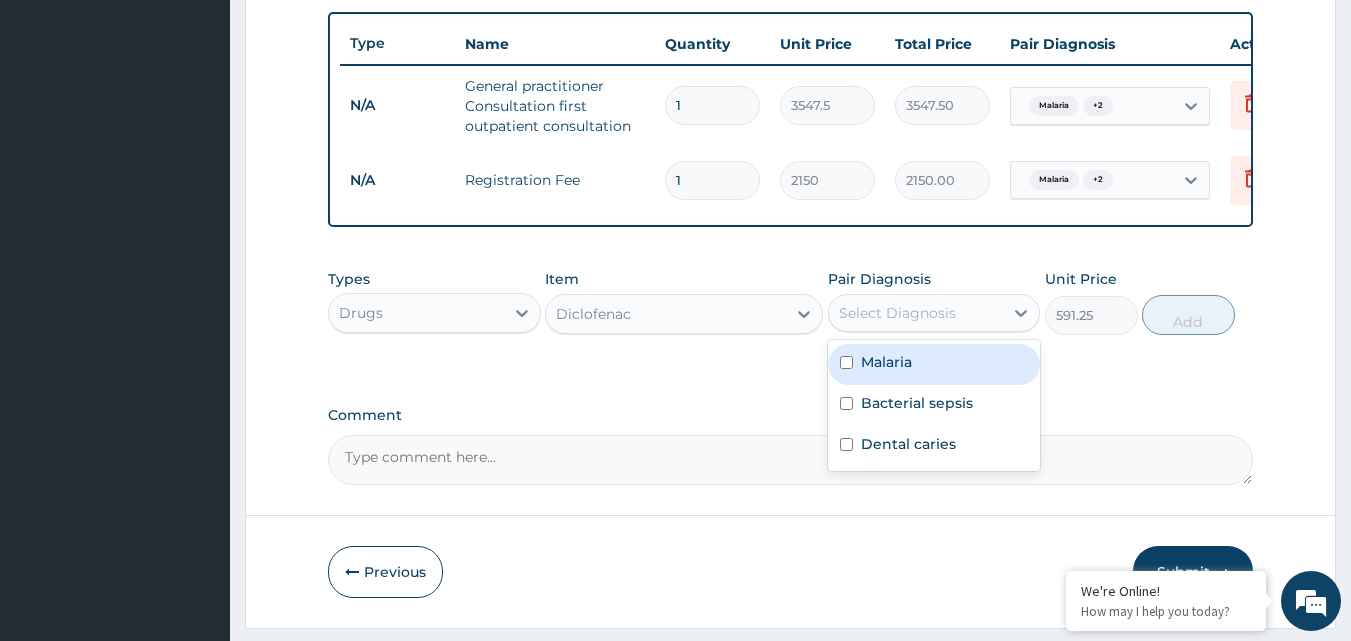 click on "Malaria" at bounding box center [886, 362] 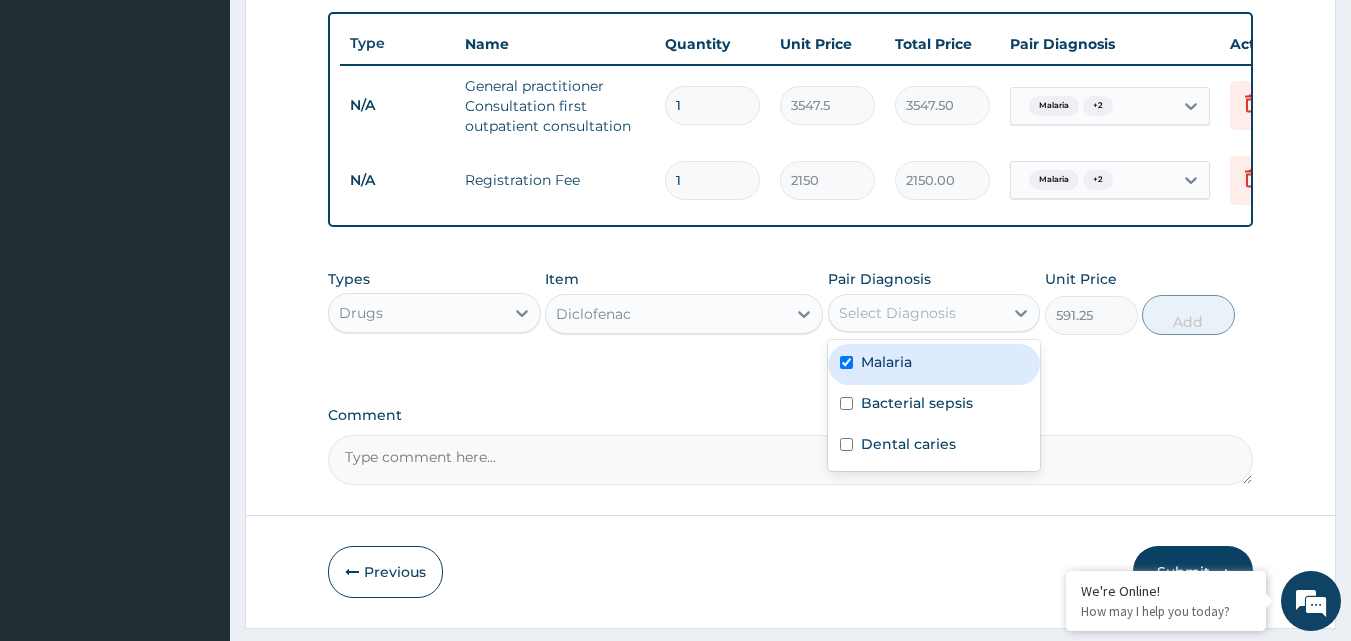 checkbox on "true" 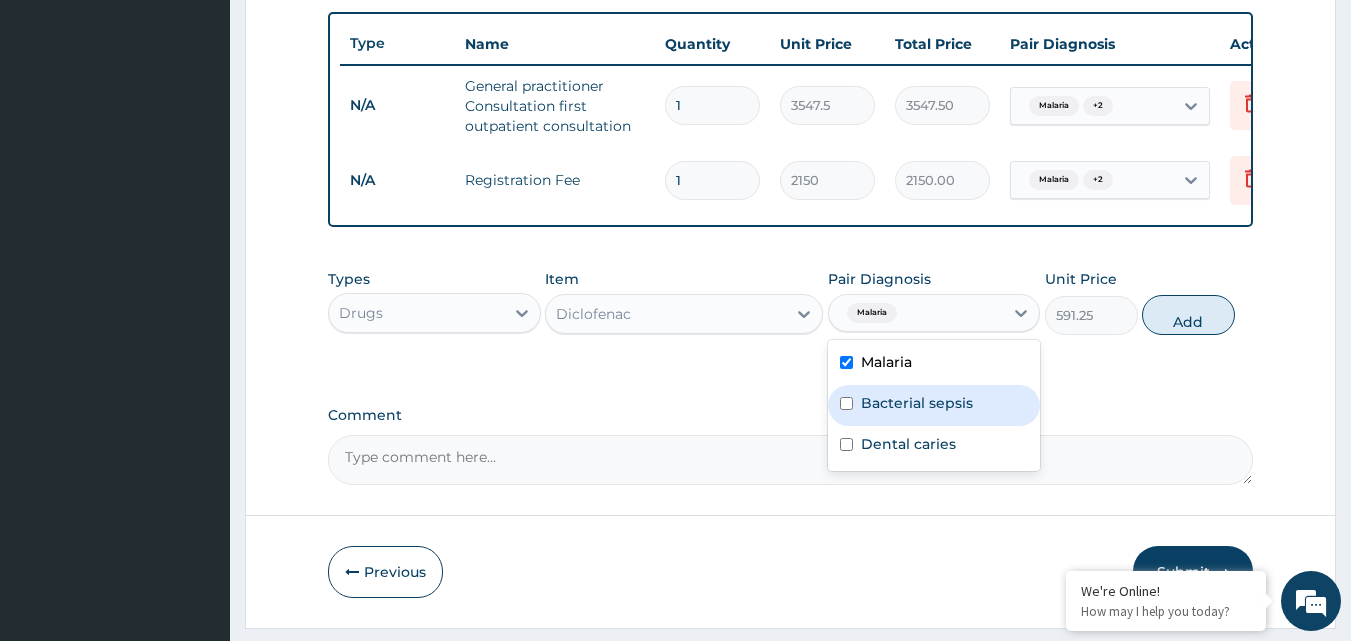 click on "Bacterial sepsis" at bounding box center (917, 403) 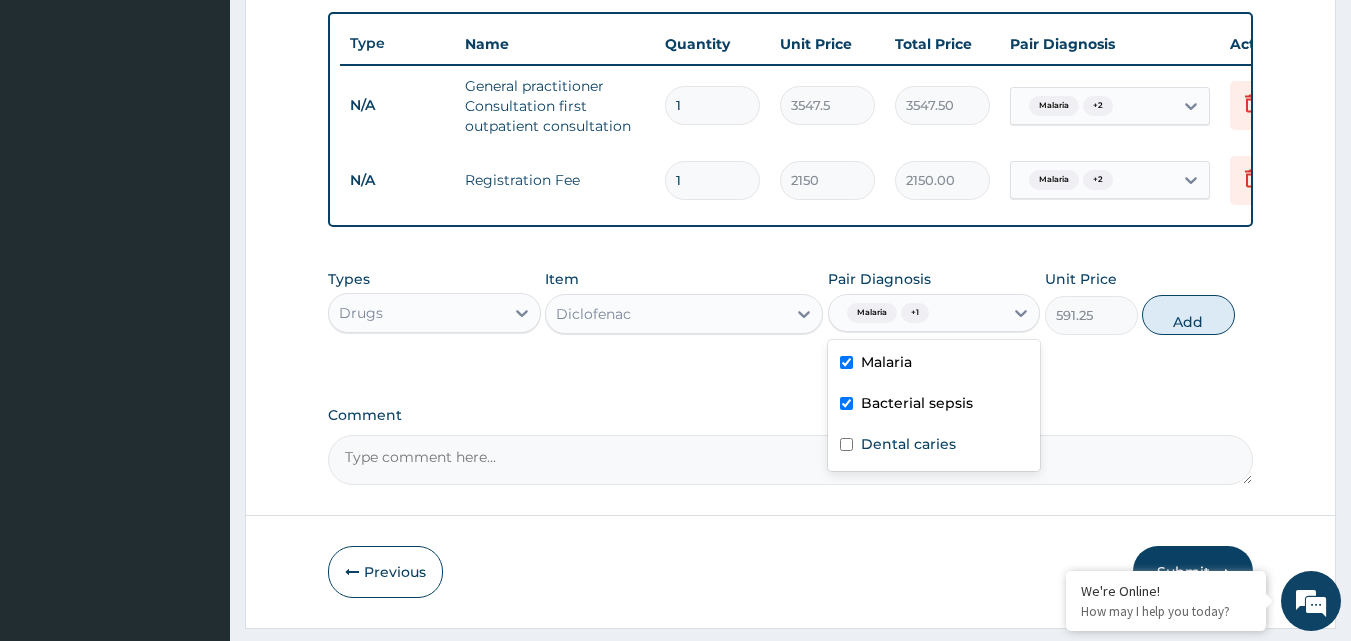 click on "Bacterial sepsis" at bounding box center [934, 405] 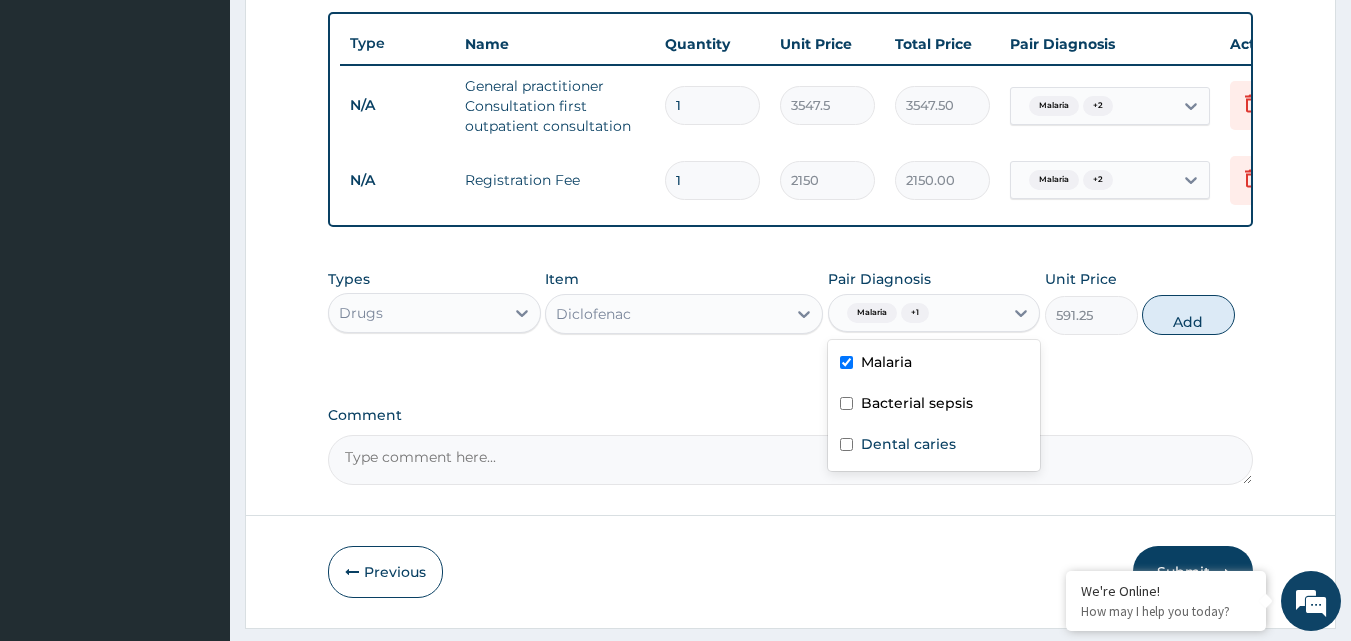 checkbox on "false" 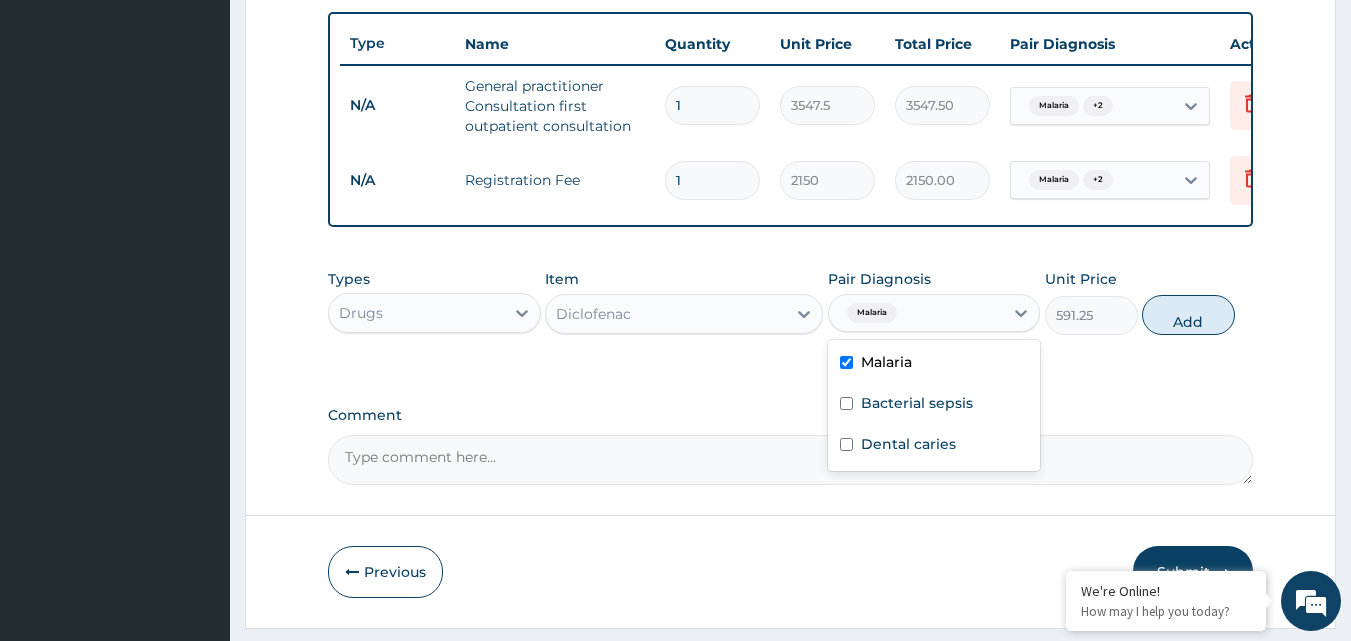 click on "Malaria" at bounding box center (886, 362) 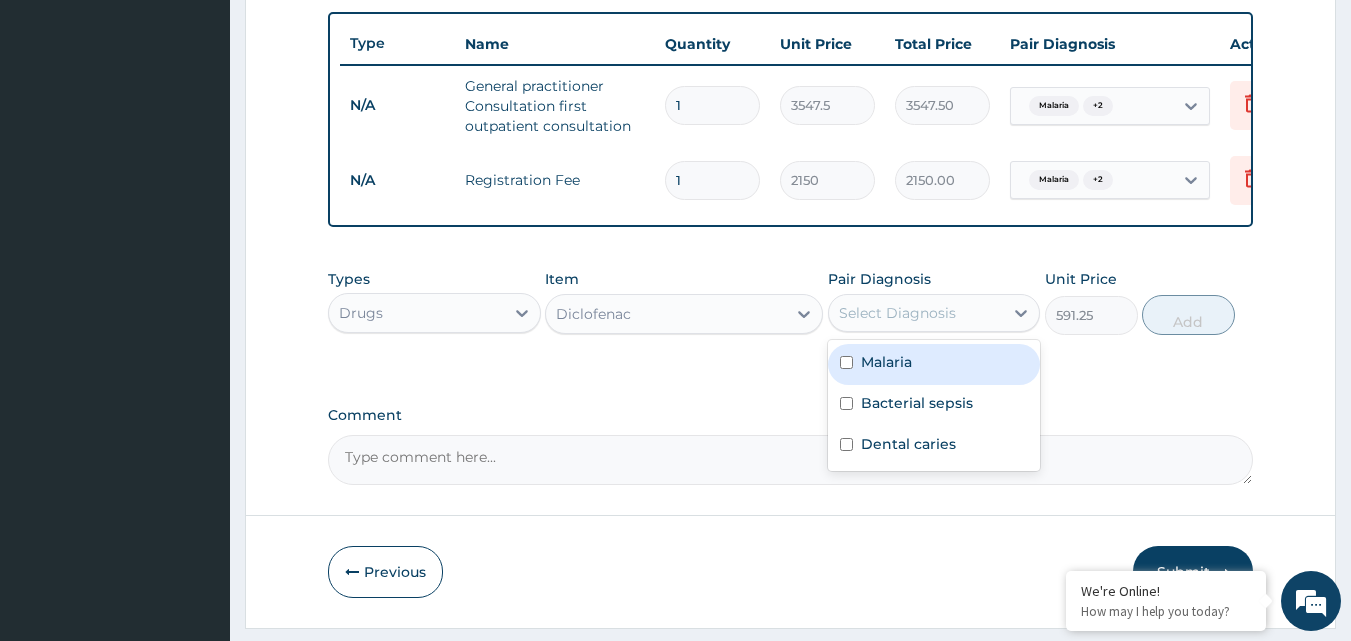 checkbox on "false" 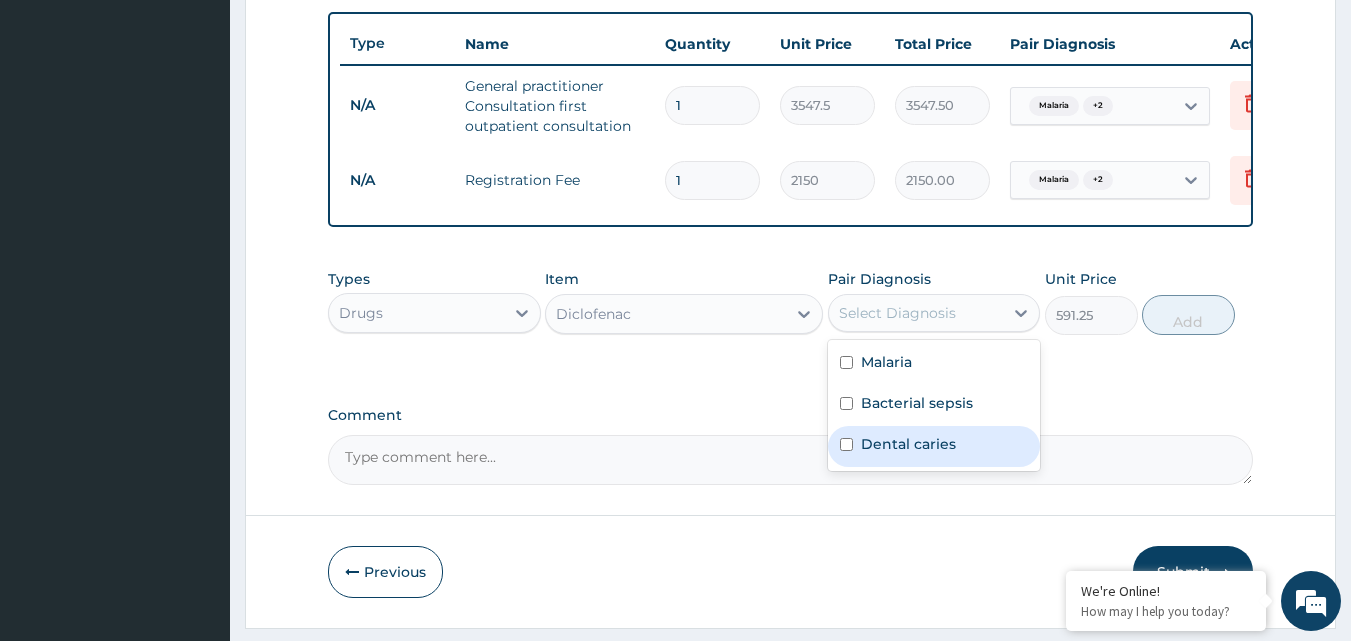 click on "Dental caries" at bounding box center (908, 444) 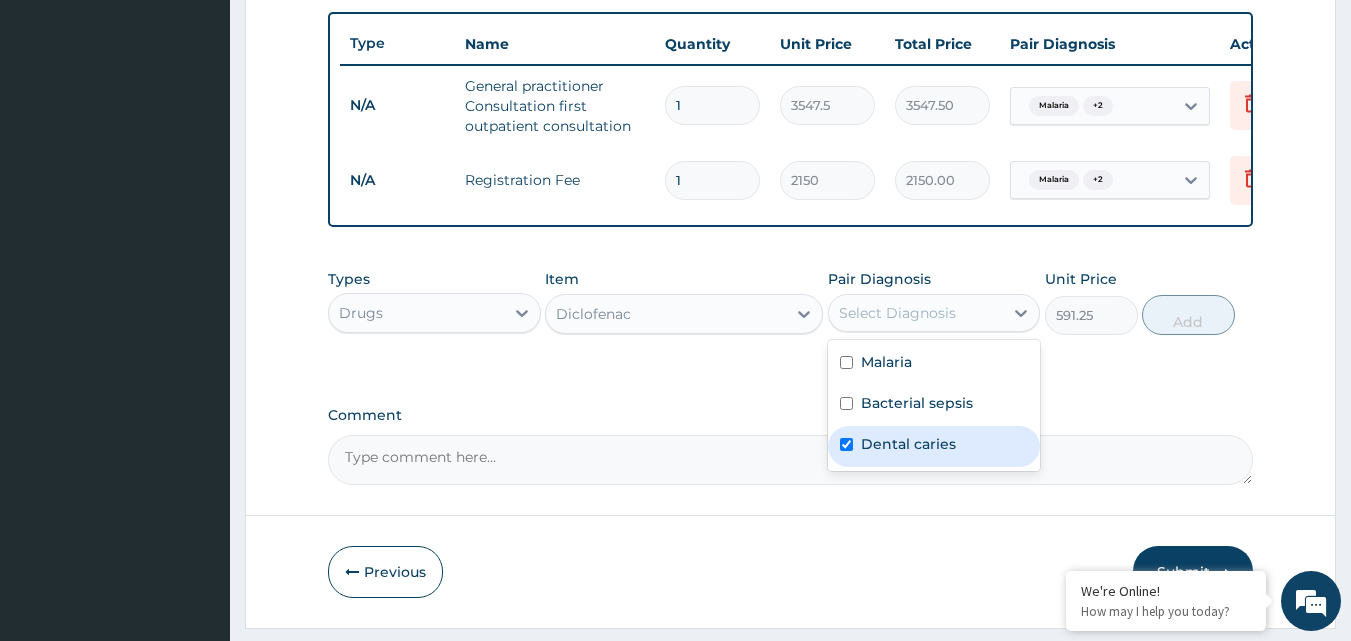 checkbox on "true" 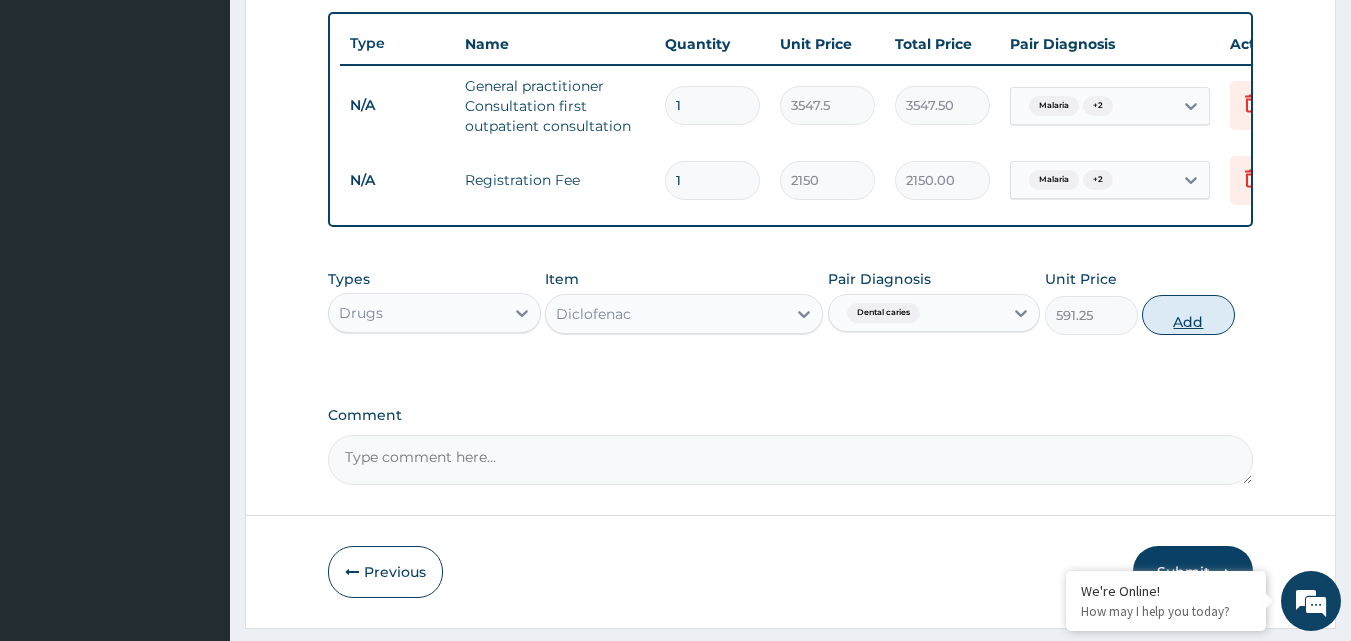 click on "Add" at bounding box center [1188, 315] 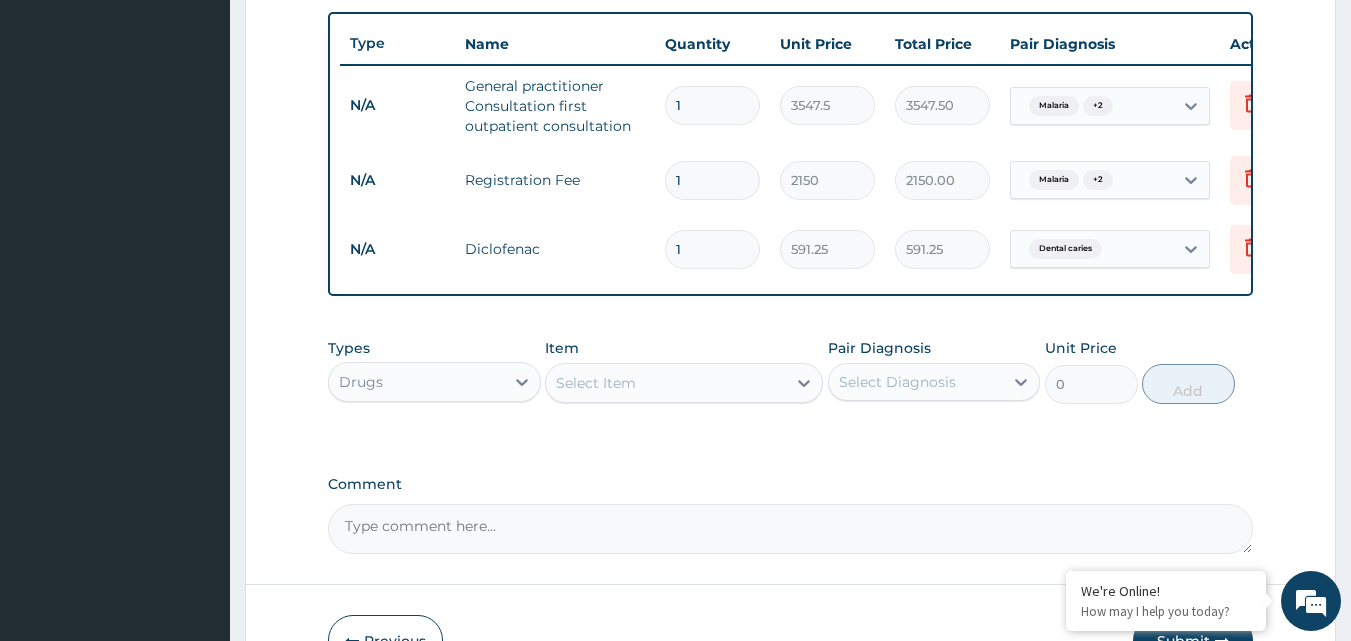 click on "Select Item" at bounding box center (666, 383) 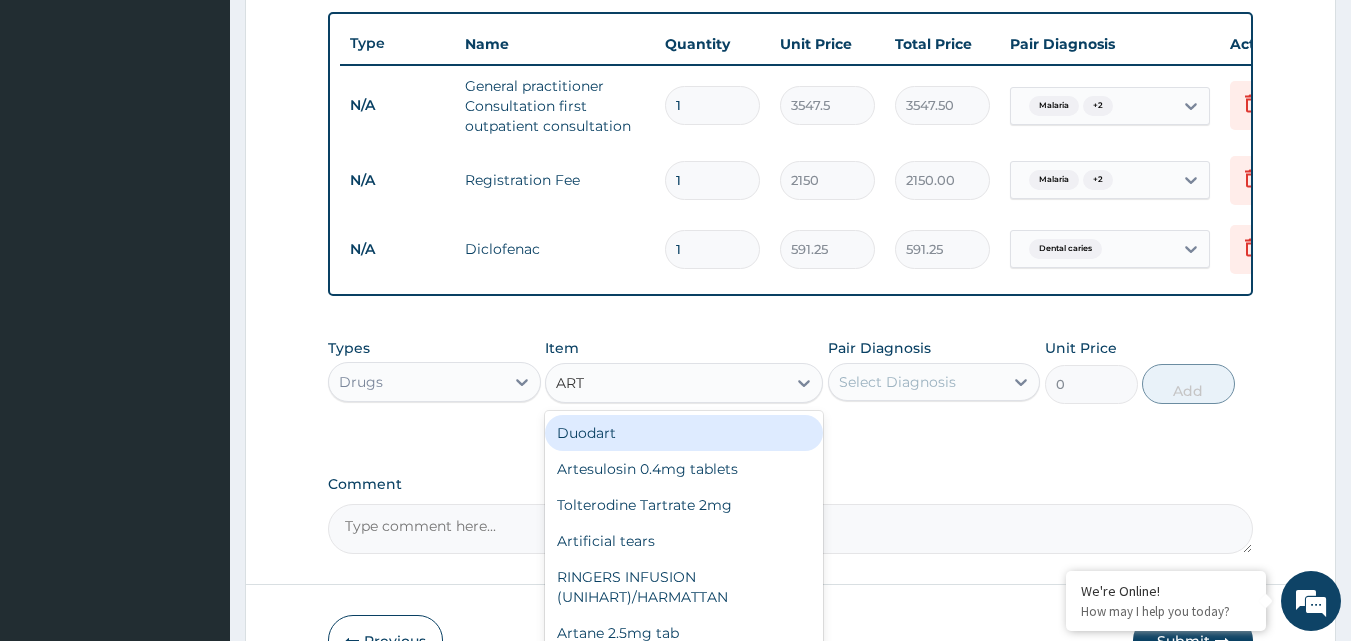 type on "ARTE" 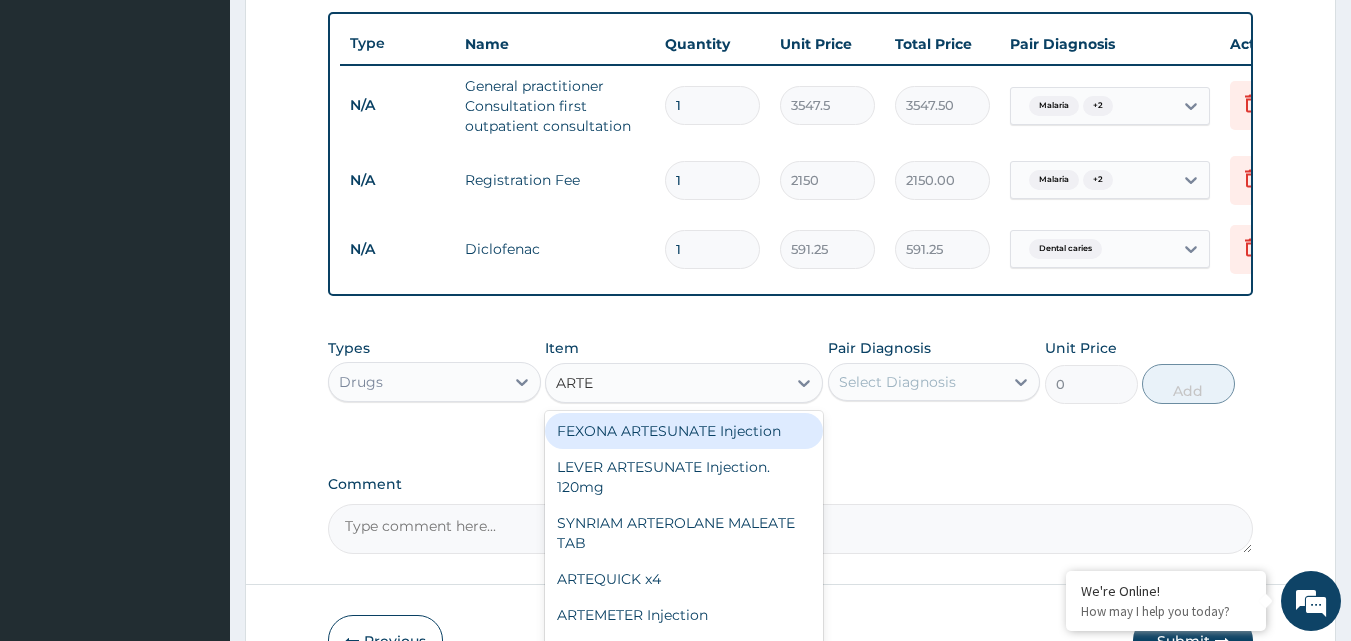 scroll, scrollTop: 200, scrollLeft: 0, axis: vertical 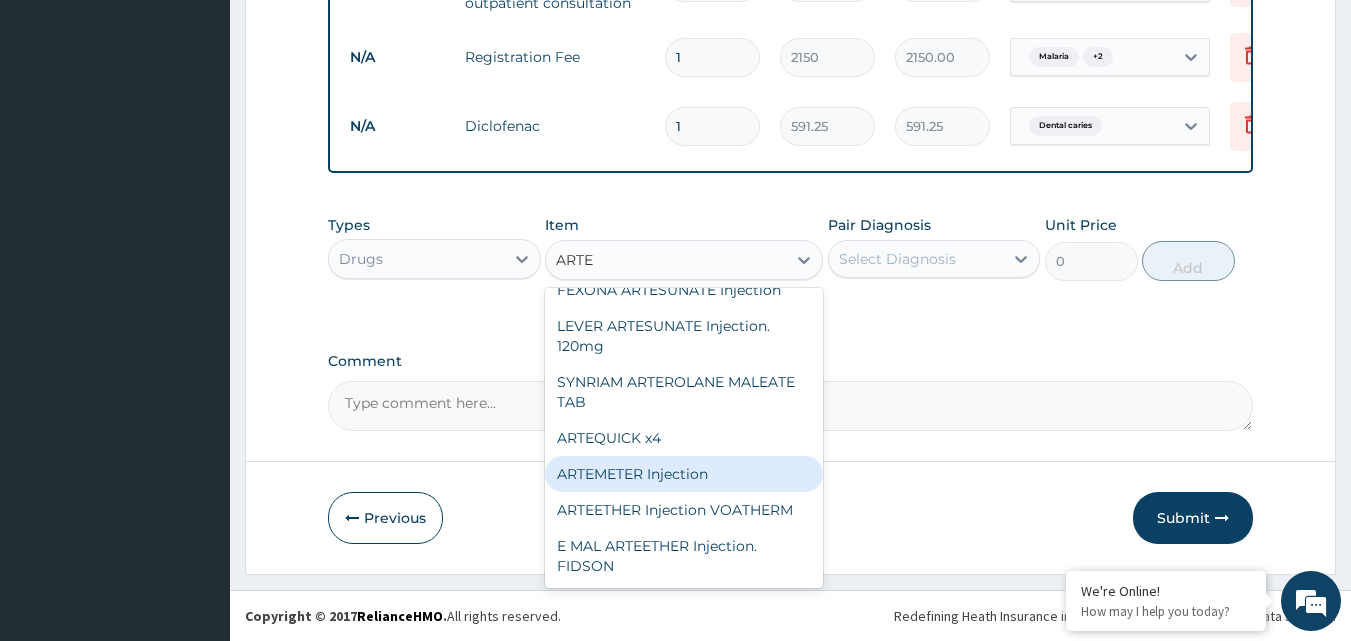 click on "ARTEMETER Injection" at bounding box center (684, 474) 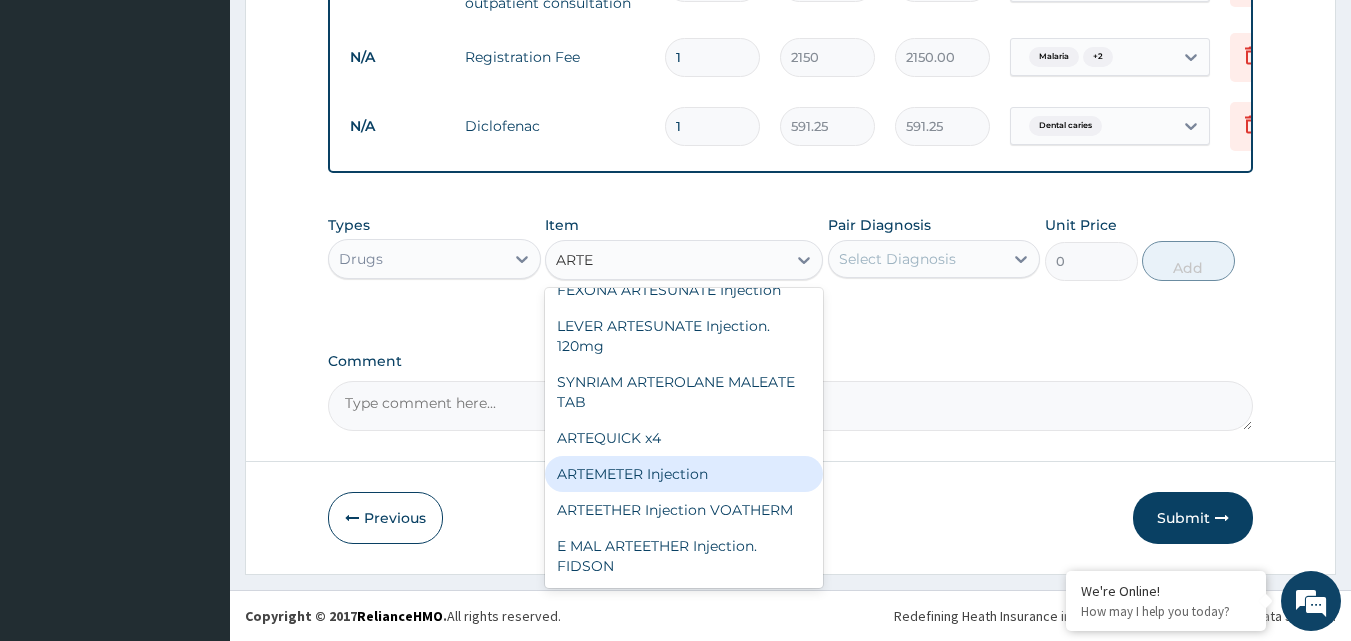 type 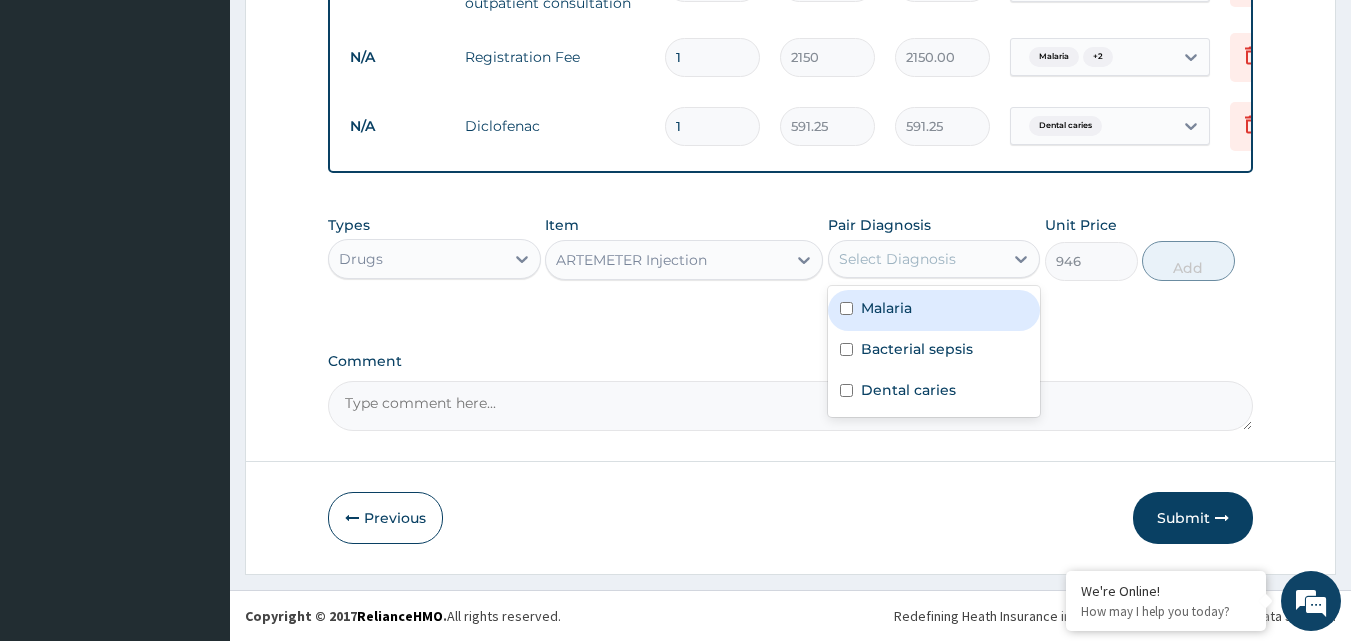 click on "Select Diagnosis" at bounding box center (897, 259) 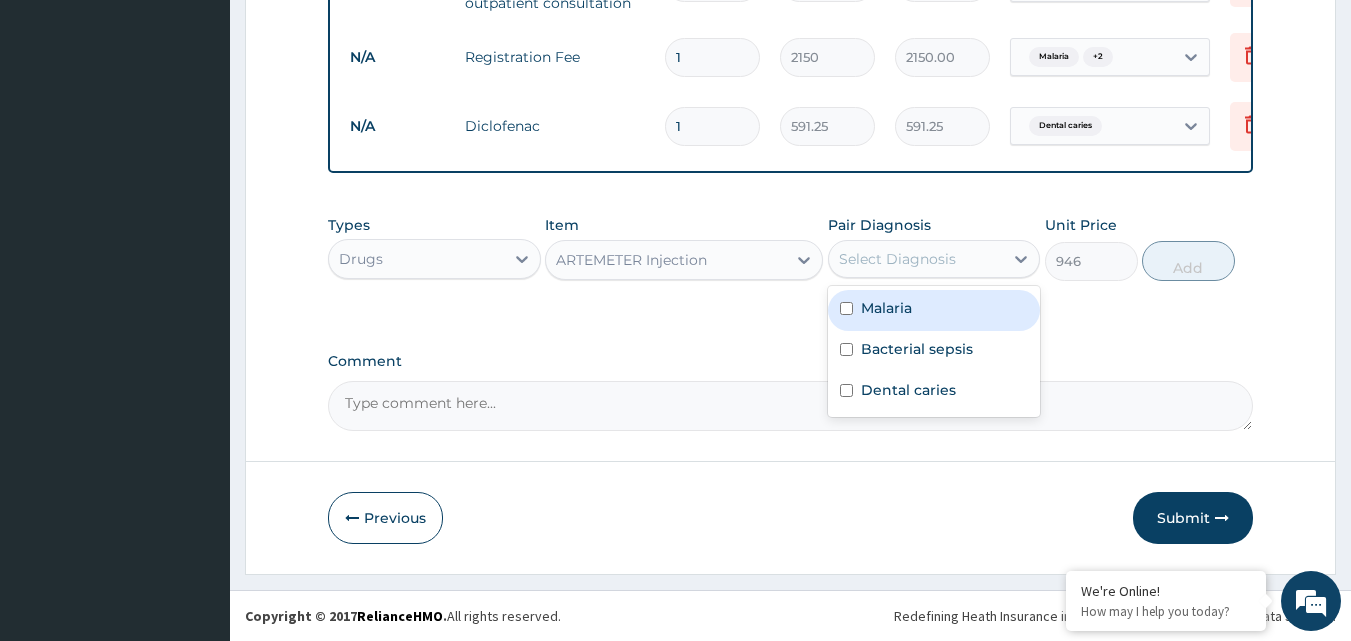 click on "Malaria" at bounding box center [934, 310] 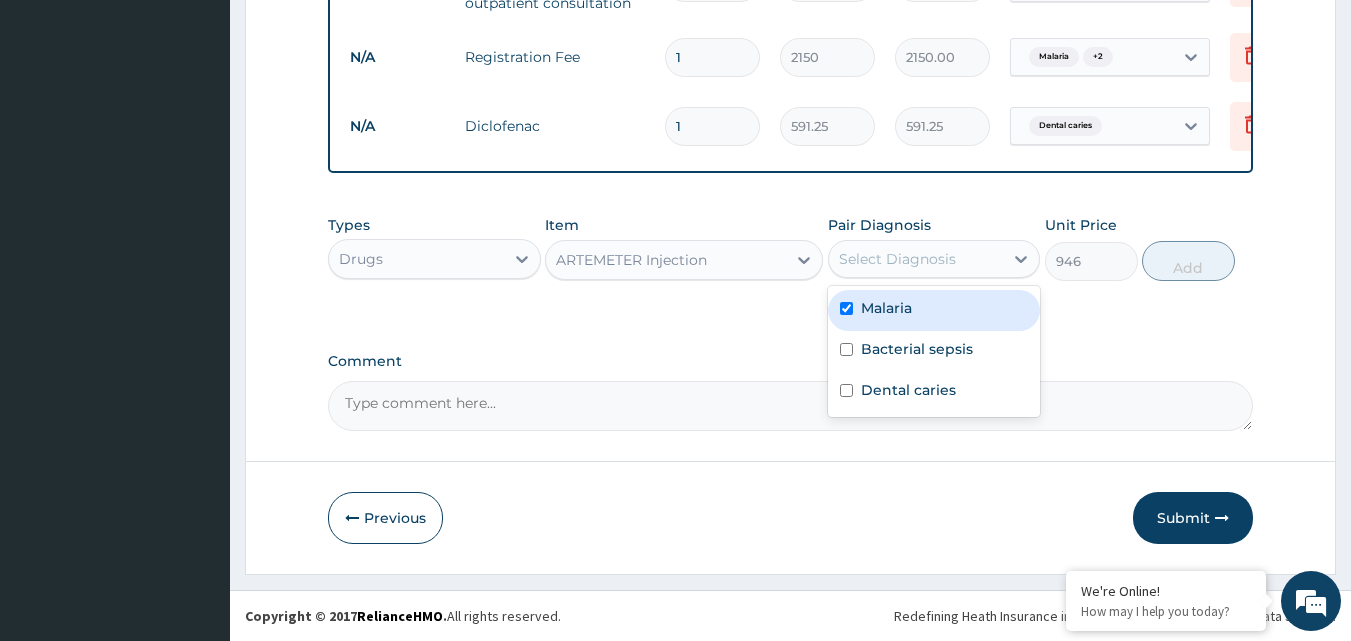 checkbox on "true" 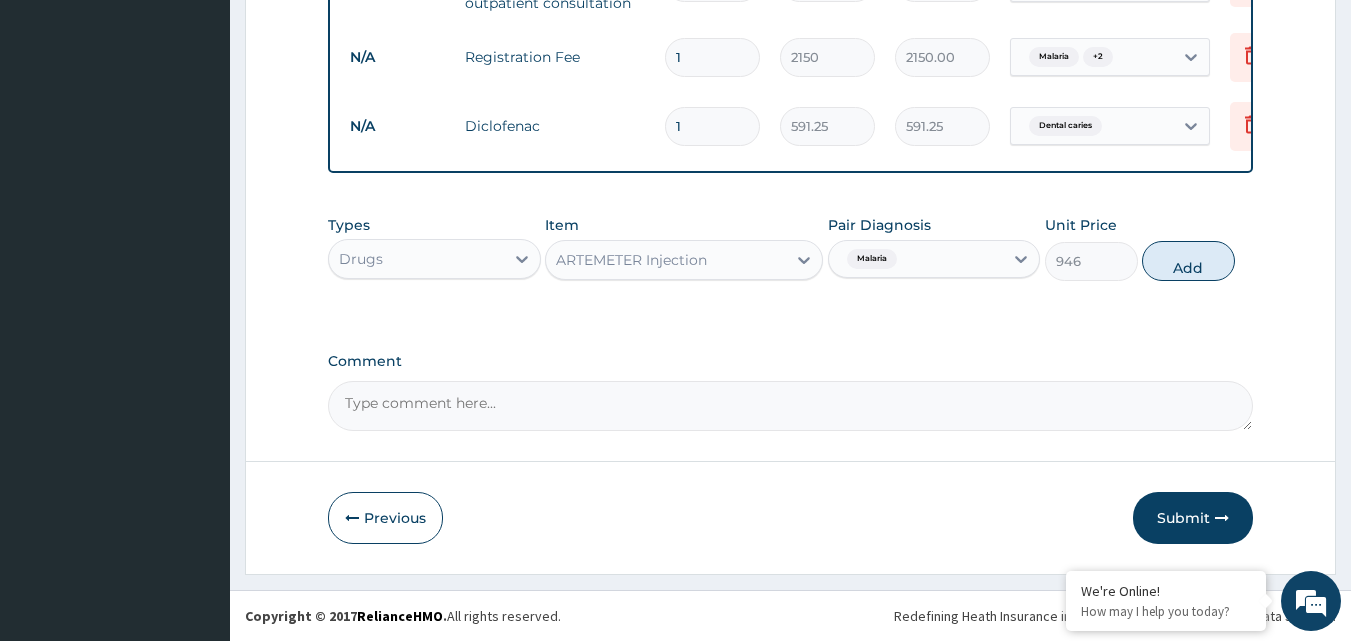click on "Add" at bounding box center [1188, 261] 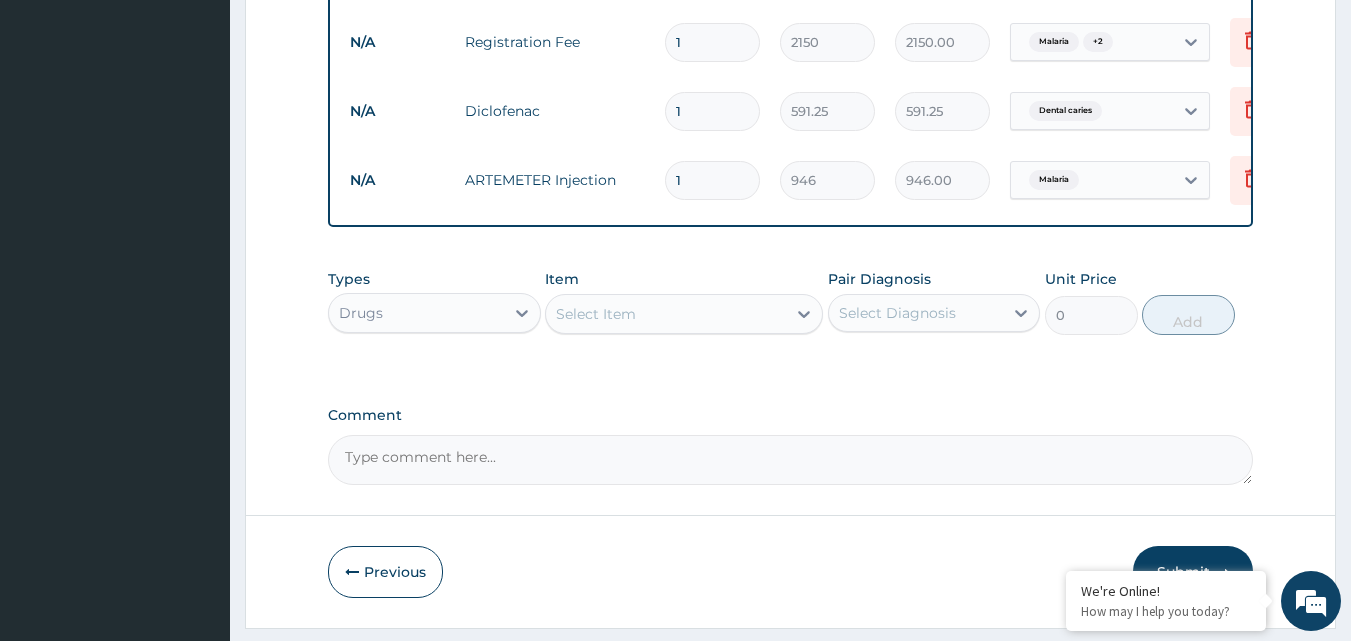 type 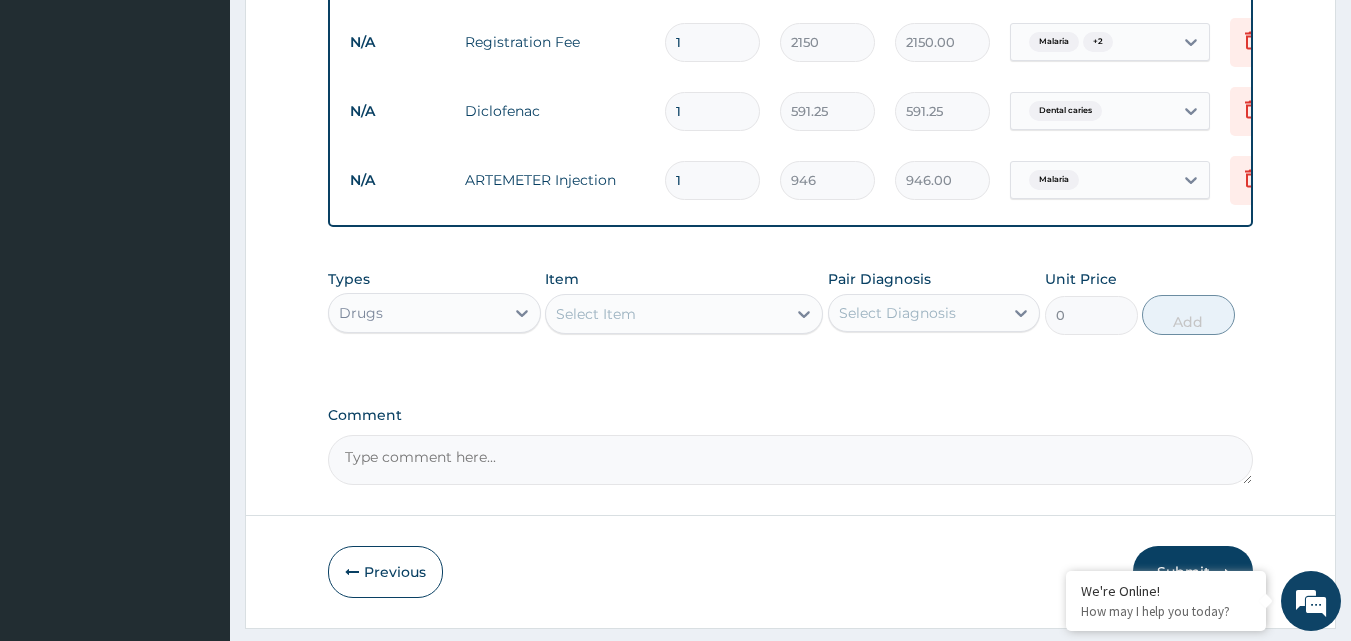 type on "0.00" 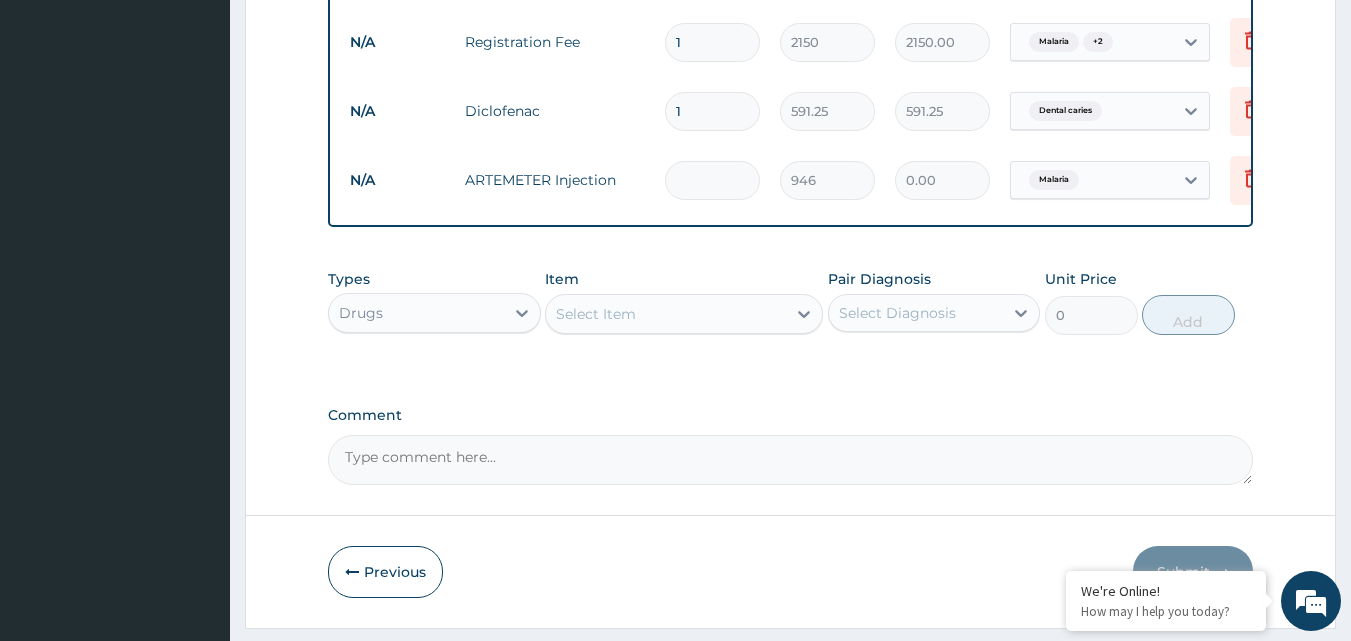 type on "6" 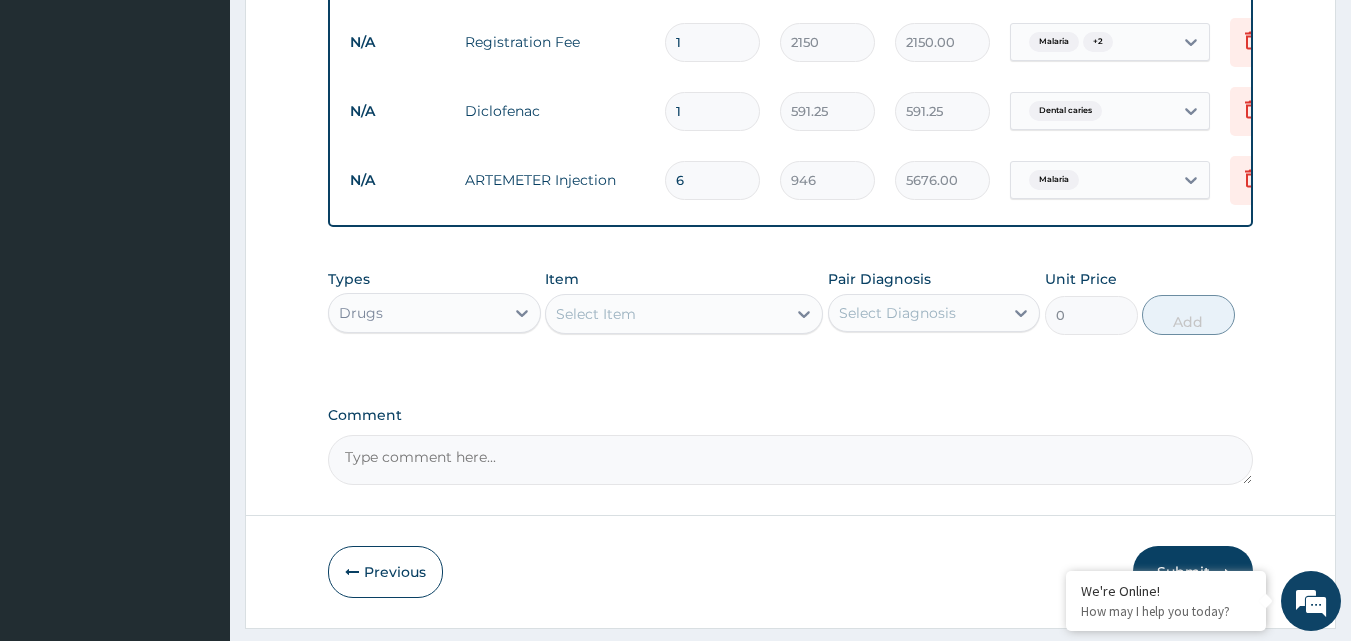 type on "6" 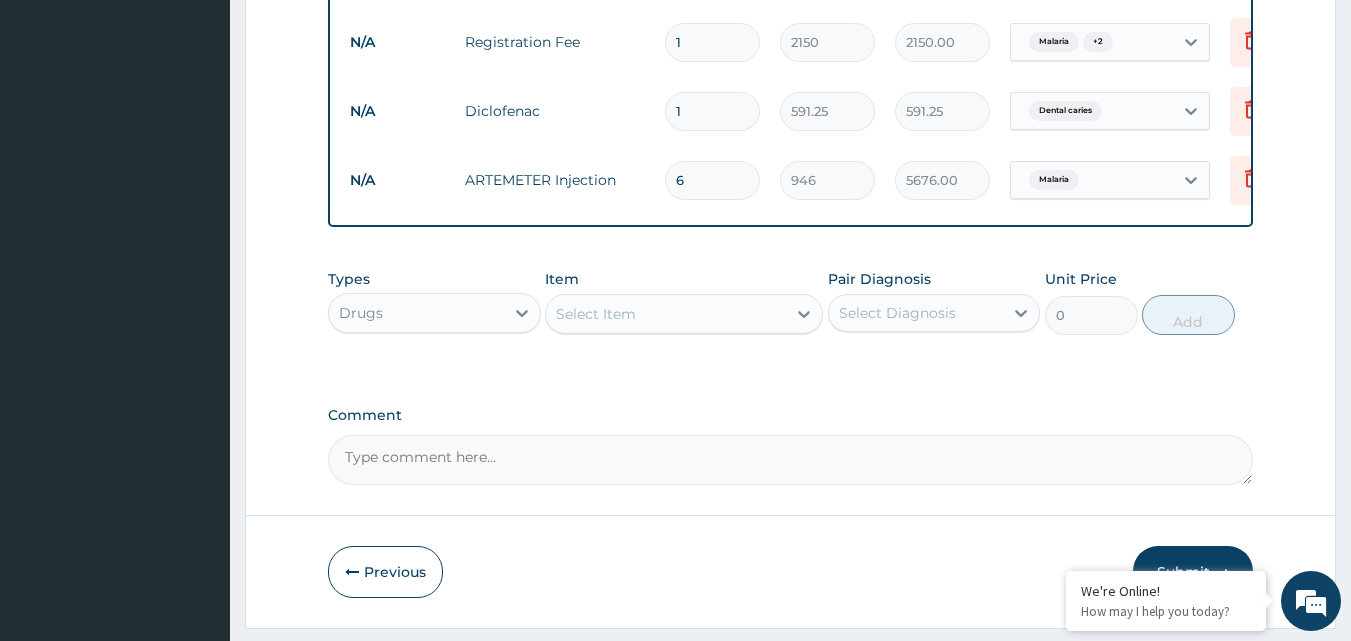 click on "Select Item" at bounding box center [666, 314] 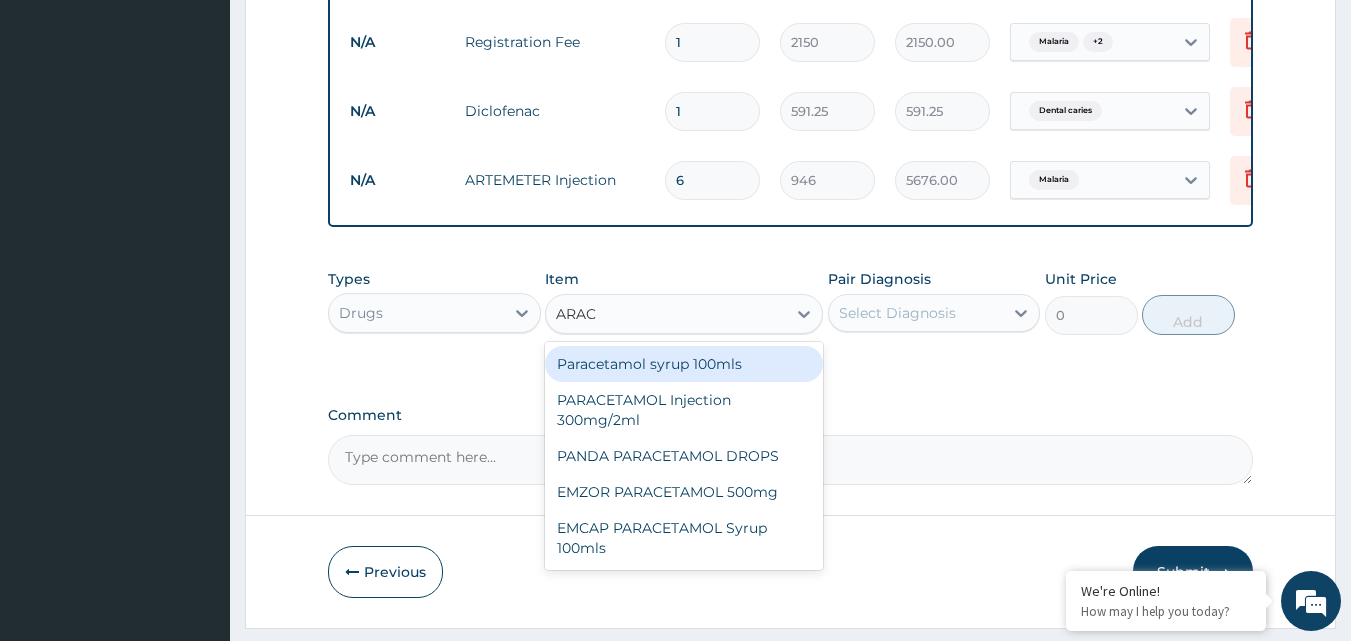 type on "ARACE" 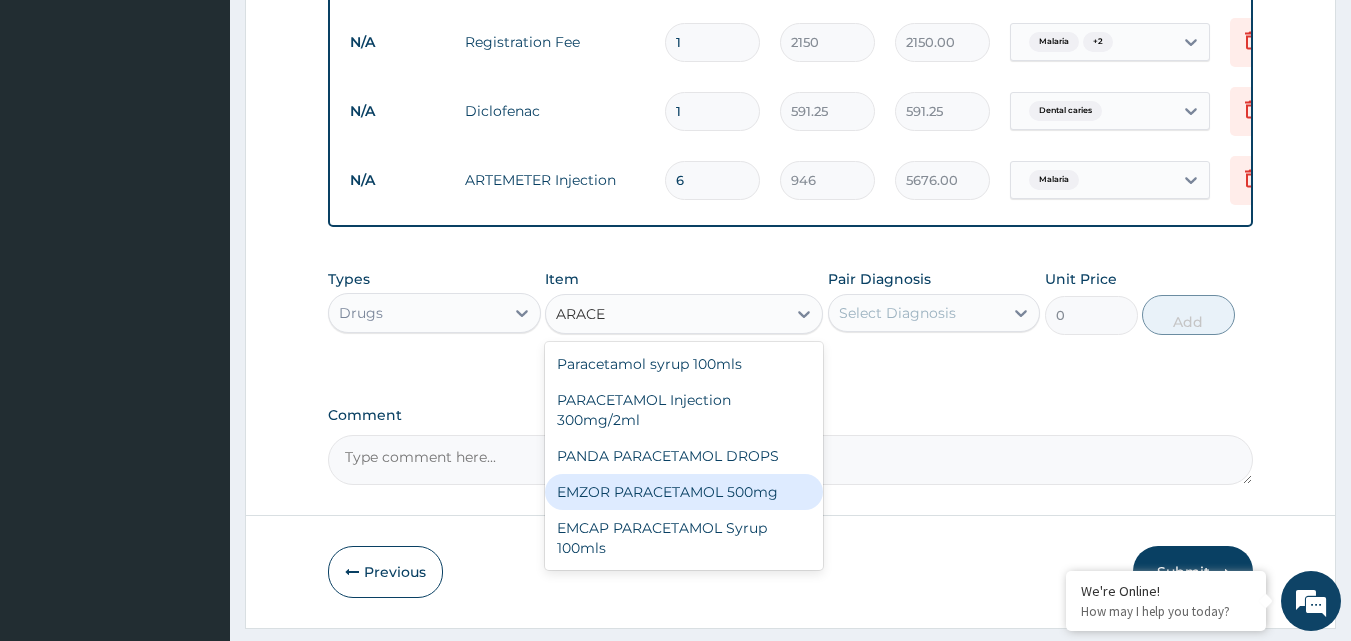 click on "EMZOR PARACETAMOL 500mg" at bounding box center [684, 492] 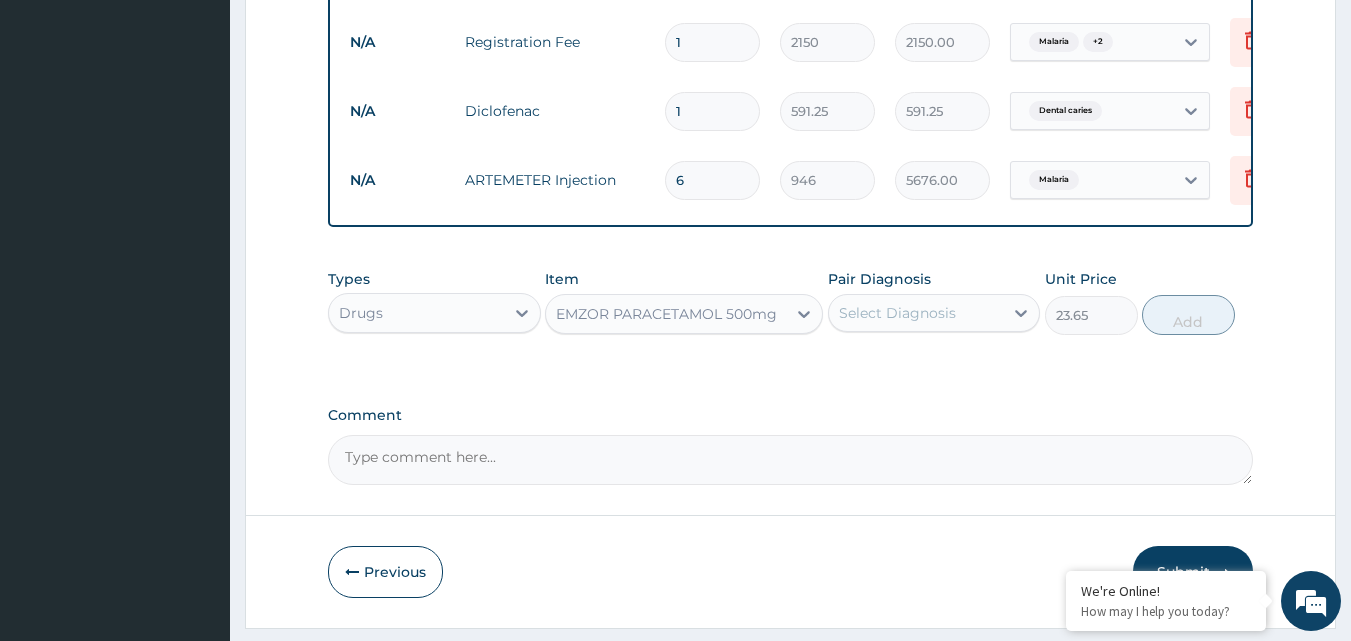 click on "Select Diagnosis" at bounding box center (897, 313) 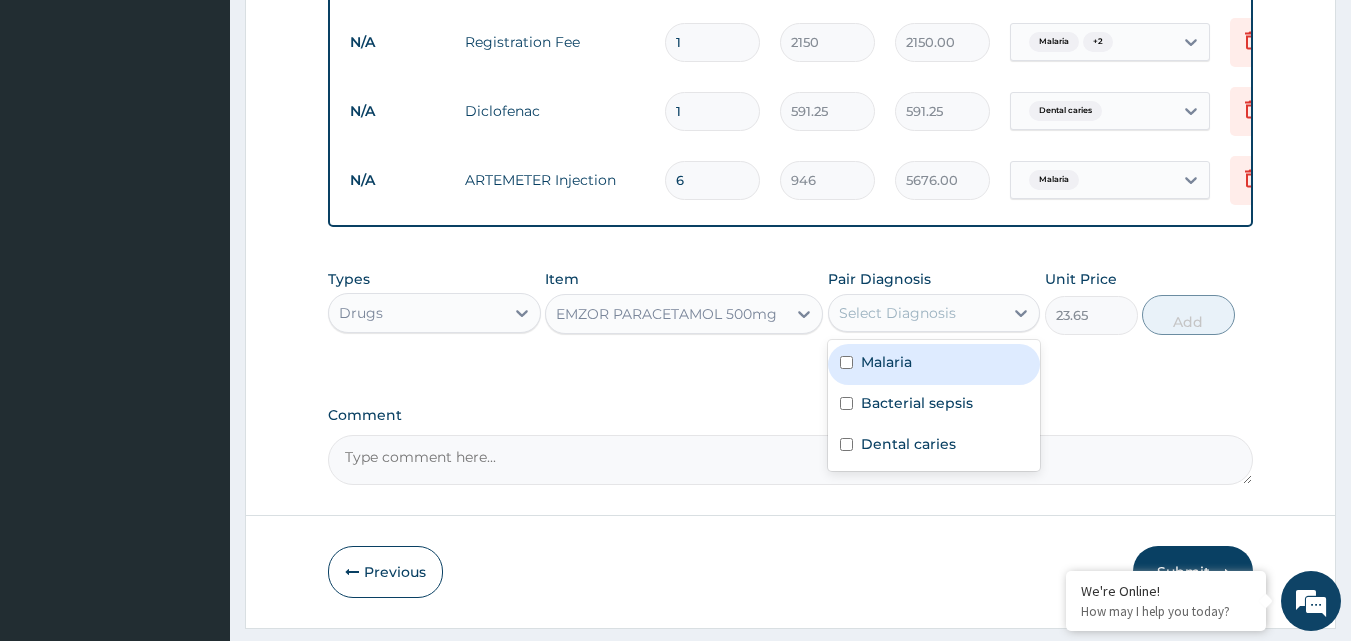 click on "Malaria" at bounding box center [886, 362] 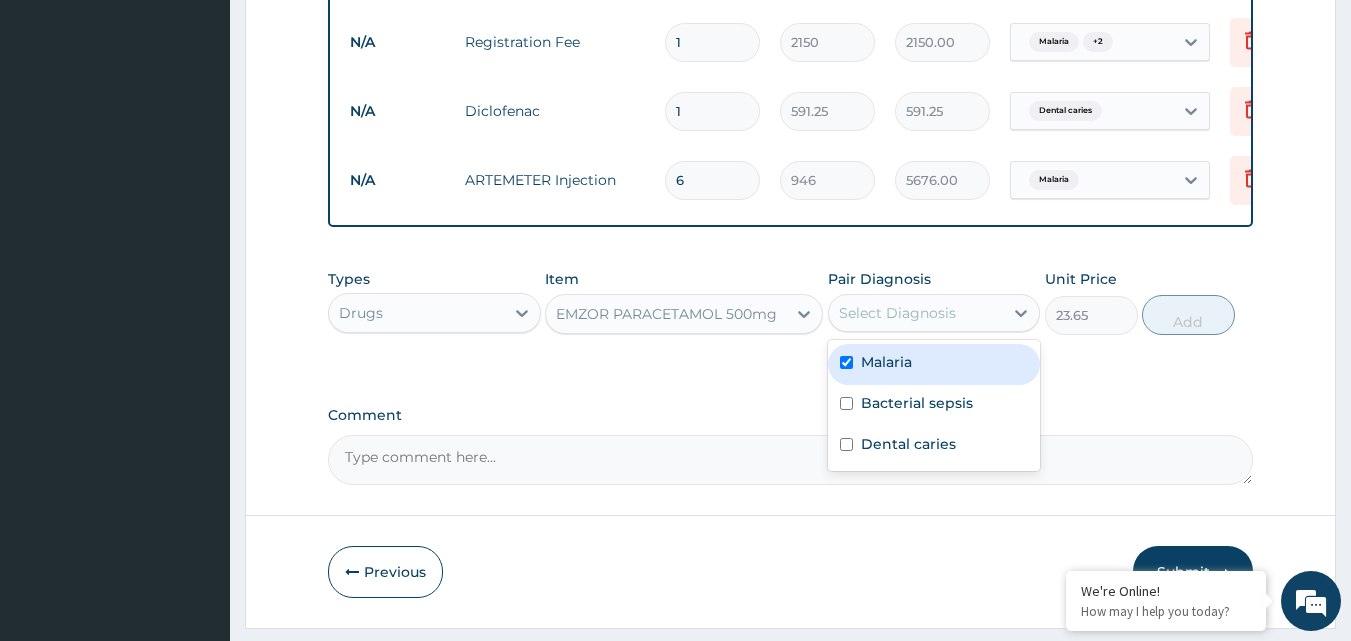checkbox on "true" 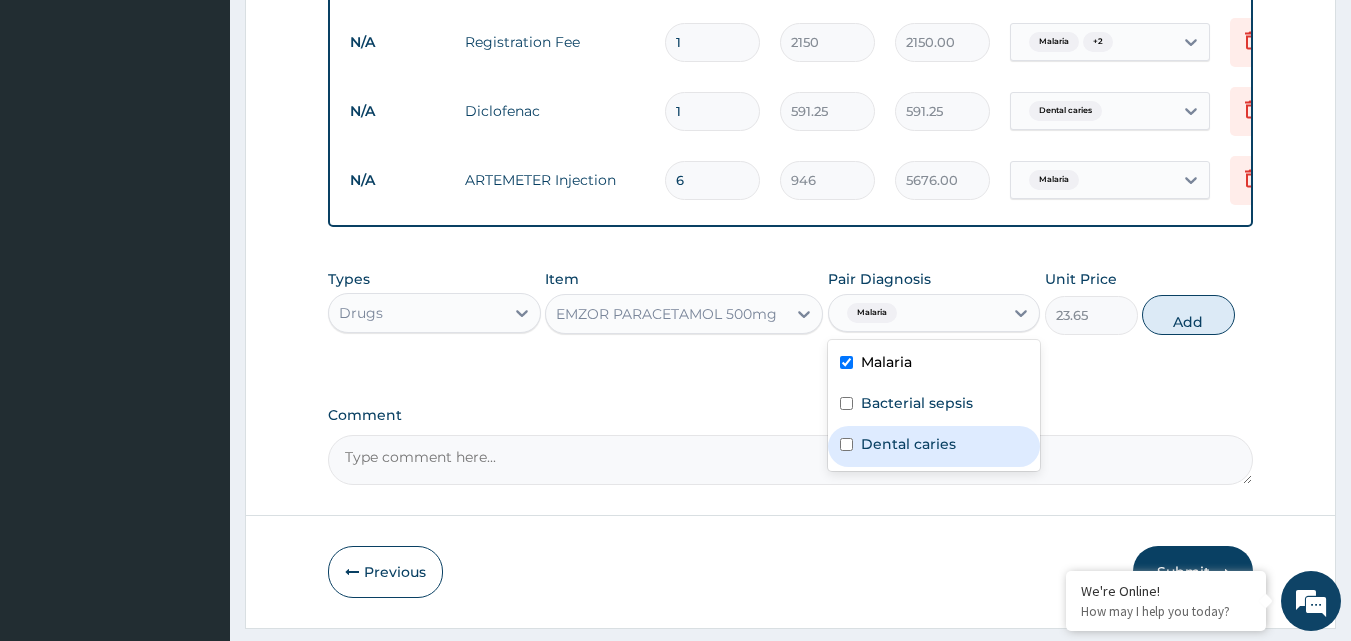 click on "Dental caries" at bounding box center [934, 446] 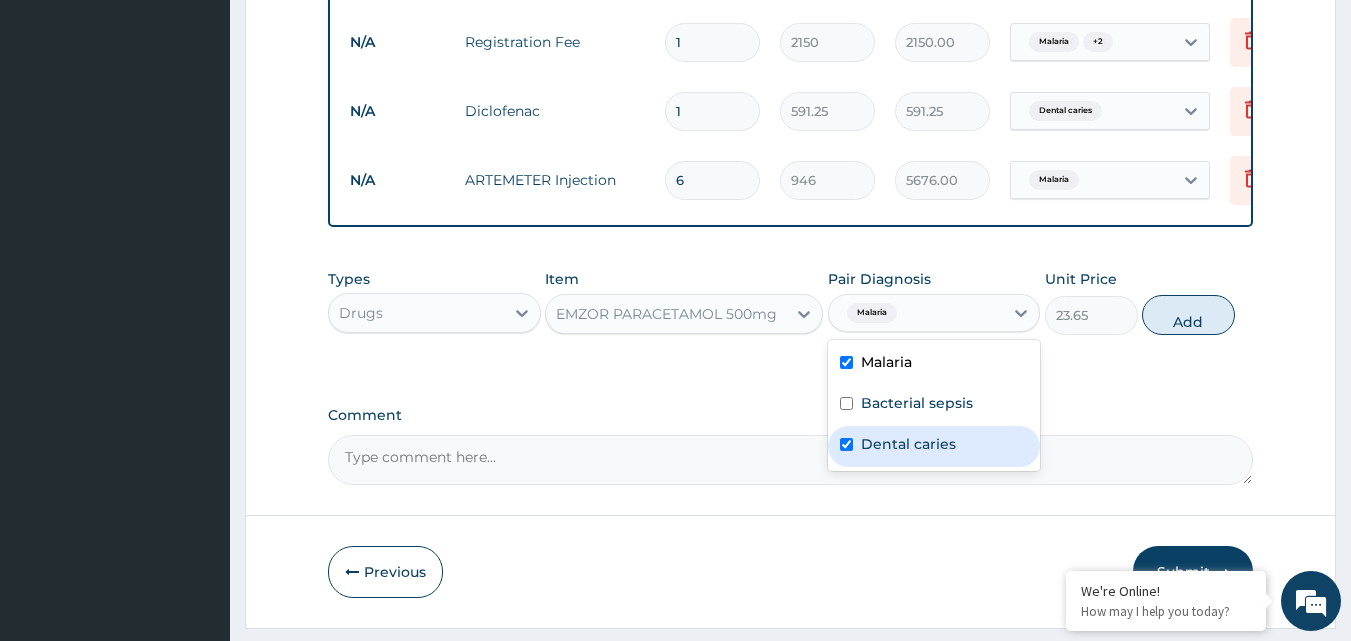 checkbox on "true" 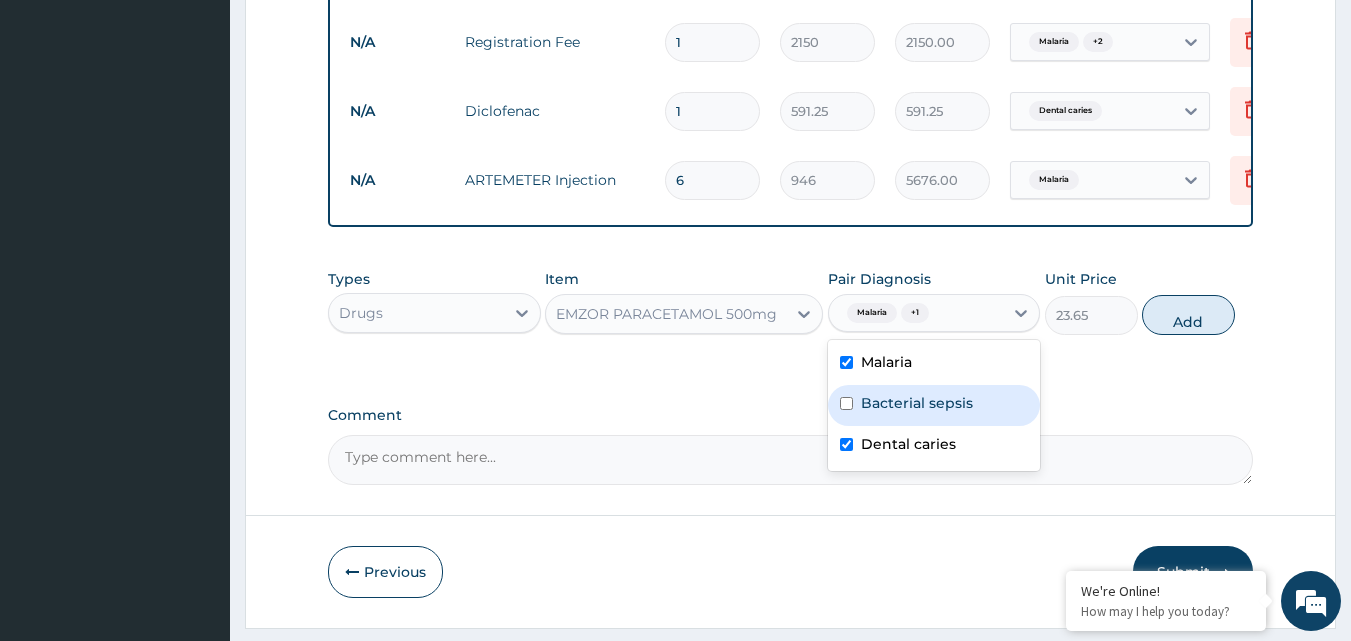 click on "Bacterial sepsis" at bounding box center (934, 405) 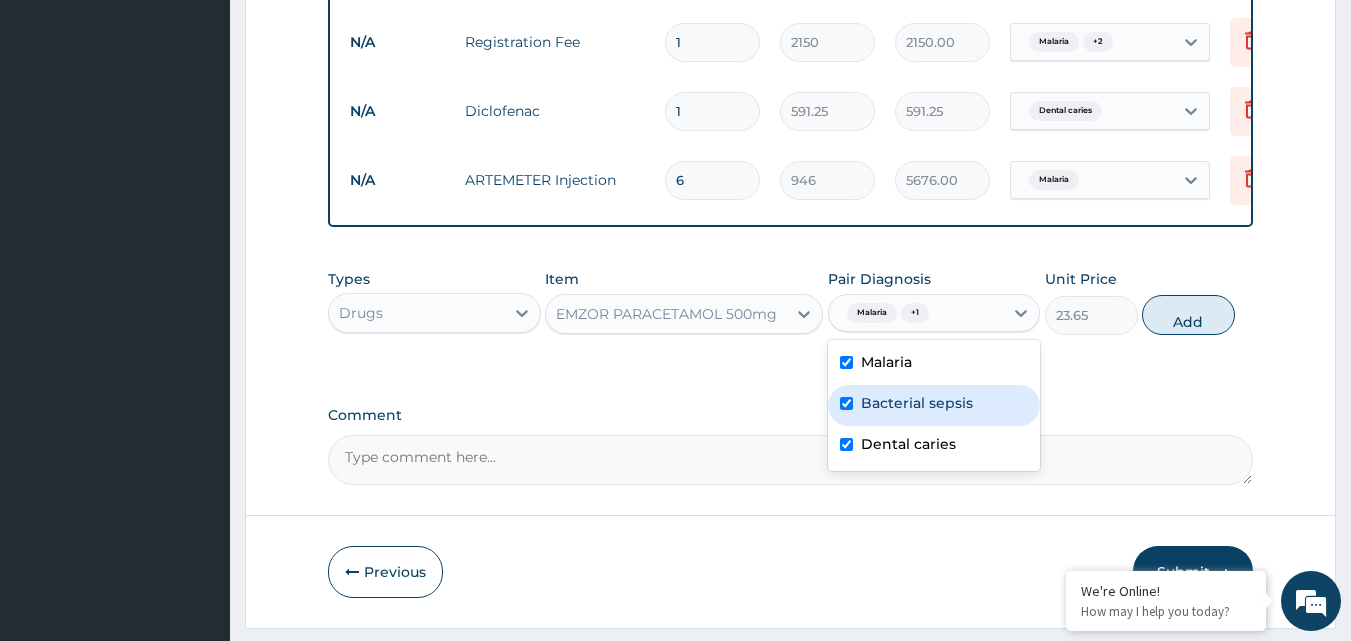 checkbox on "true" 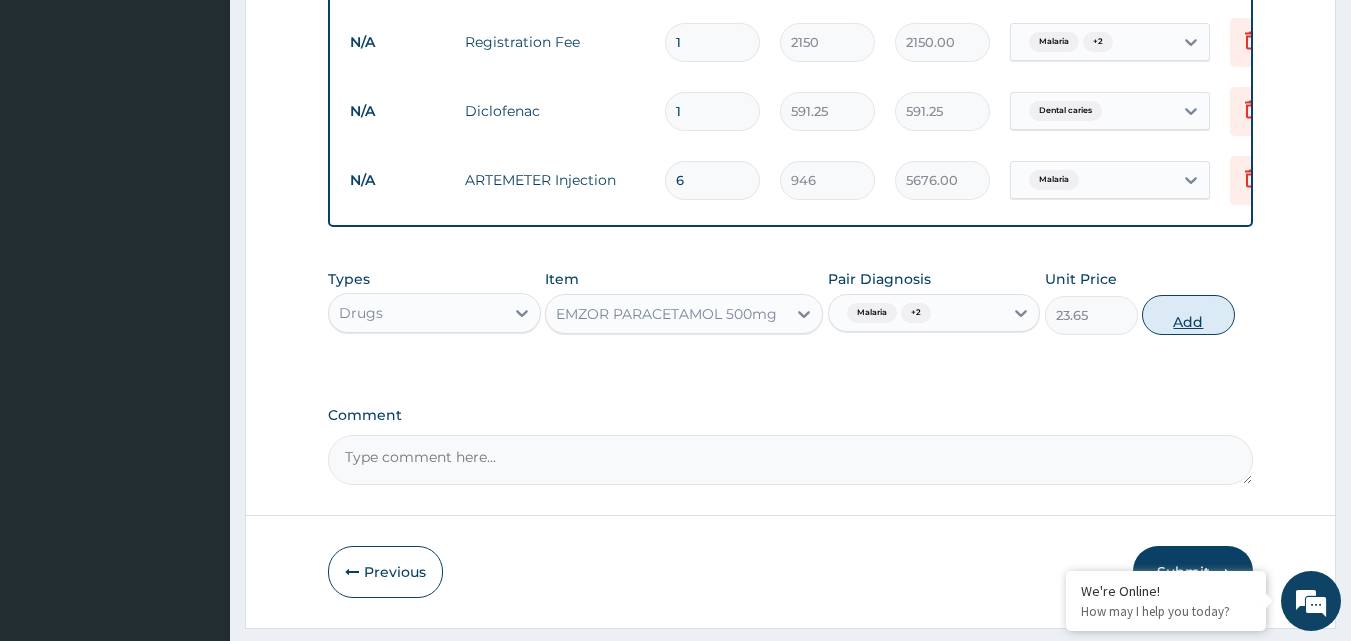 click on "Add" at bounding box center (1188, 315) 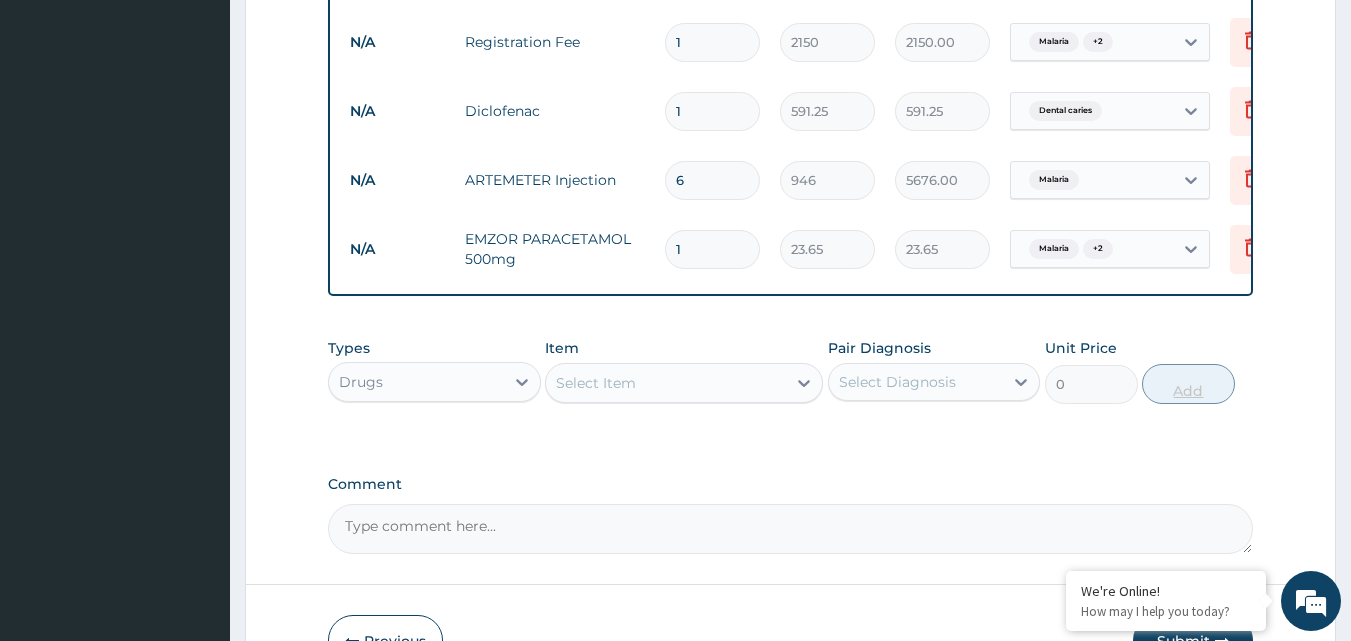 type on "18" 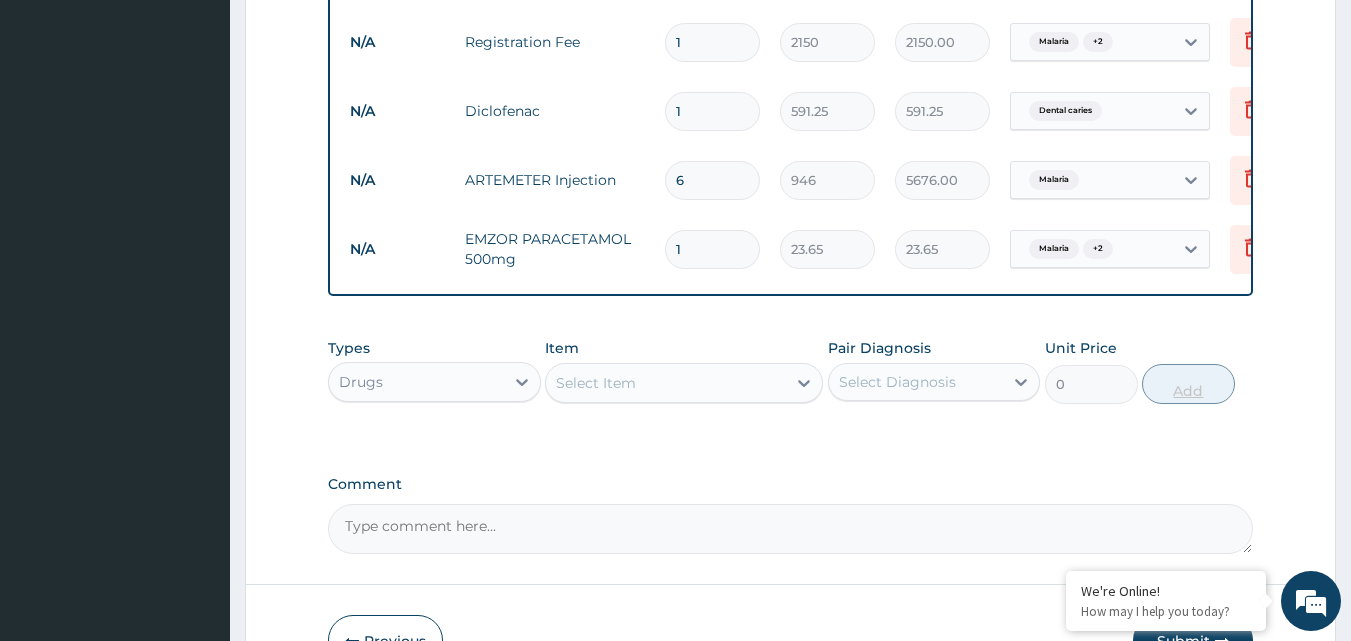 type on "425.70" 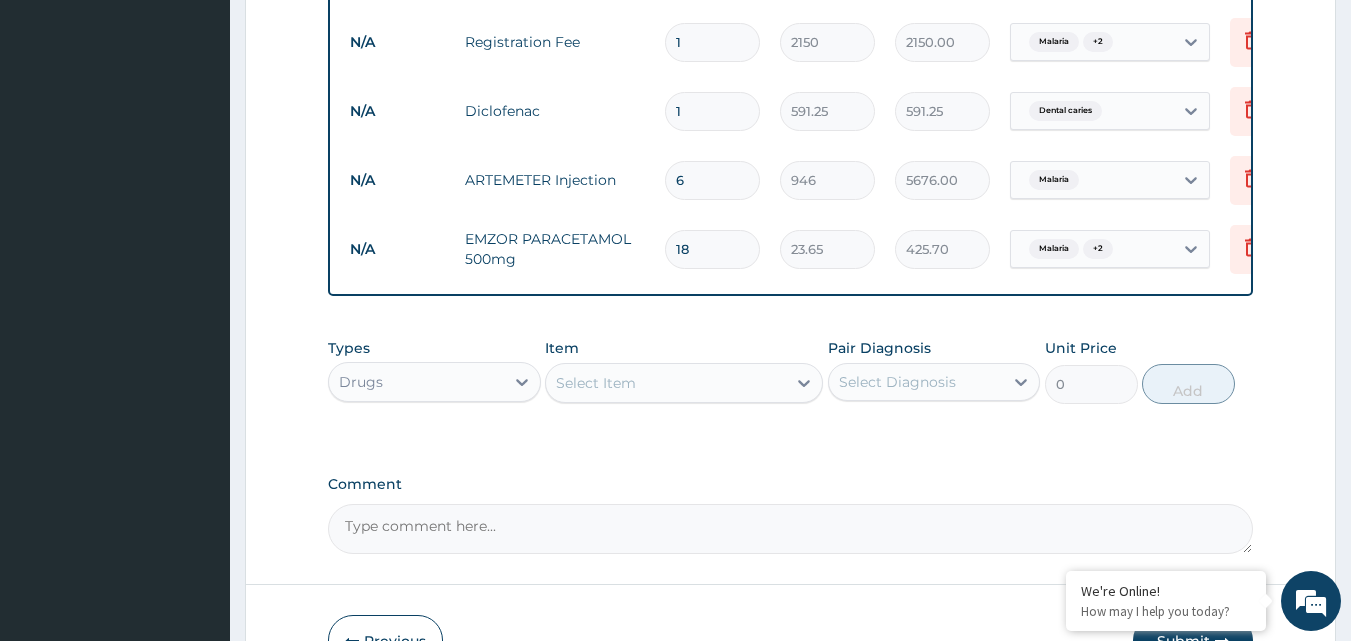 type on "18" 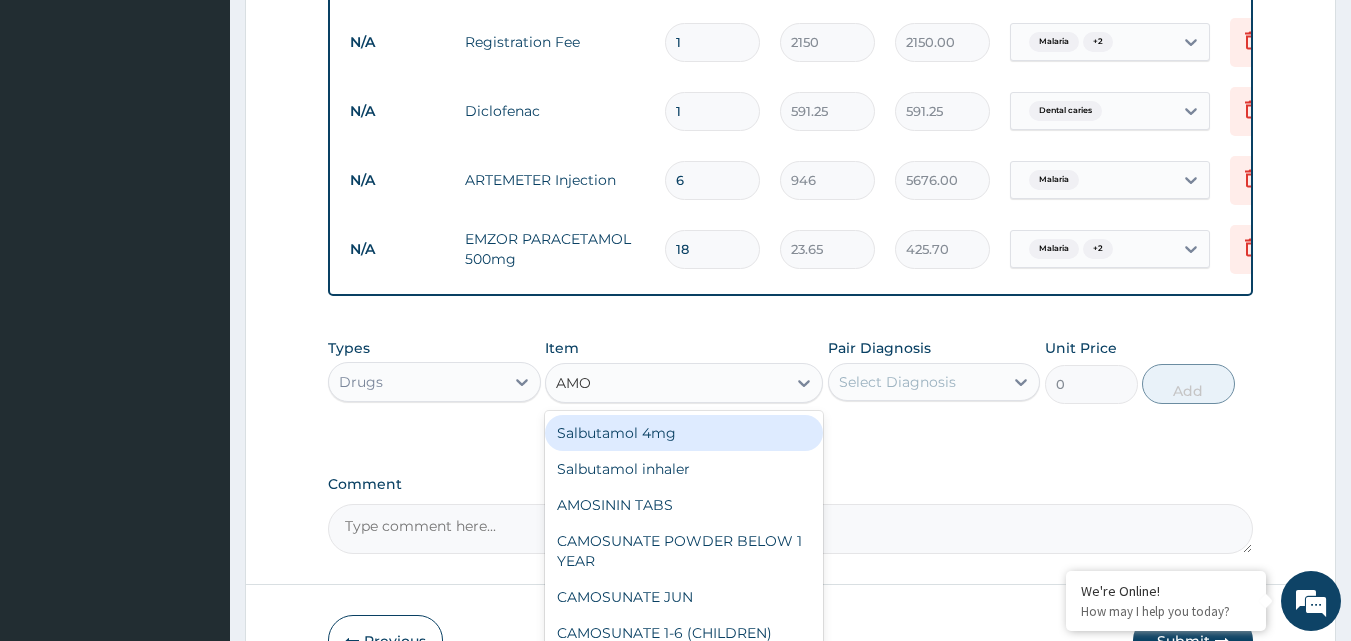 type on "AMOX" 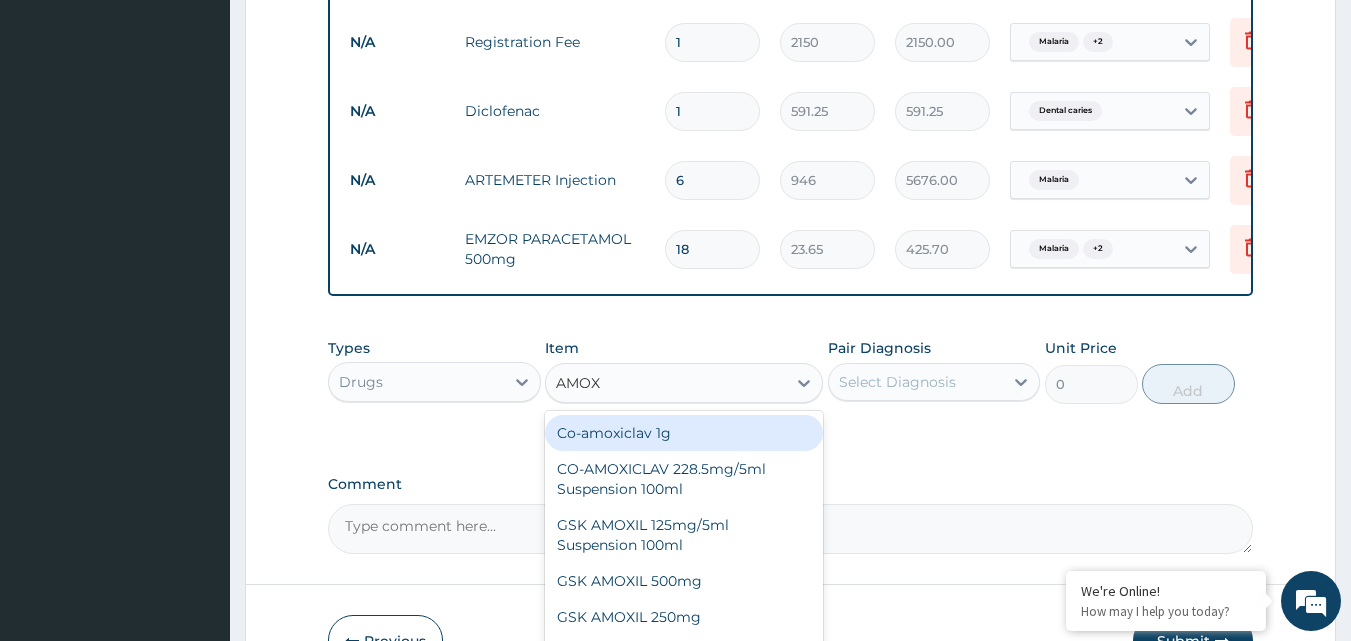 scroll, scrollTop: 970, scrollLeft: 0, axis: vertical 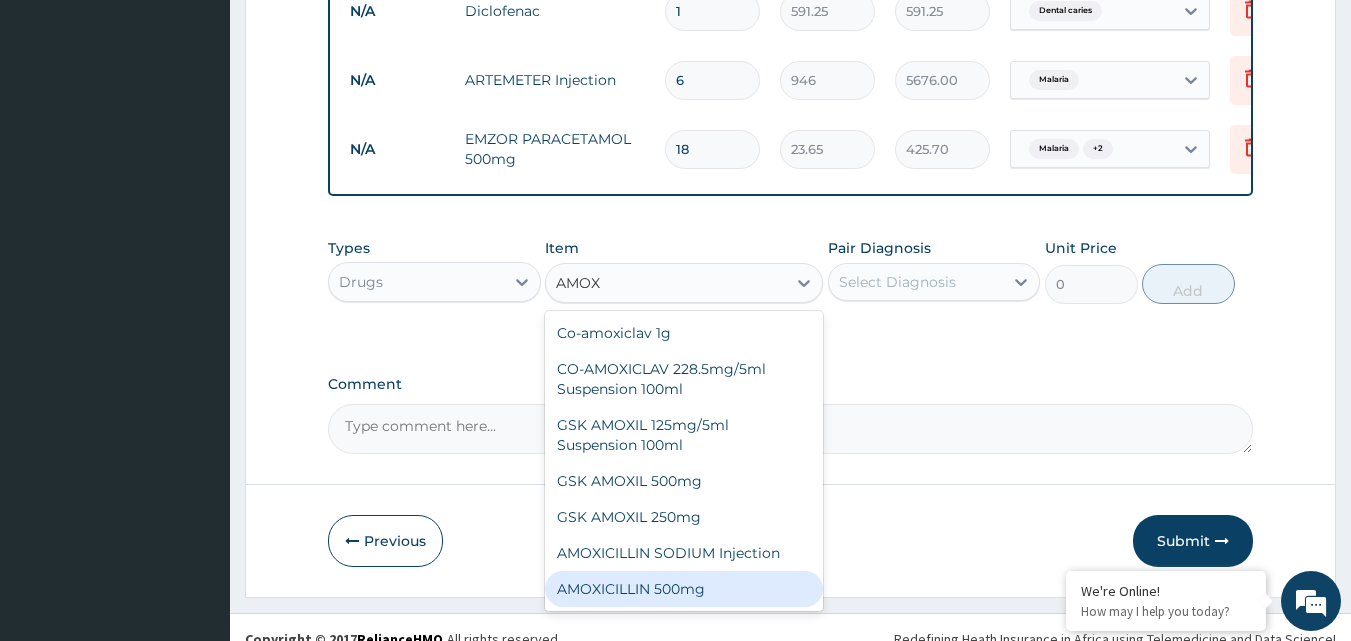click on "AMOXICILLIN 500mg" at bounding box center [684, 589] 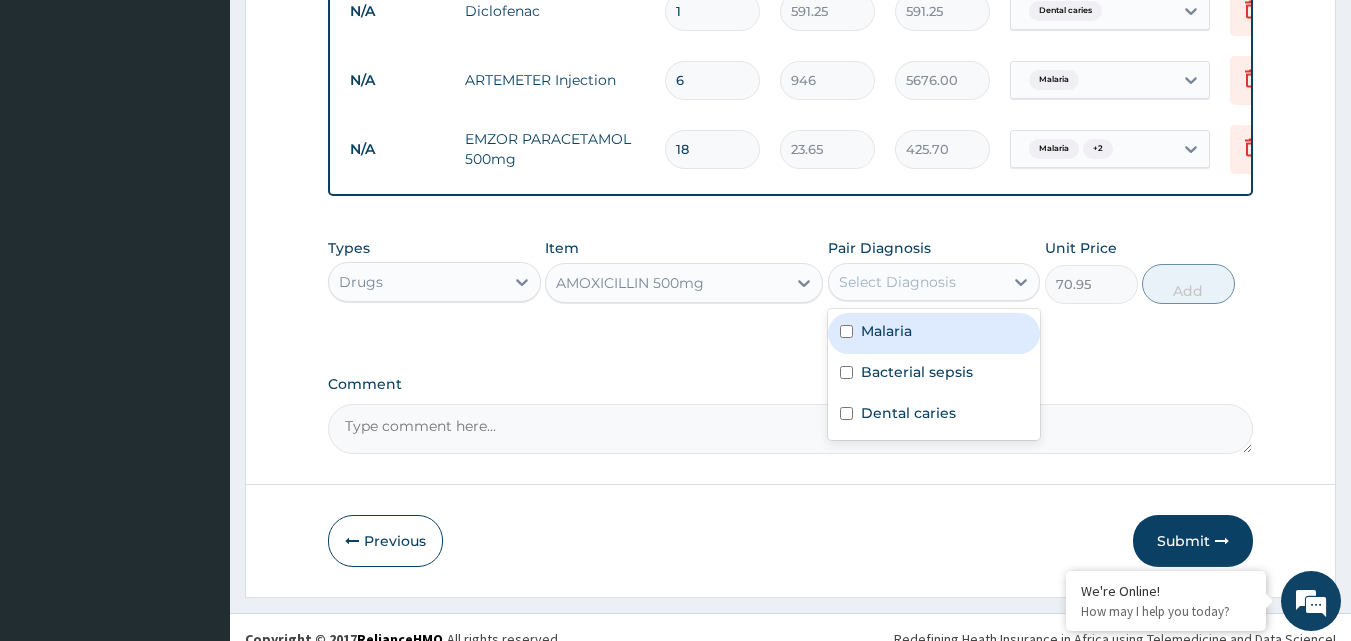 click on "Select Diagnosis" at bounding box center (897, 282) 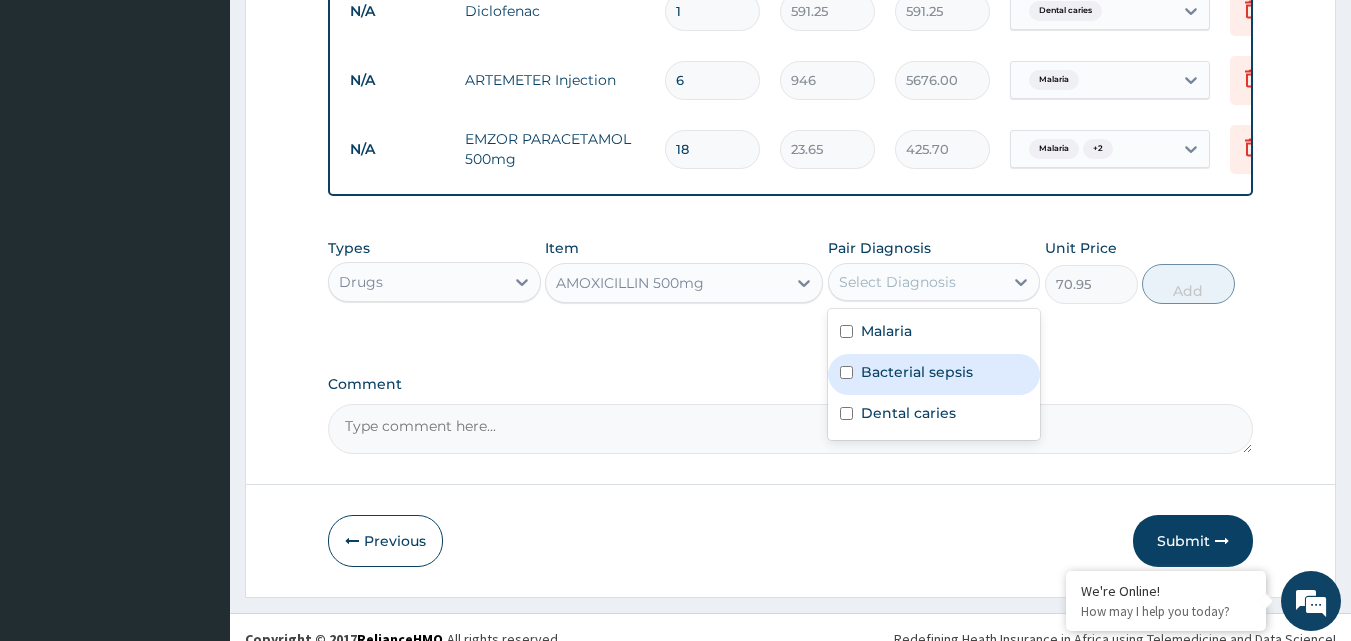 click on "Bacterial sepsis" at bounding box center [917, 372] 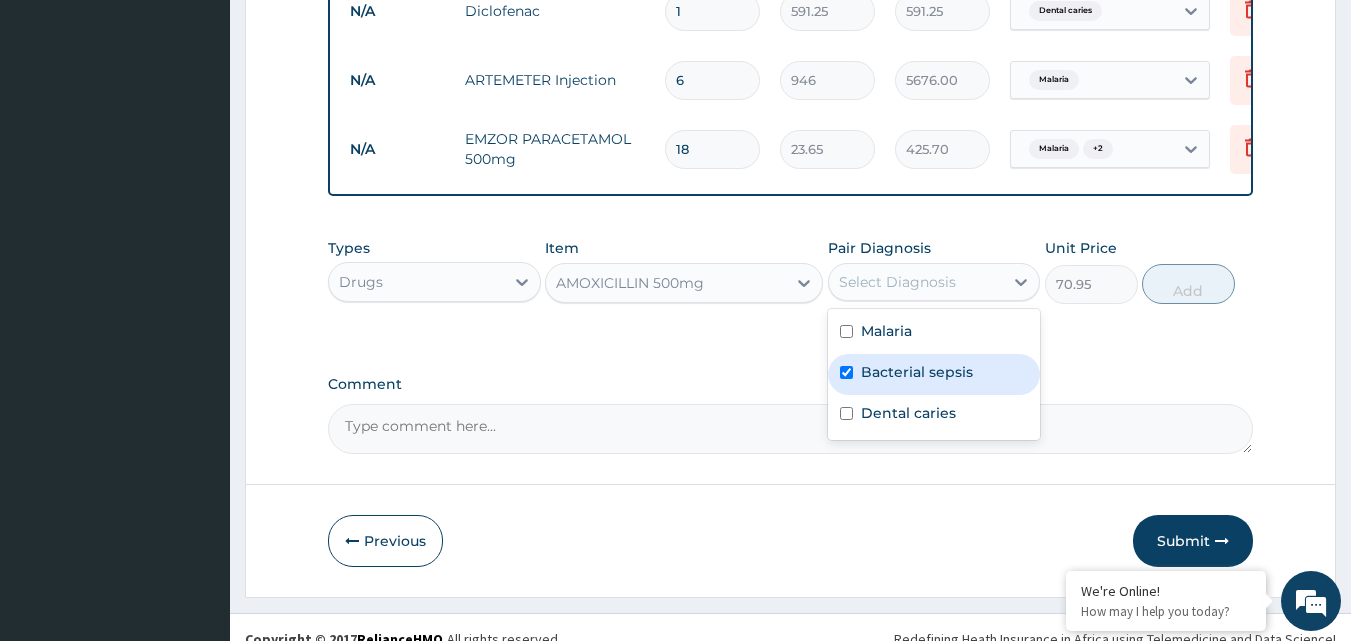 checkbox on "true" 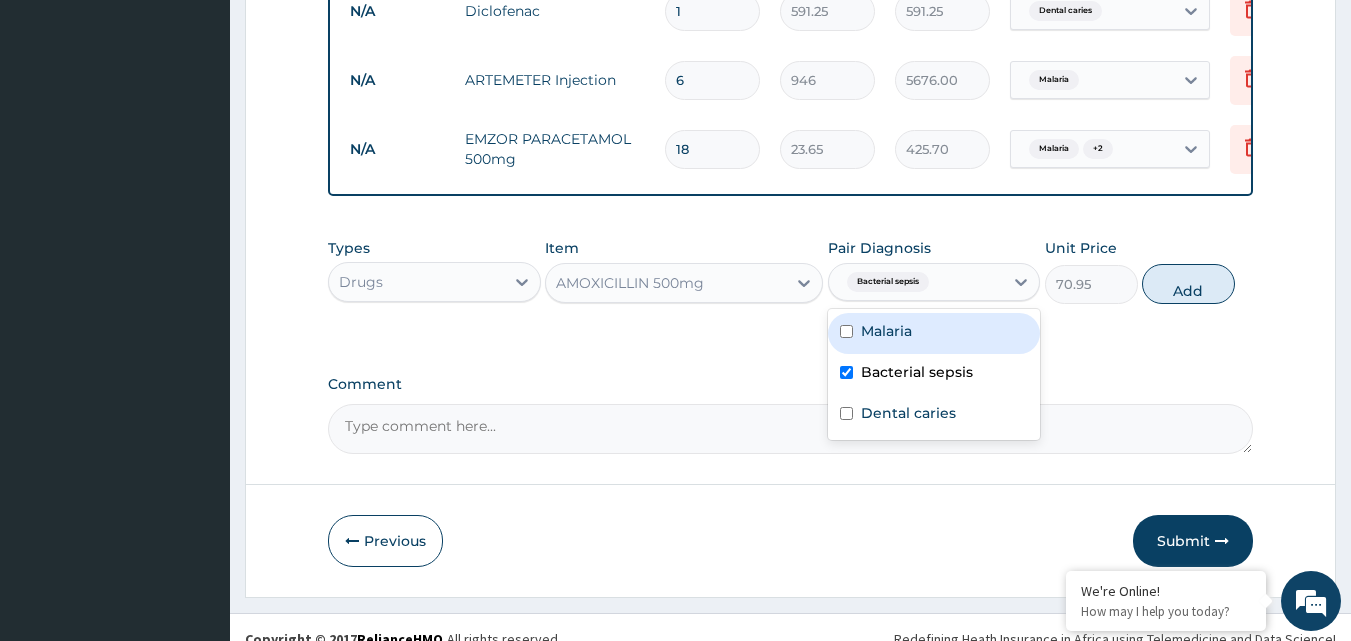 click on "Malaria" at bounding box center [934, 333] 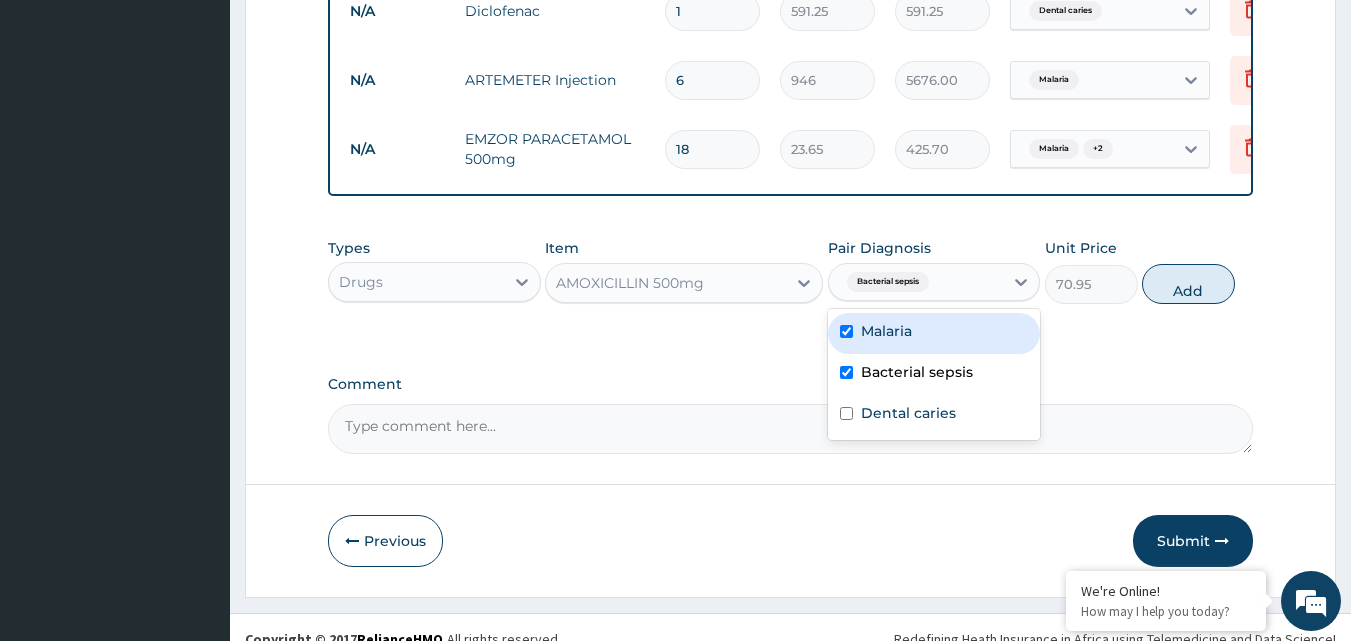 checkbox on "true" 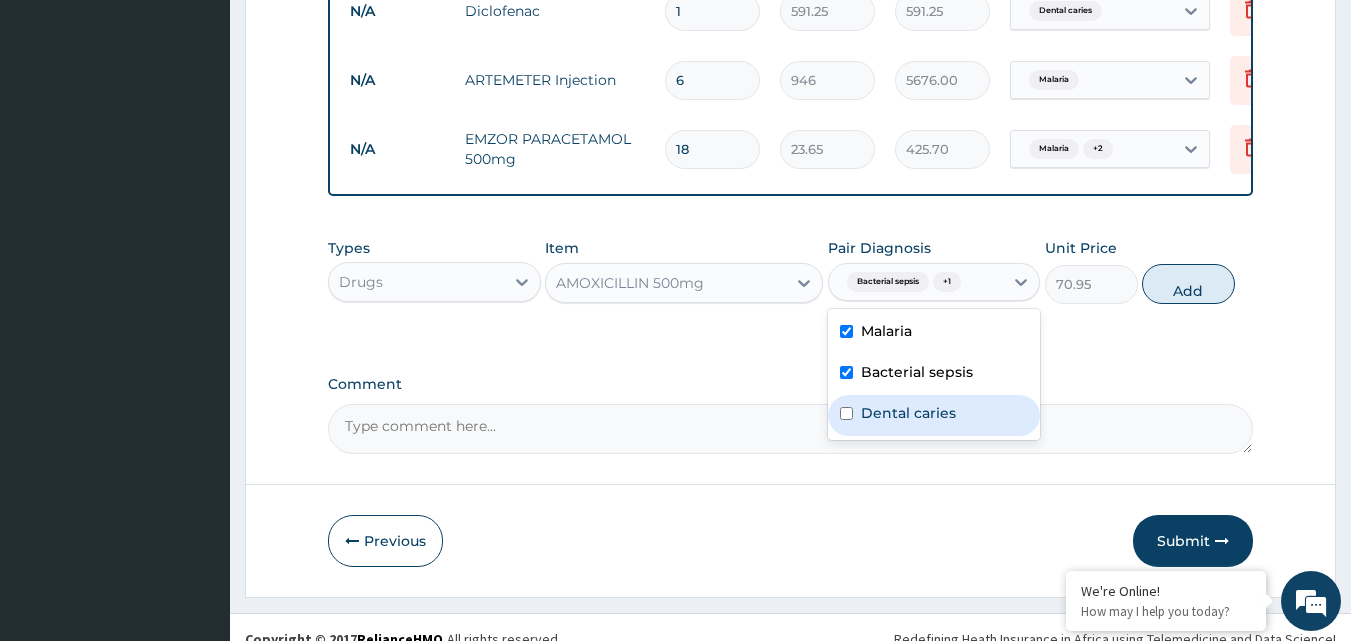 drag, startPoint x: 924, startPoint y: 428, endPoint x: 953, endPoint y: 428, distance: 29 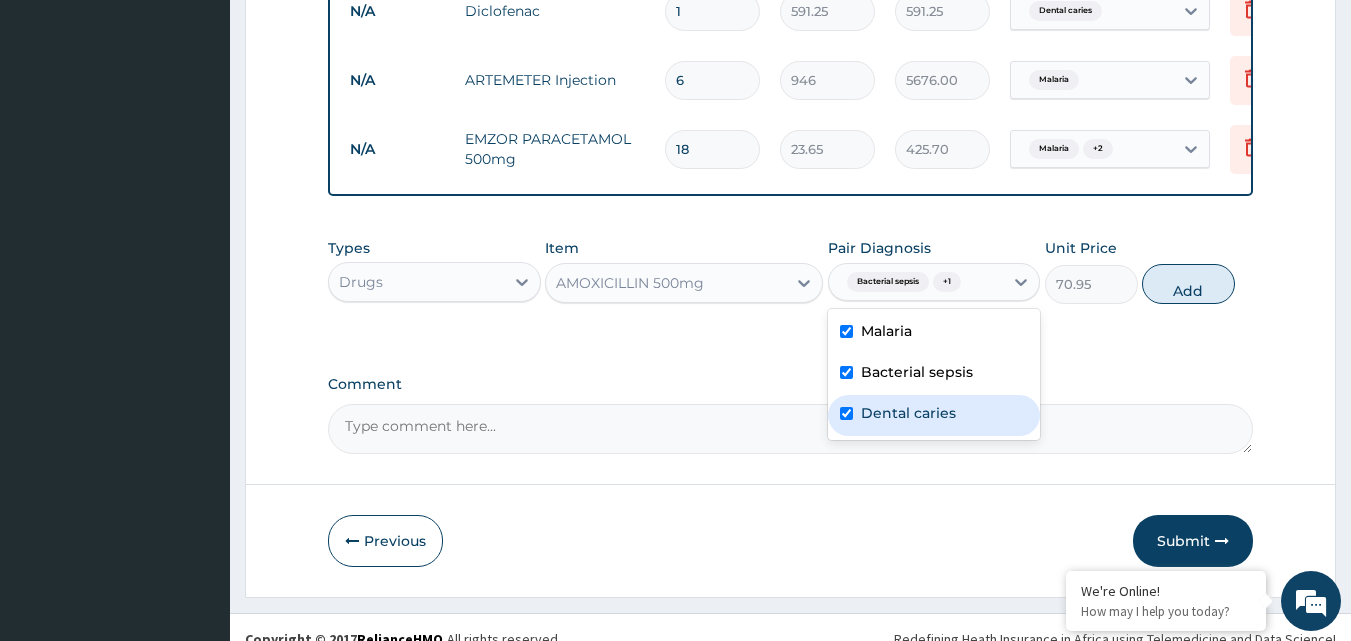 checkbox on "true" 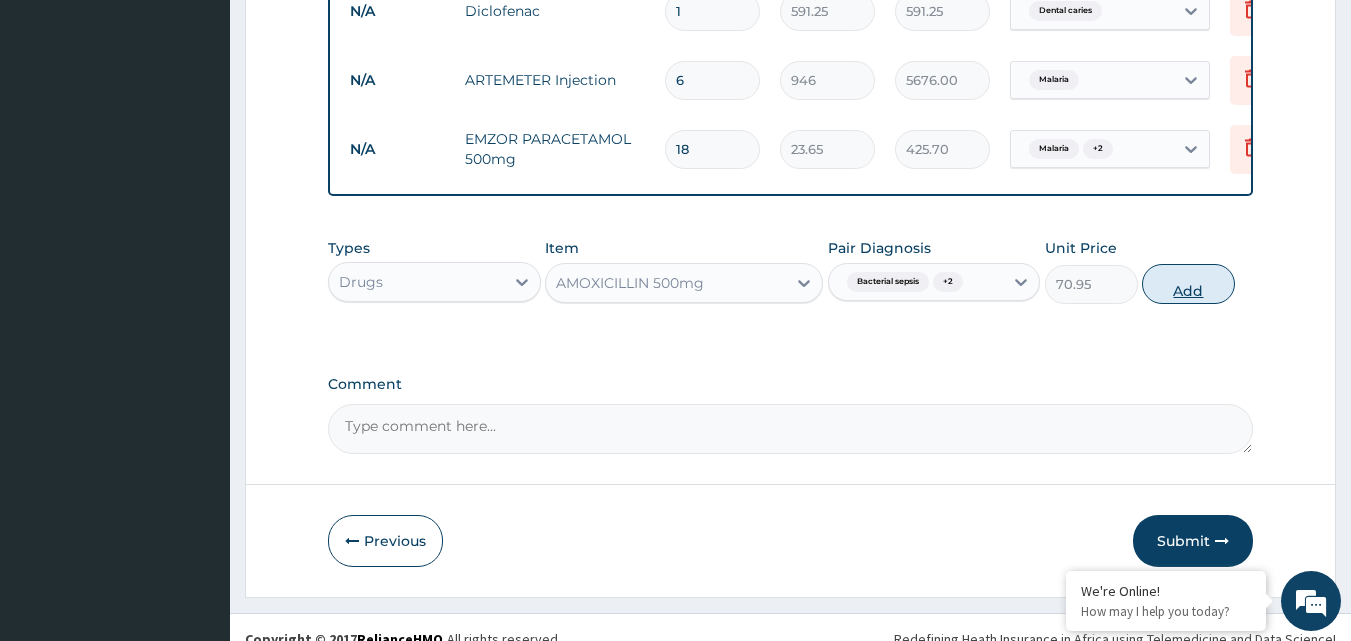 click on "Add" at bounding box center [1188, 284] 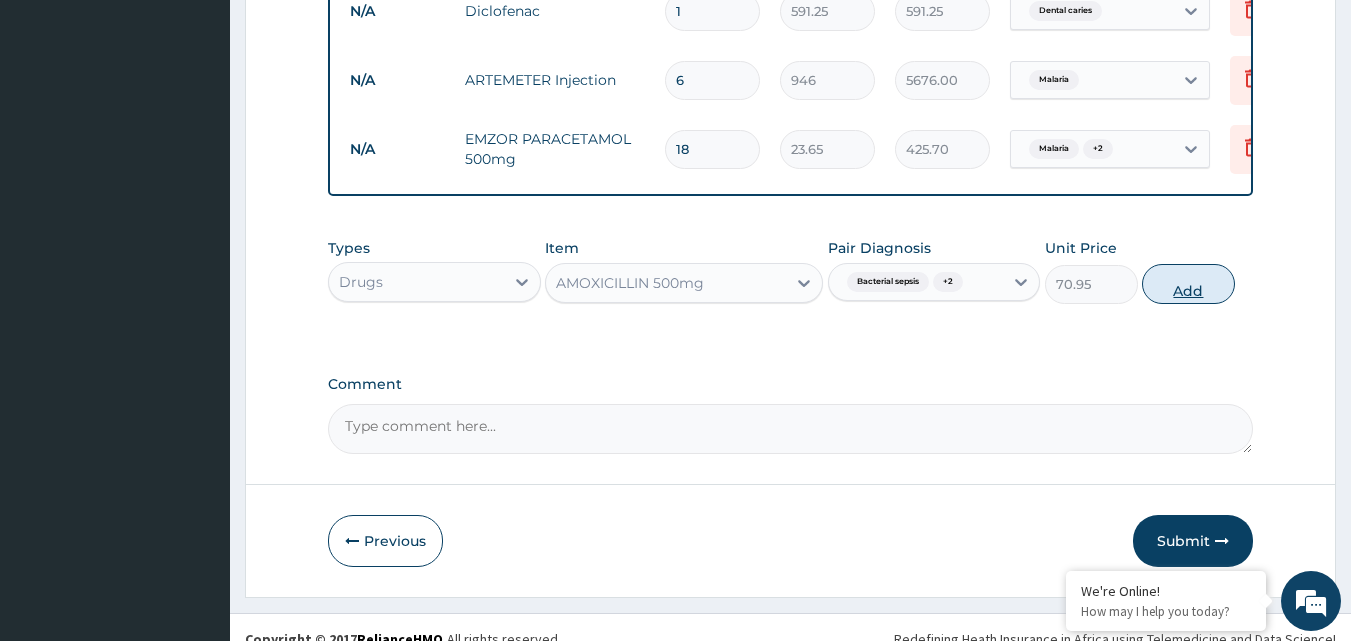 type on "0" 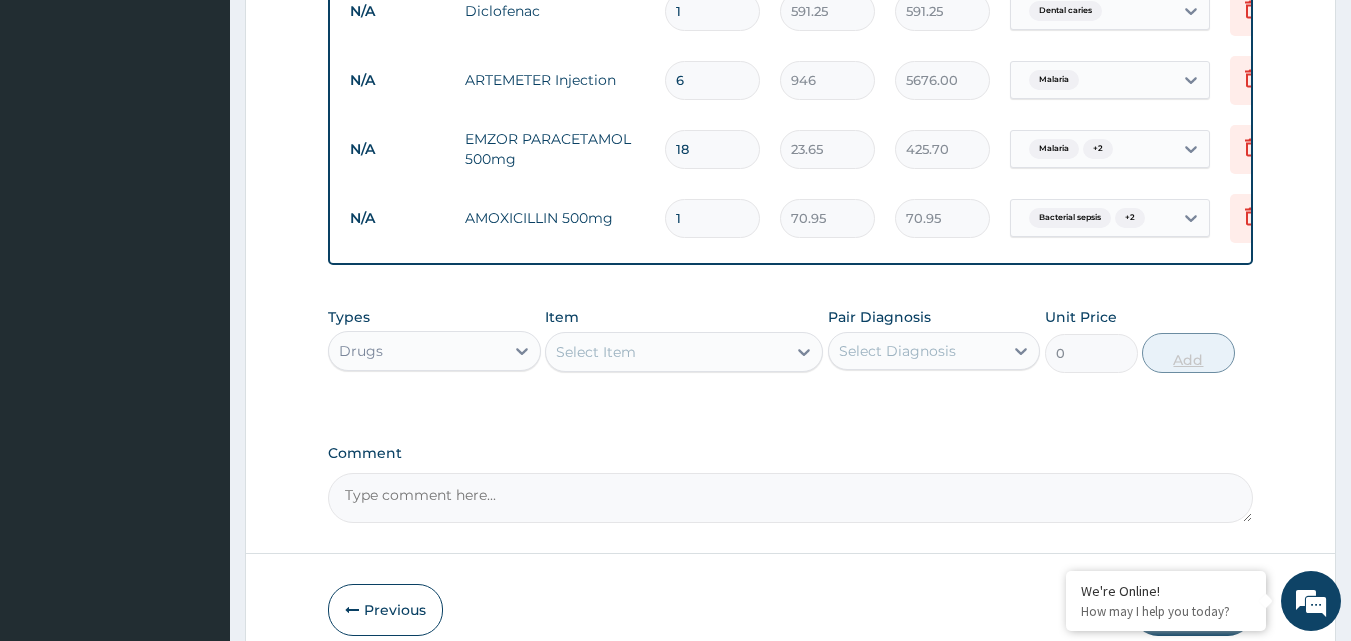 type on "15" 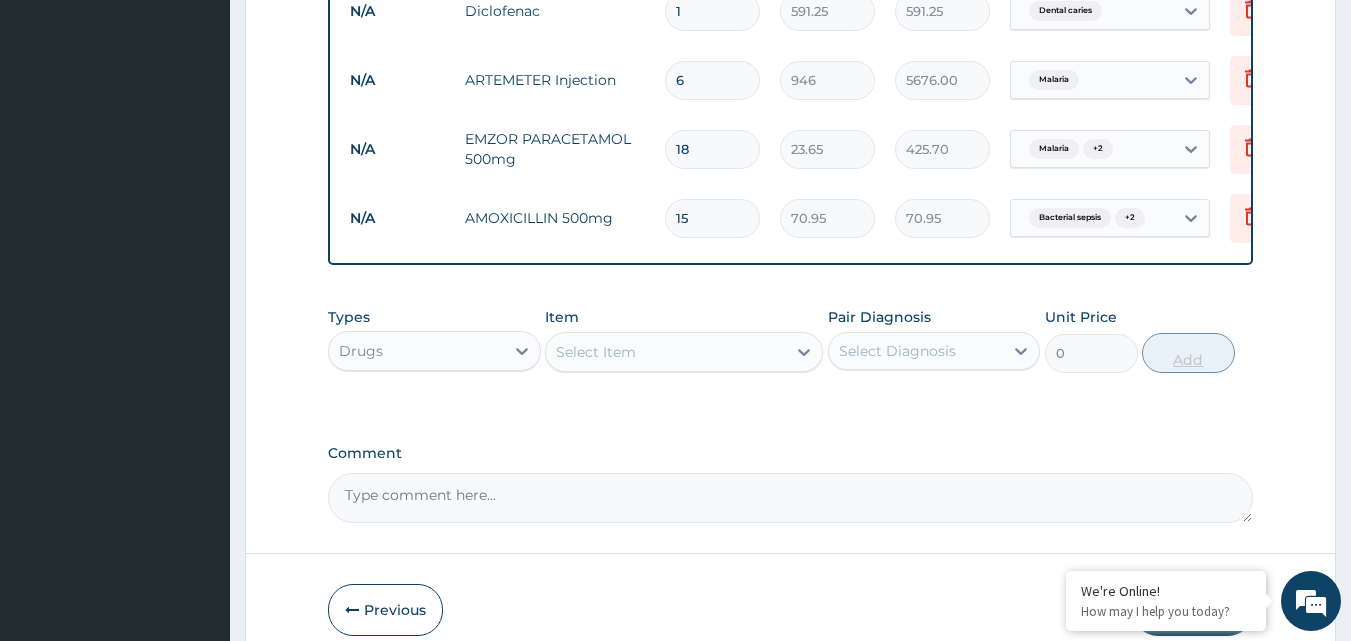 type on "1064.25" 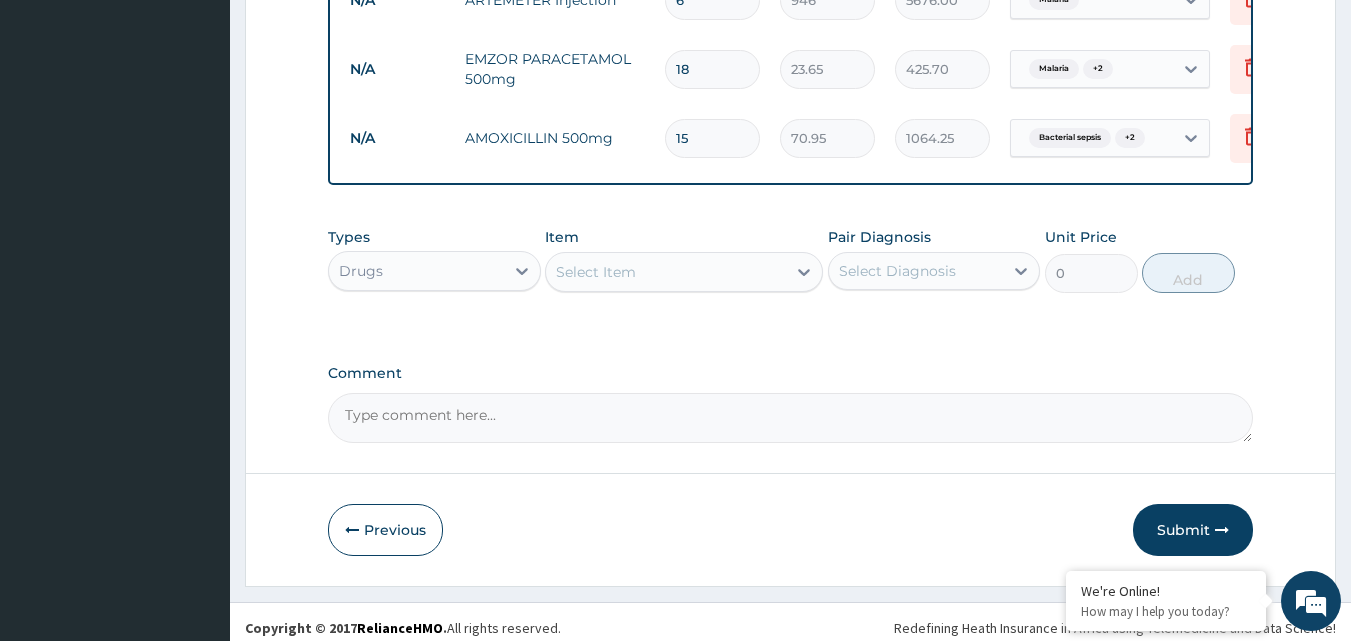 scroll, scrollTop: 1070, scrollLeft: 0, axis: vertical 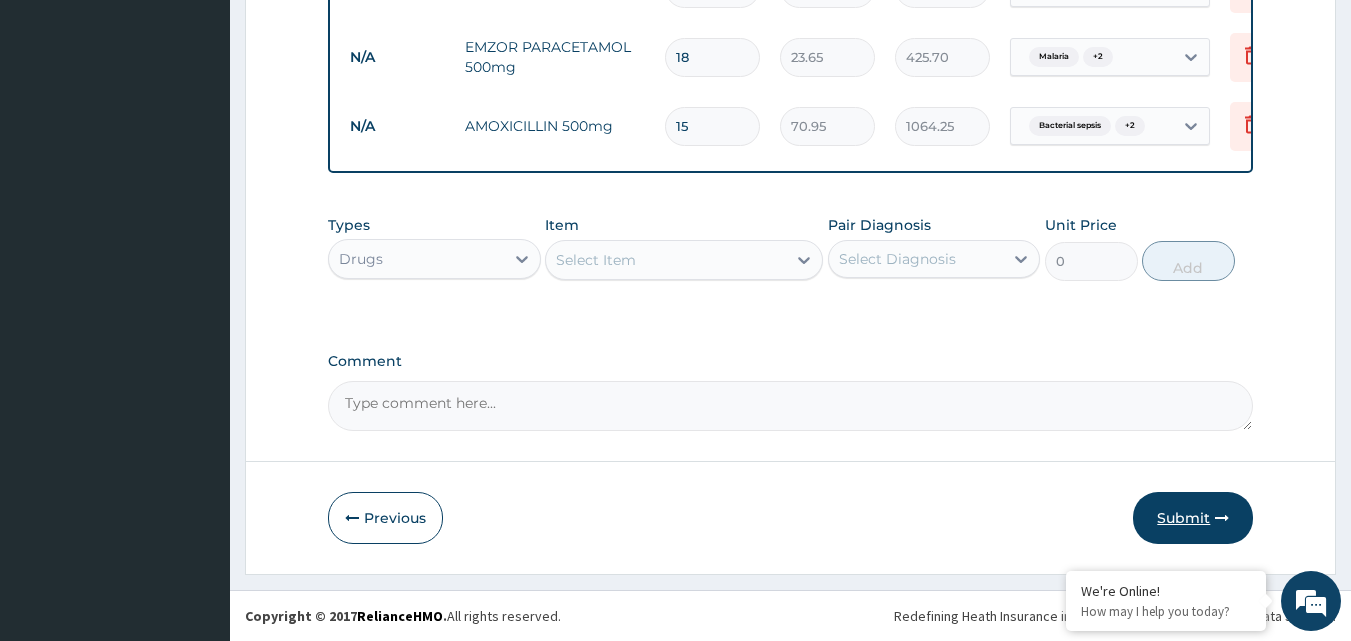 type on "15" 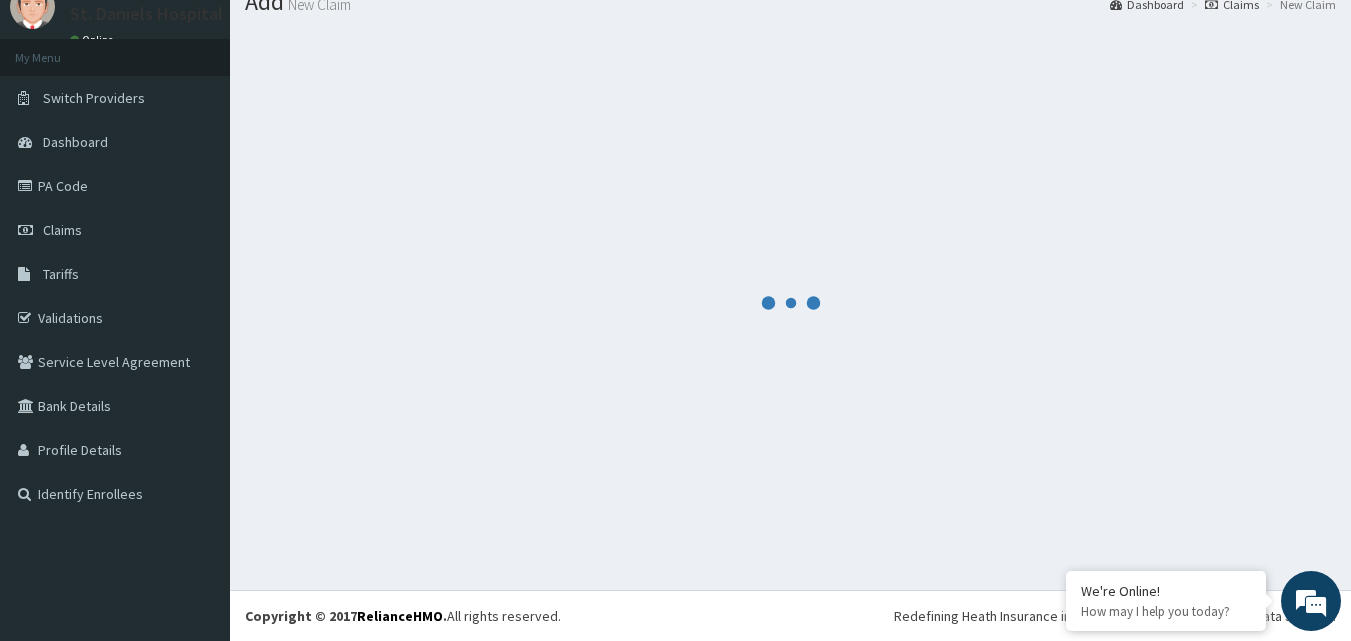 scroll, scrollTop: 1070, scrollLeft: 0, axis: vertical 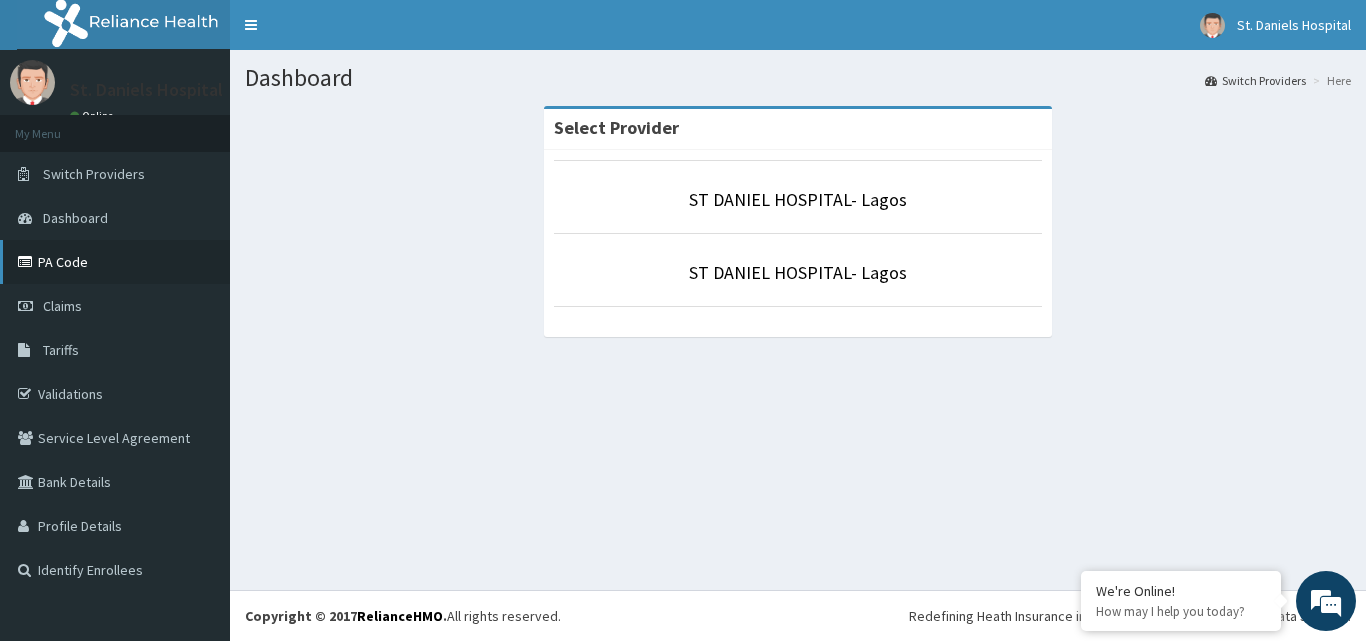 click on "PA Code" at bounding box center [115, 262] 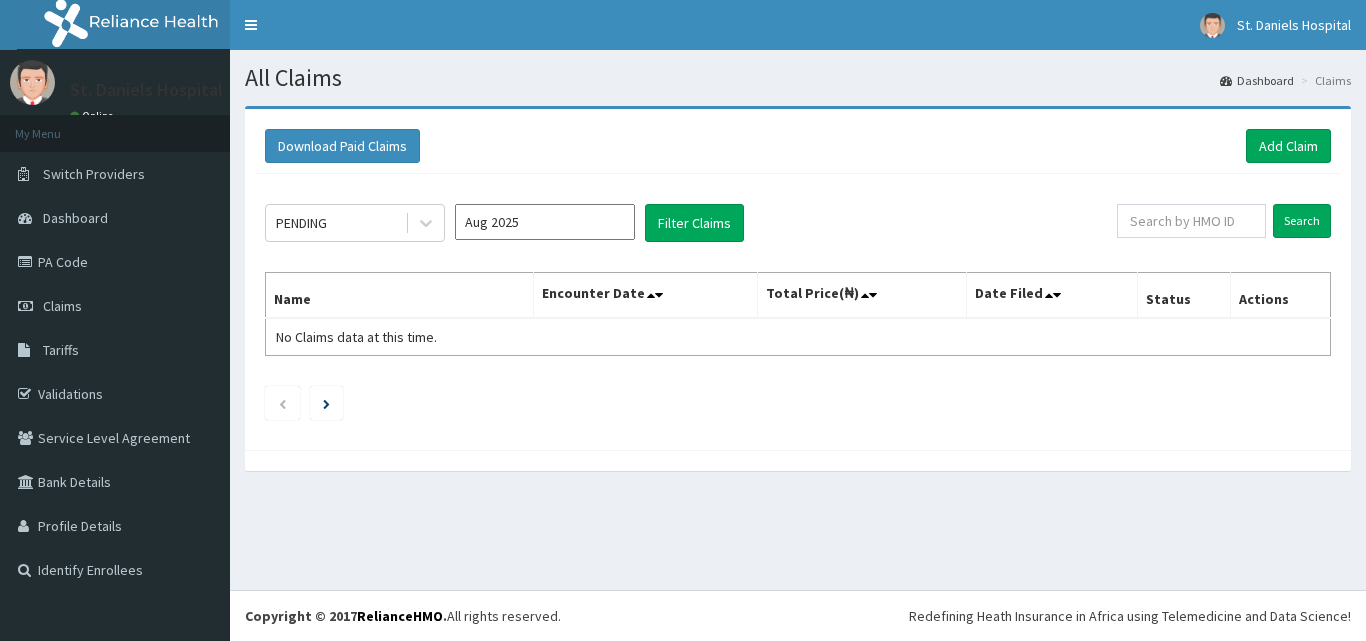 scroll, scrollTop: 0, scrollLeft: 0, axis: both 